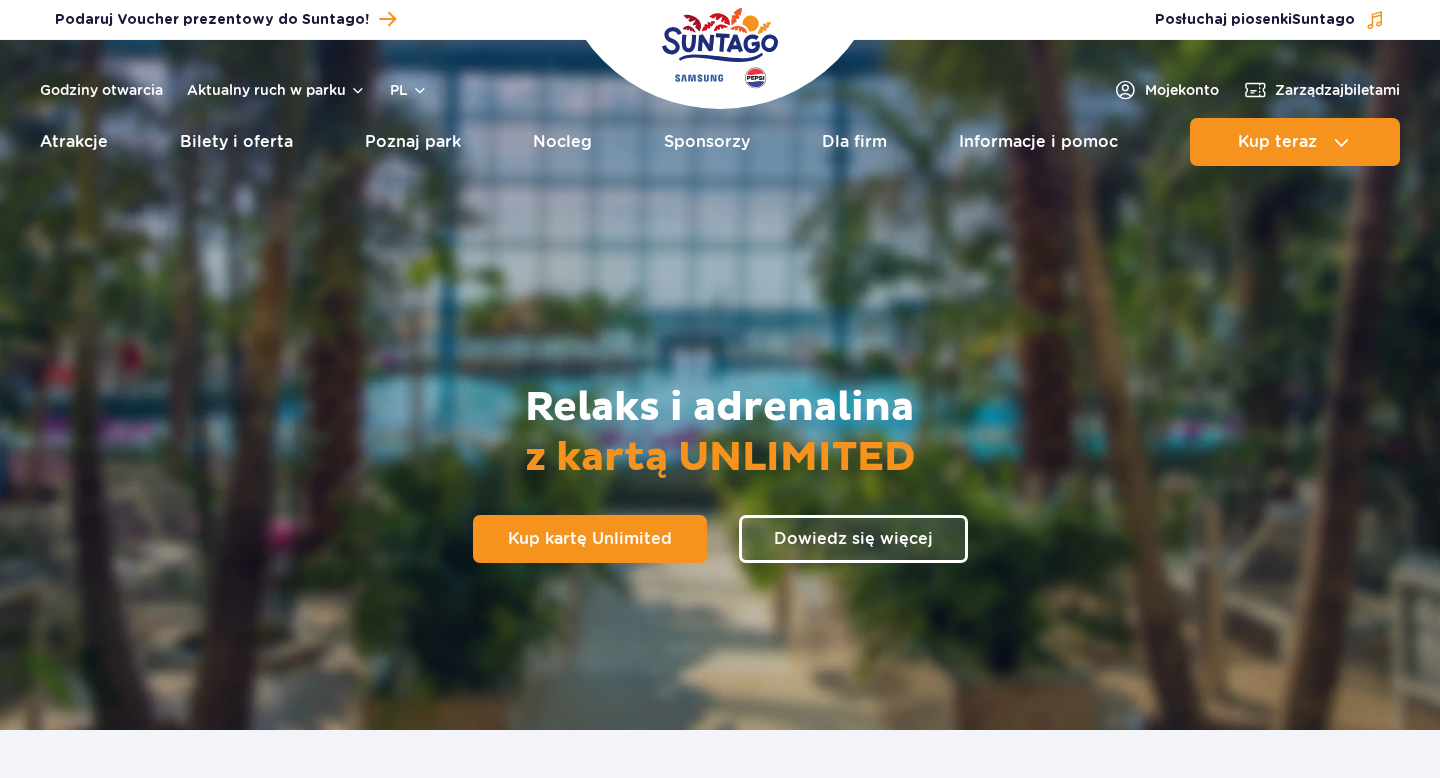 scroll, scrollTop: 0, scrollLeft: 0, axis: both 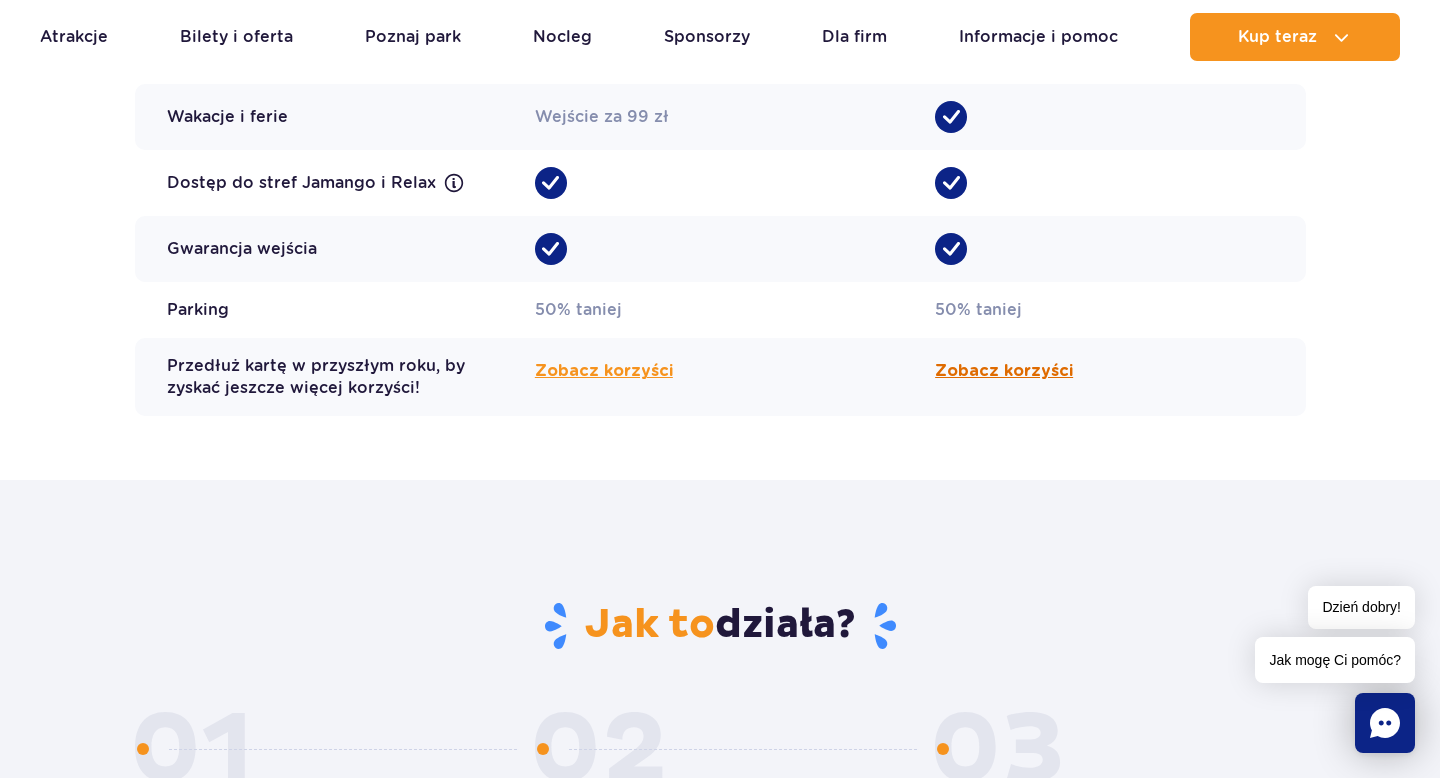 click on "Zobacz korzyści" at bounding box center [1004, 371] 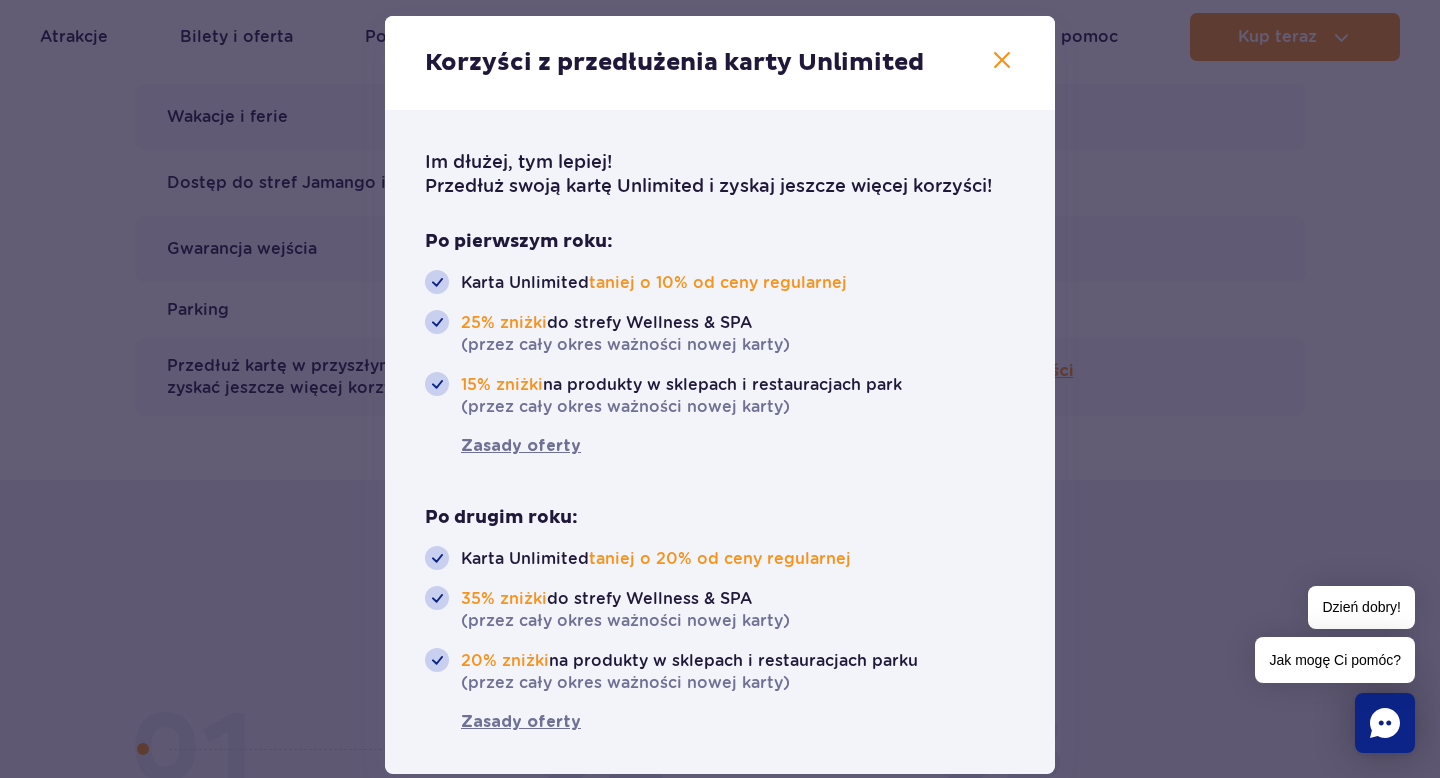 scroll, scrollTop: 12, scrollLeft: 0, axis: vertical 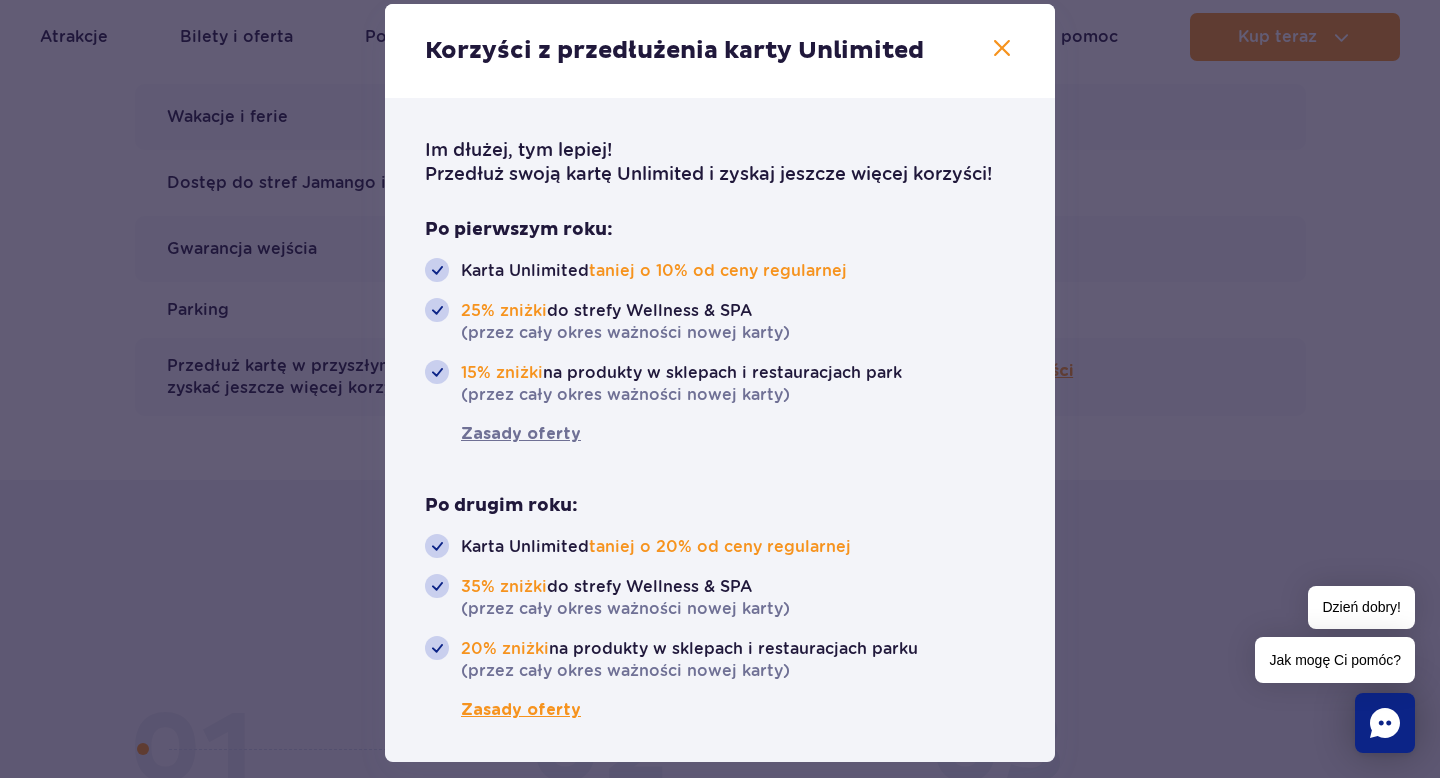 click on "Zasady oferty" at bounding box center (503, 710) 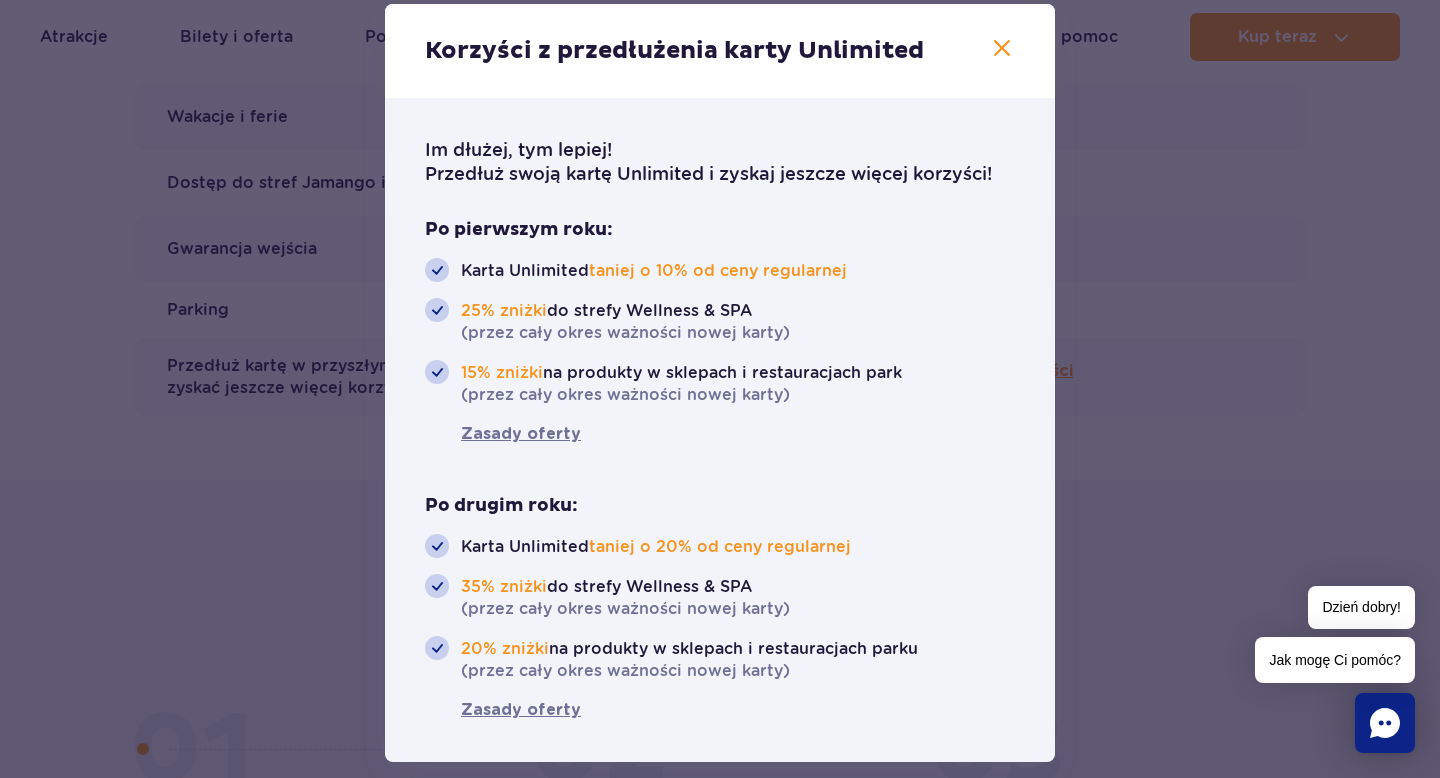 click at bounding box center [720, 389] 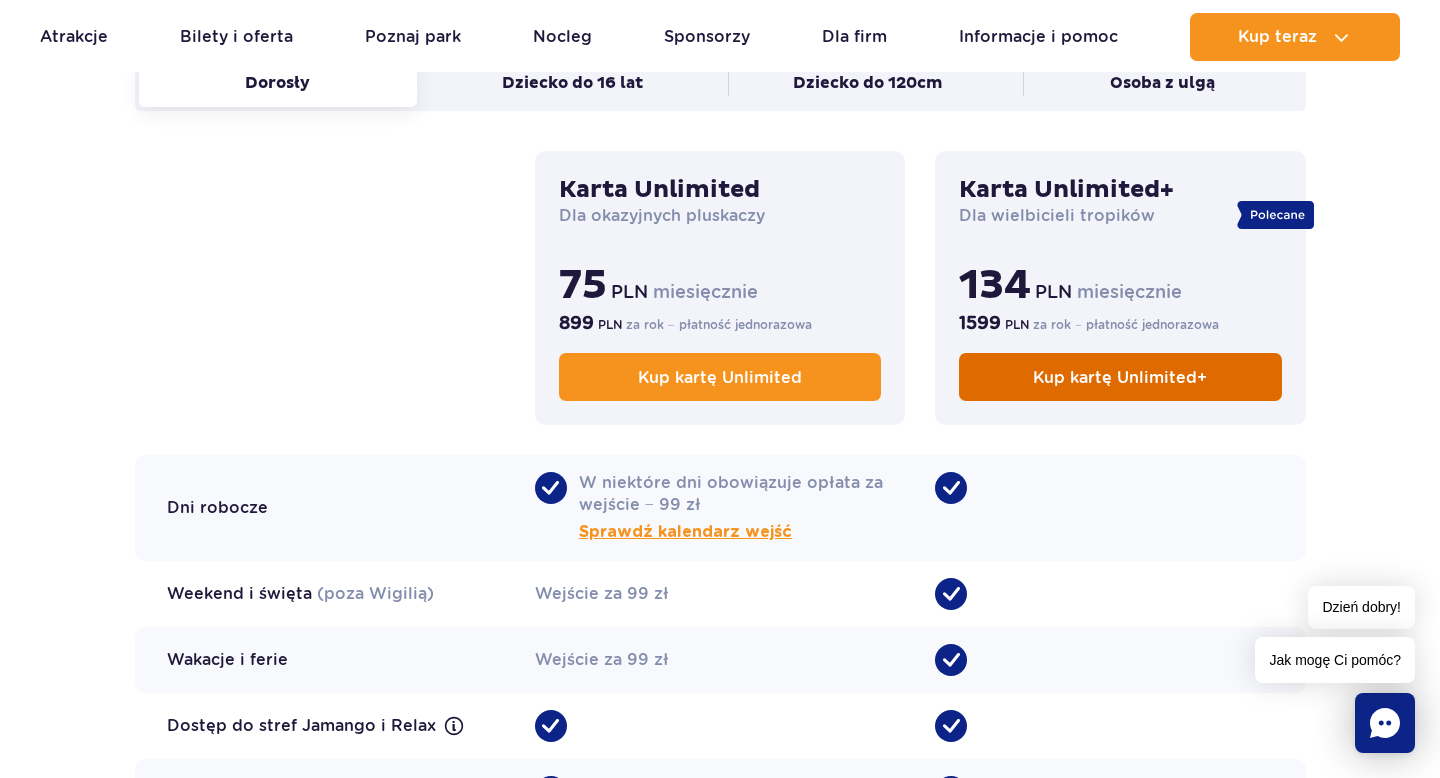 scroll, scrollTop: 1402, scrollLeft: 0, axis: vertical 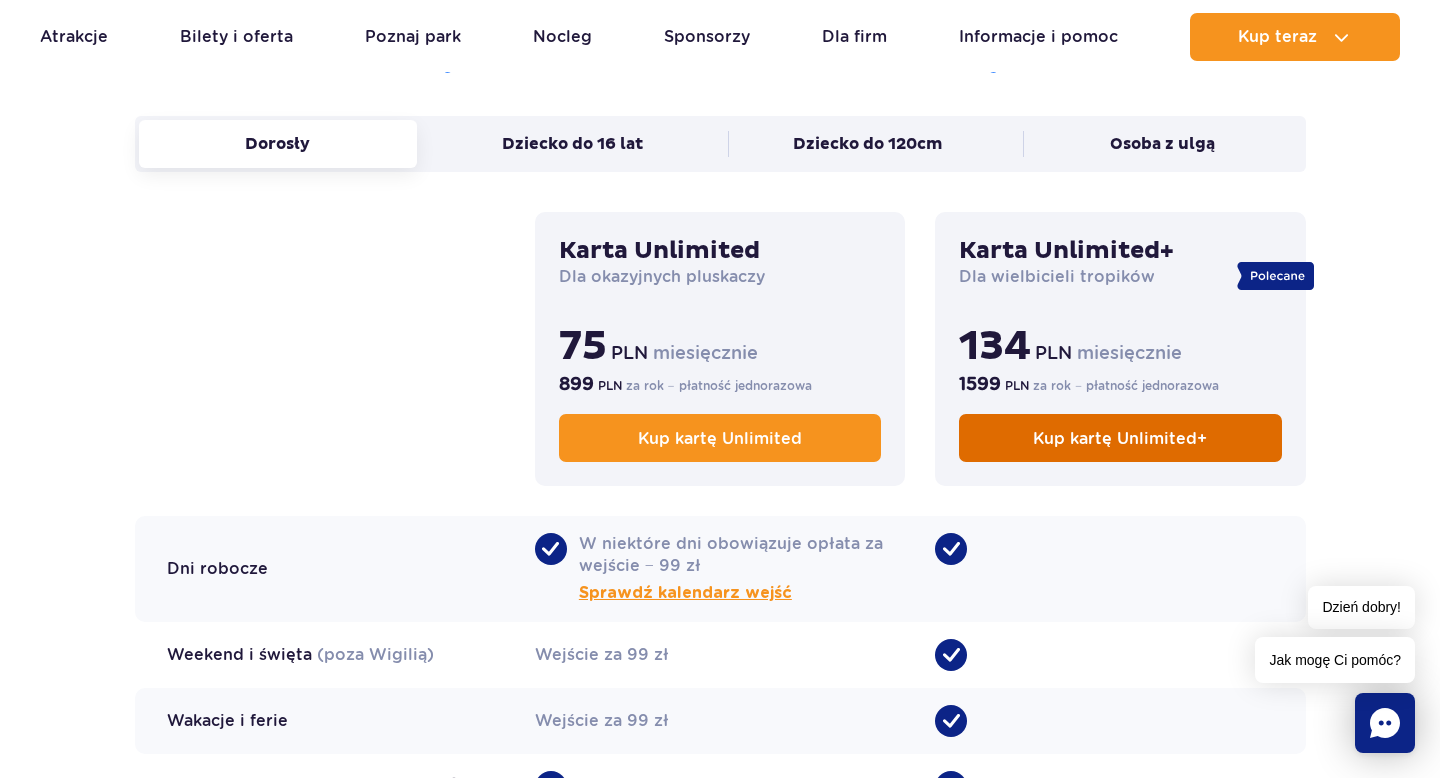 click on "Kup kartę Unlimited+" at bounding box center [1120, 438] 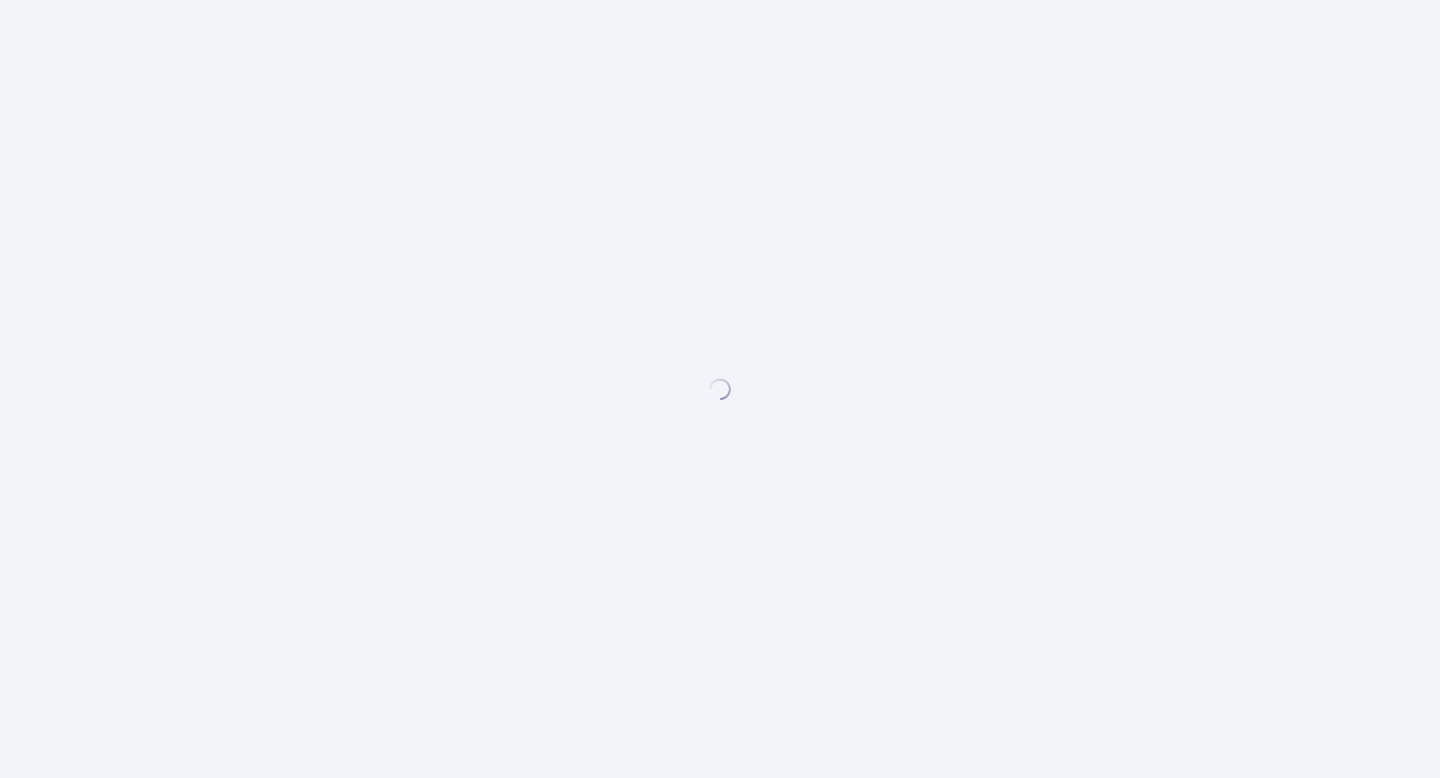 scroll, scrollTop: 0, scrollLeft: 0, axis: both 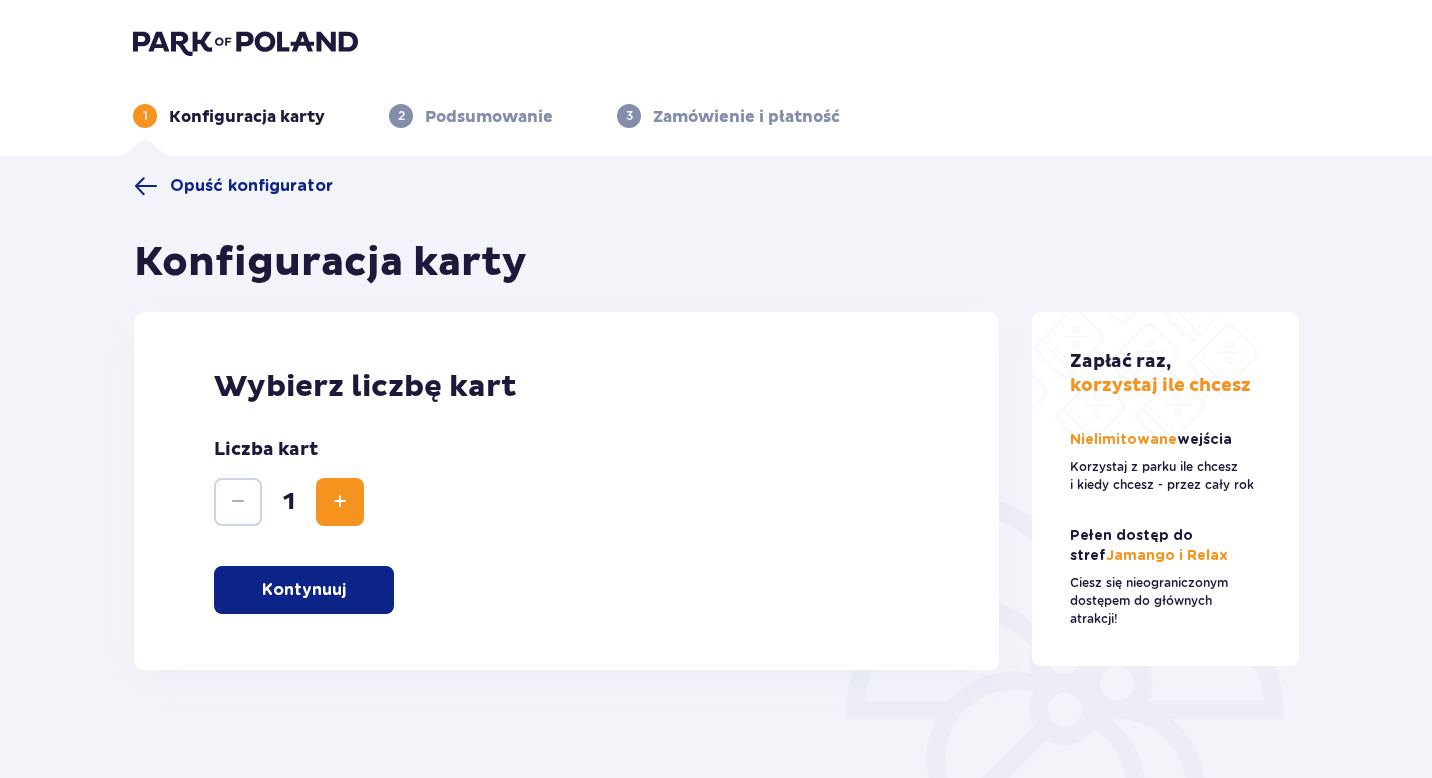 click at bounding box center (340, 502) 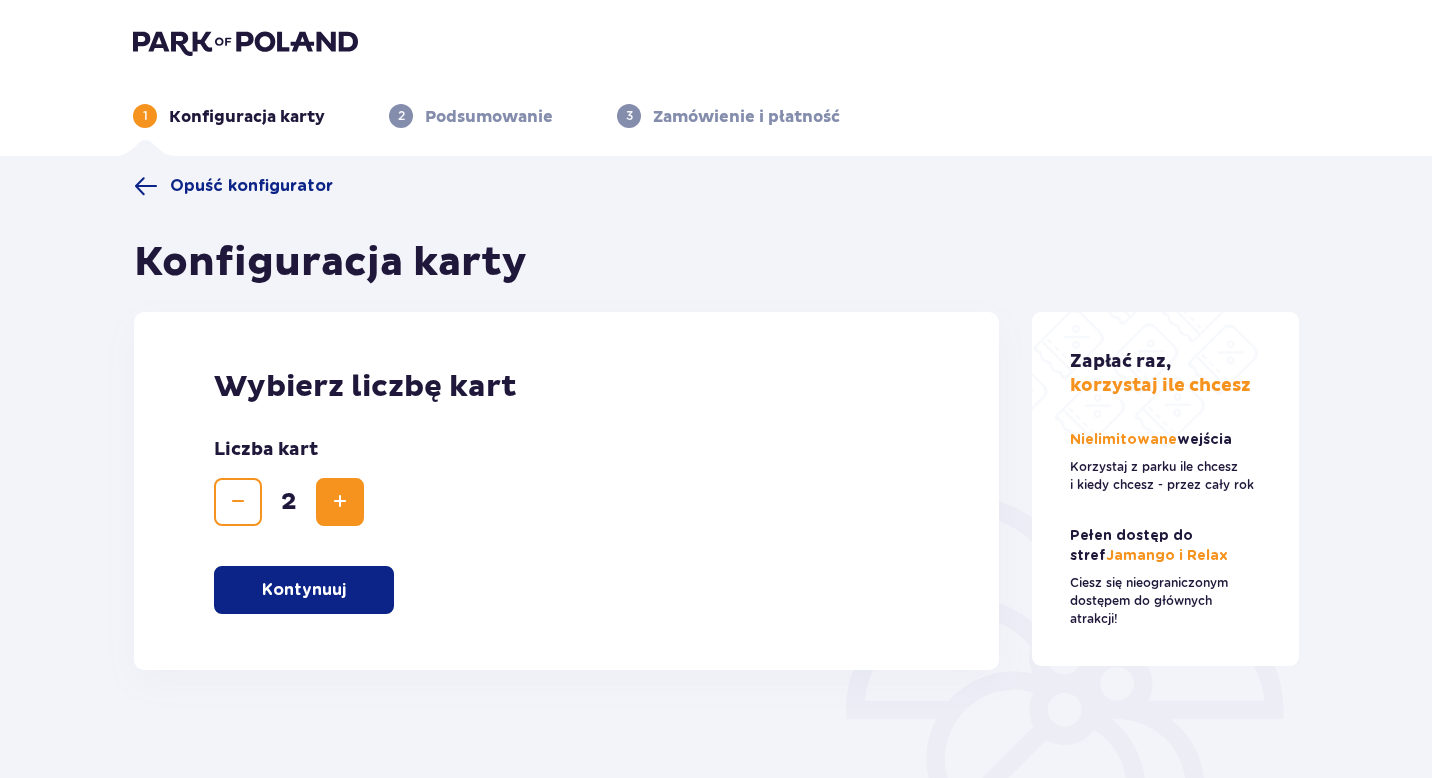 click on "Kontynuuj" at bounding box center [304, 590] 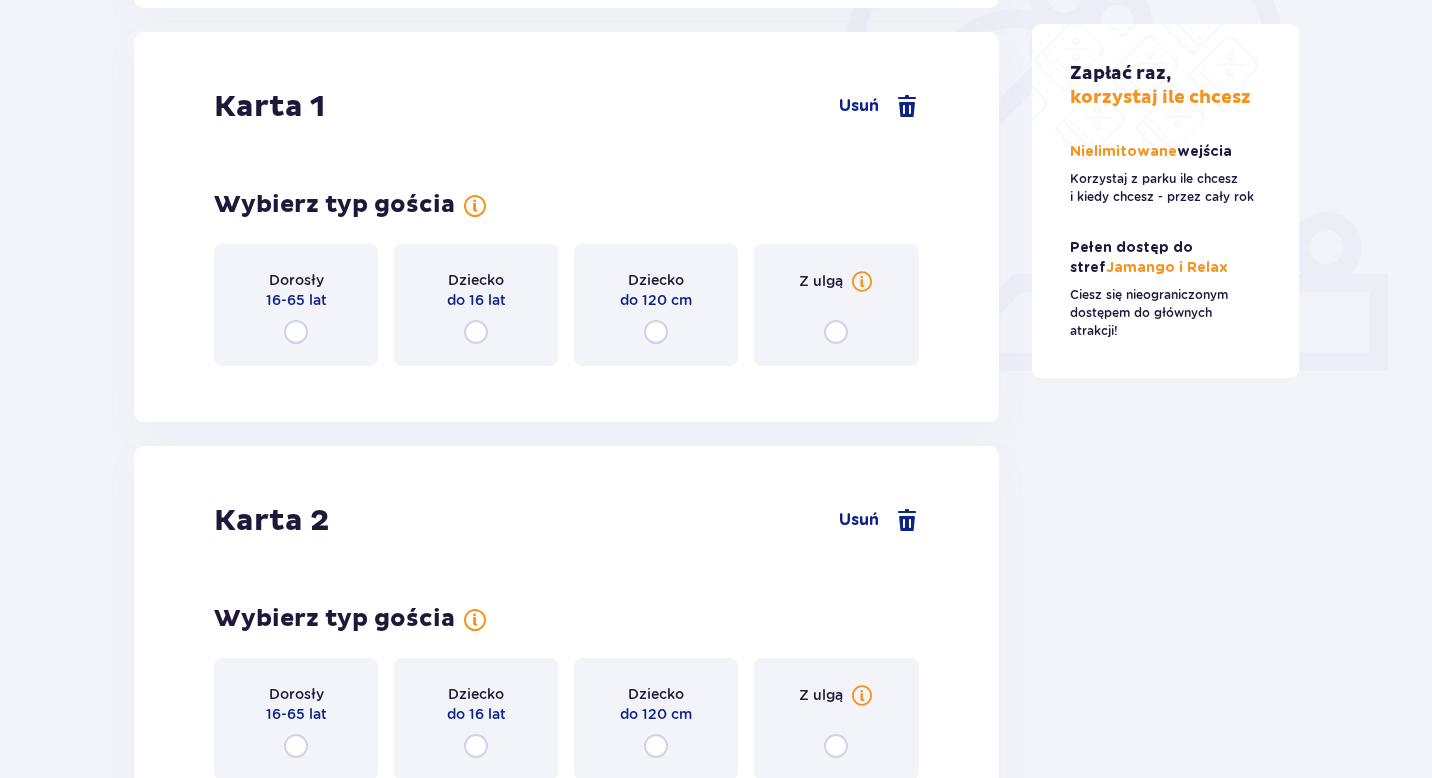 scroll, scrollTop: 670, scrollLeft: 0, axis: vertical 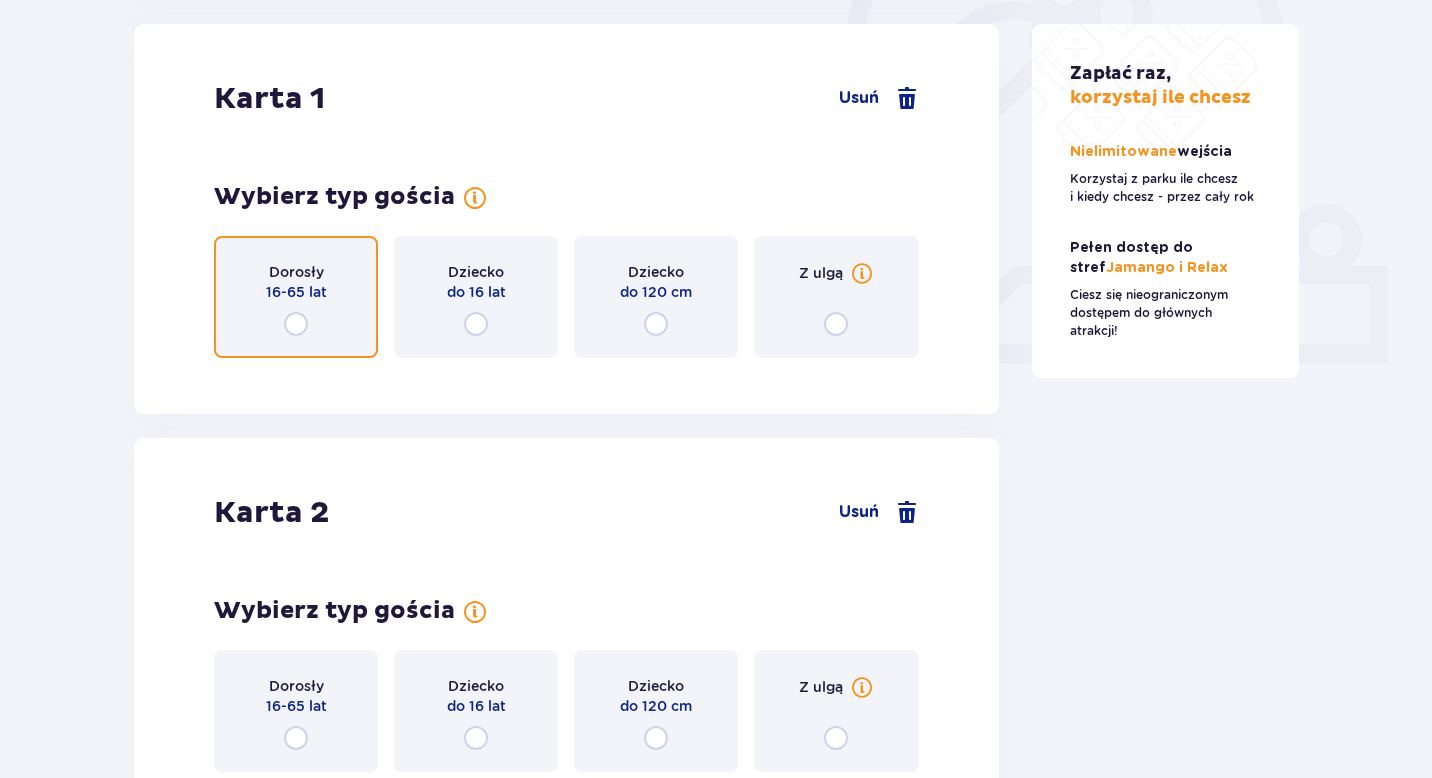 click at bounding box center [296, 324] 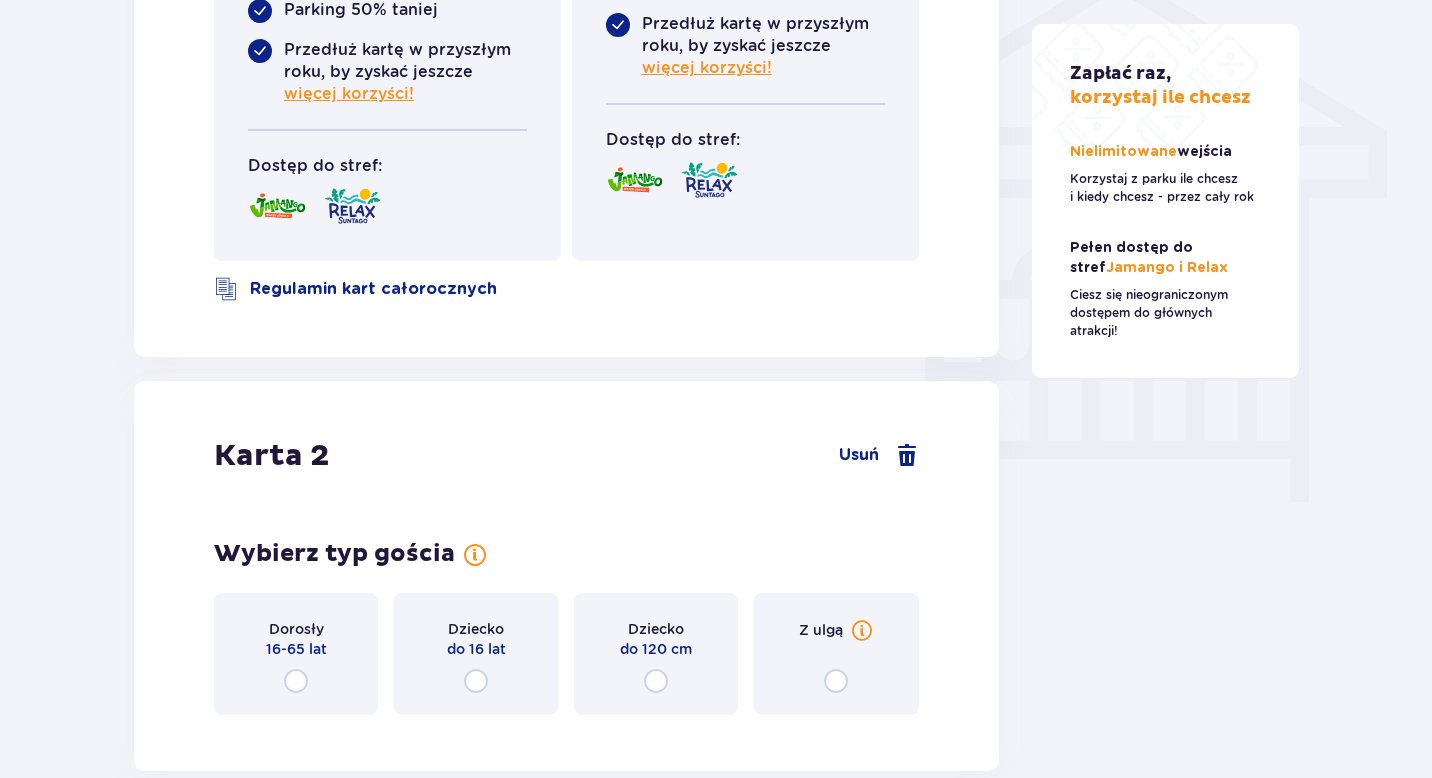 scroll, scrollTop: 1662, scrollLeft: 0, axis: vertical 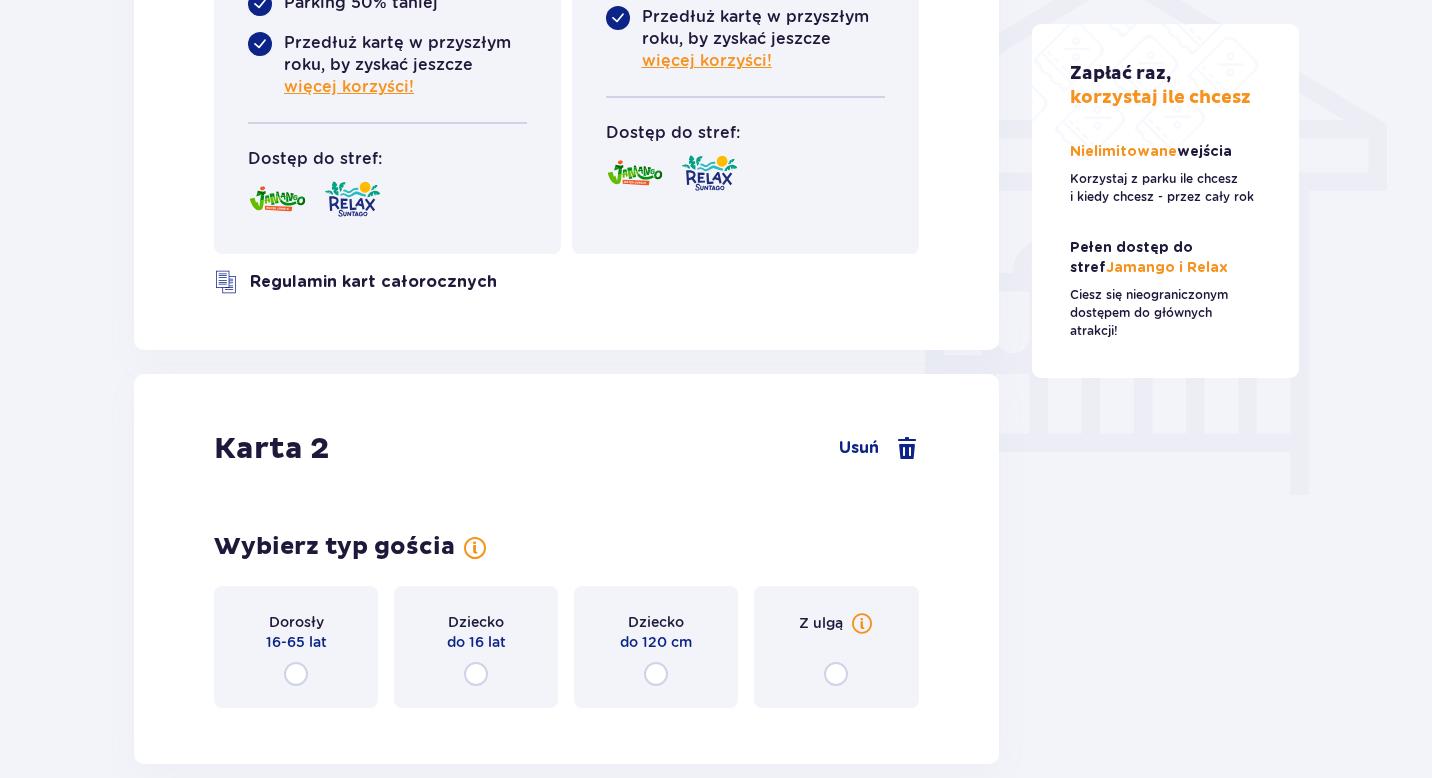click on "Regulamin kart całorocznych" at bounding box center [373, 282] 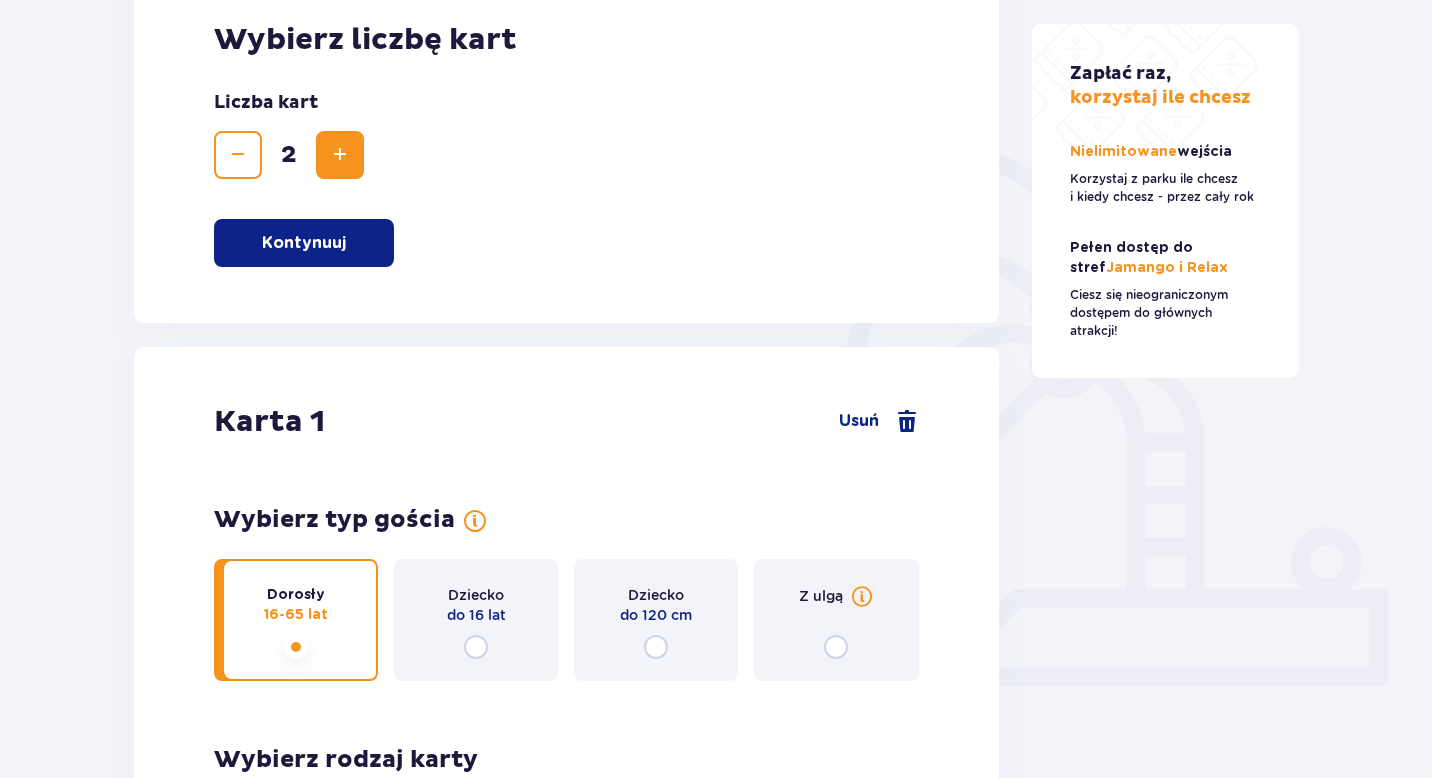 scroll, scrollTop: 0, scrollLeft: 0, axis: both 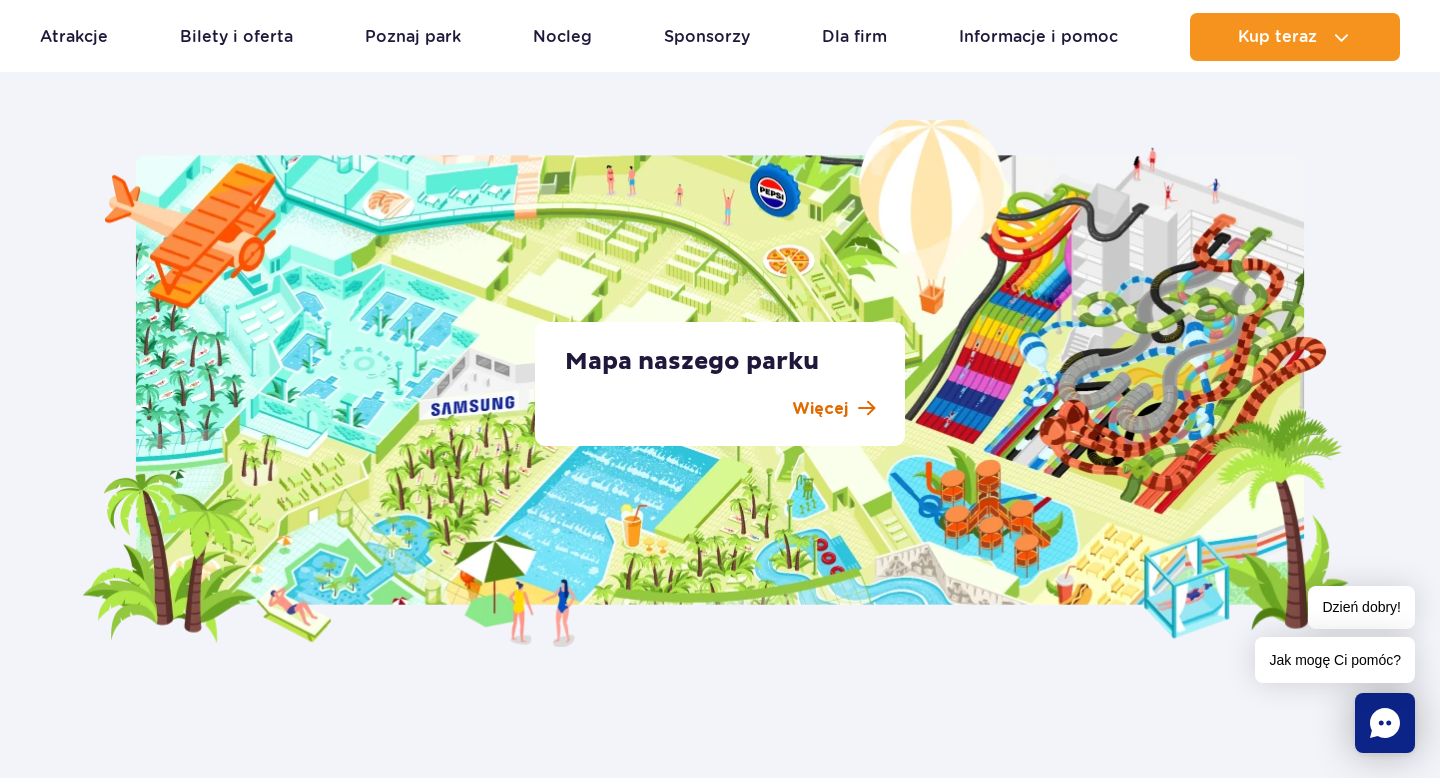 click on "Więcej" at bounding box center (820, 409) 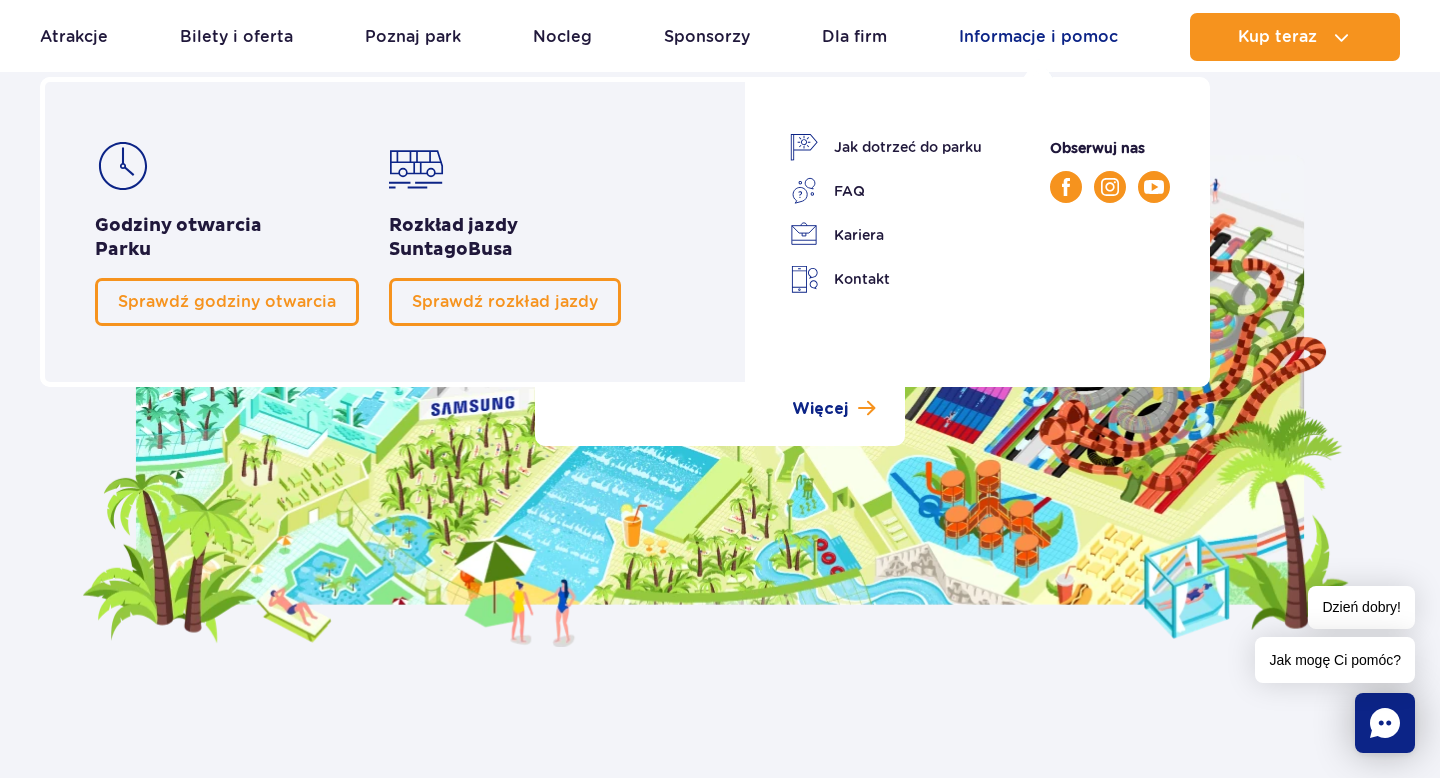 click on "Informacje i pomoc" at bounding box center (1038, 37) 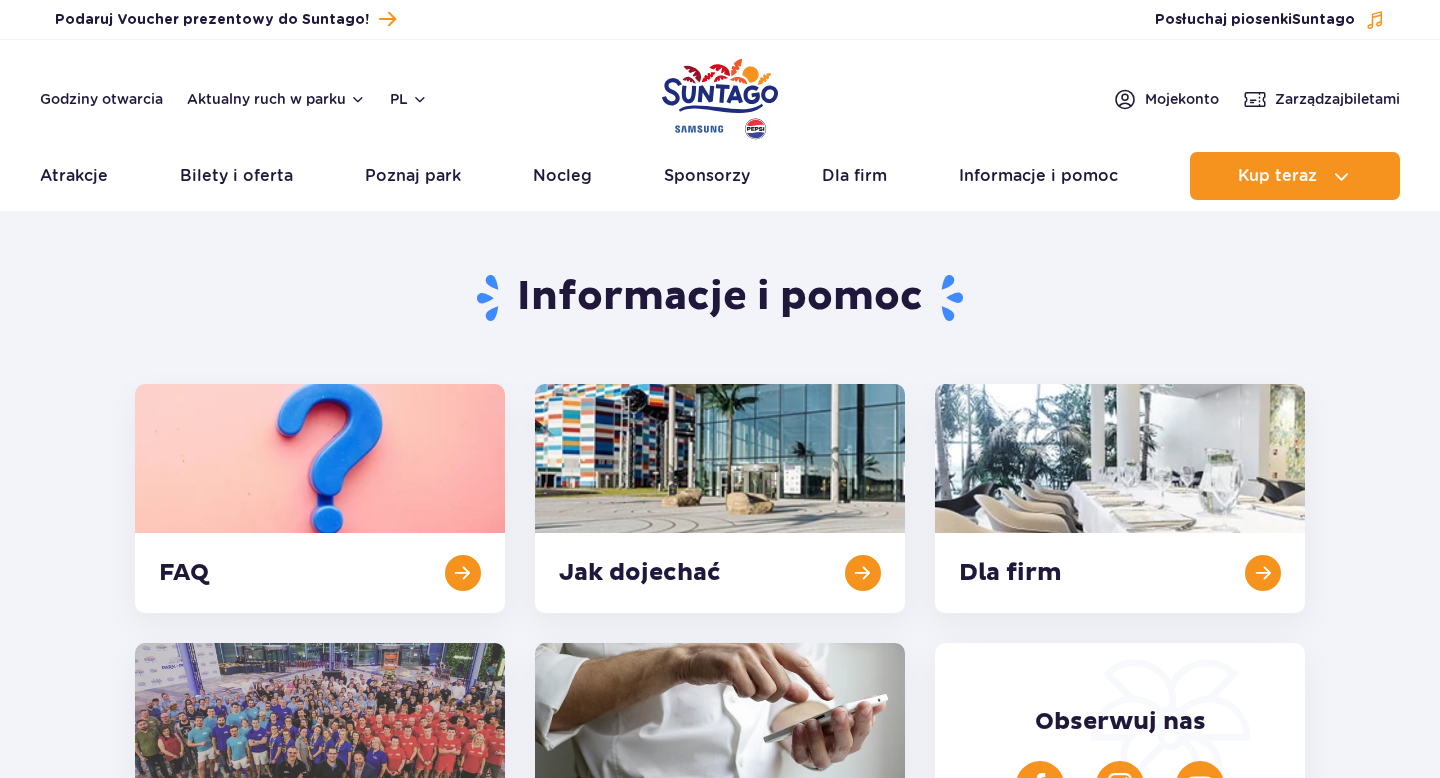 scroll, scrollTop: 0, scrollLeft: 0, axis: both 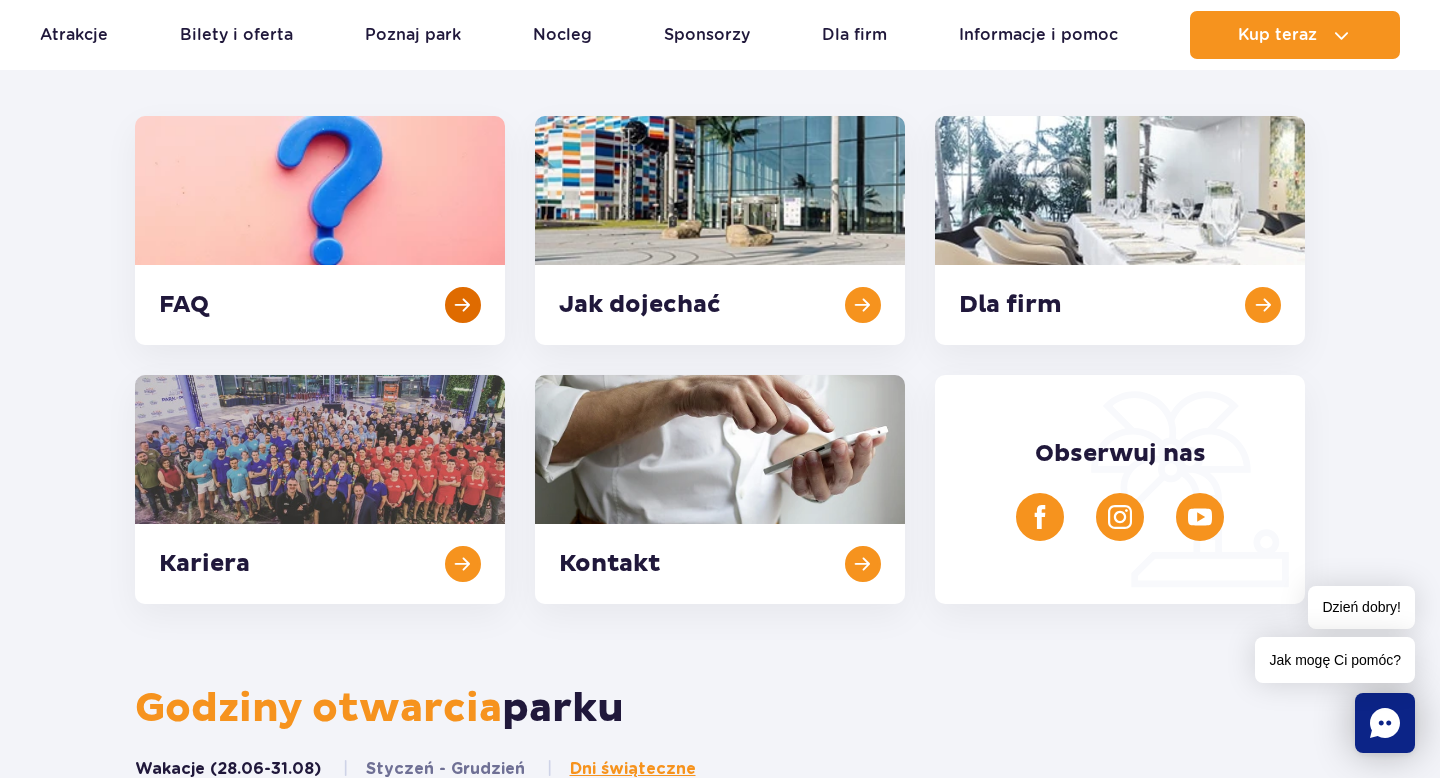 click at bounding box center (320, 230) 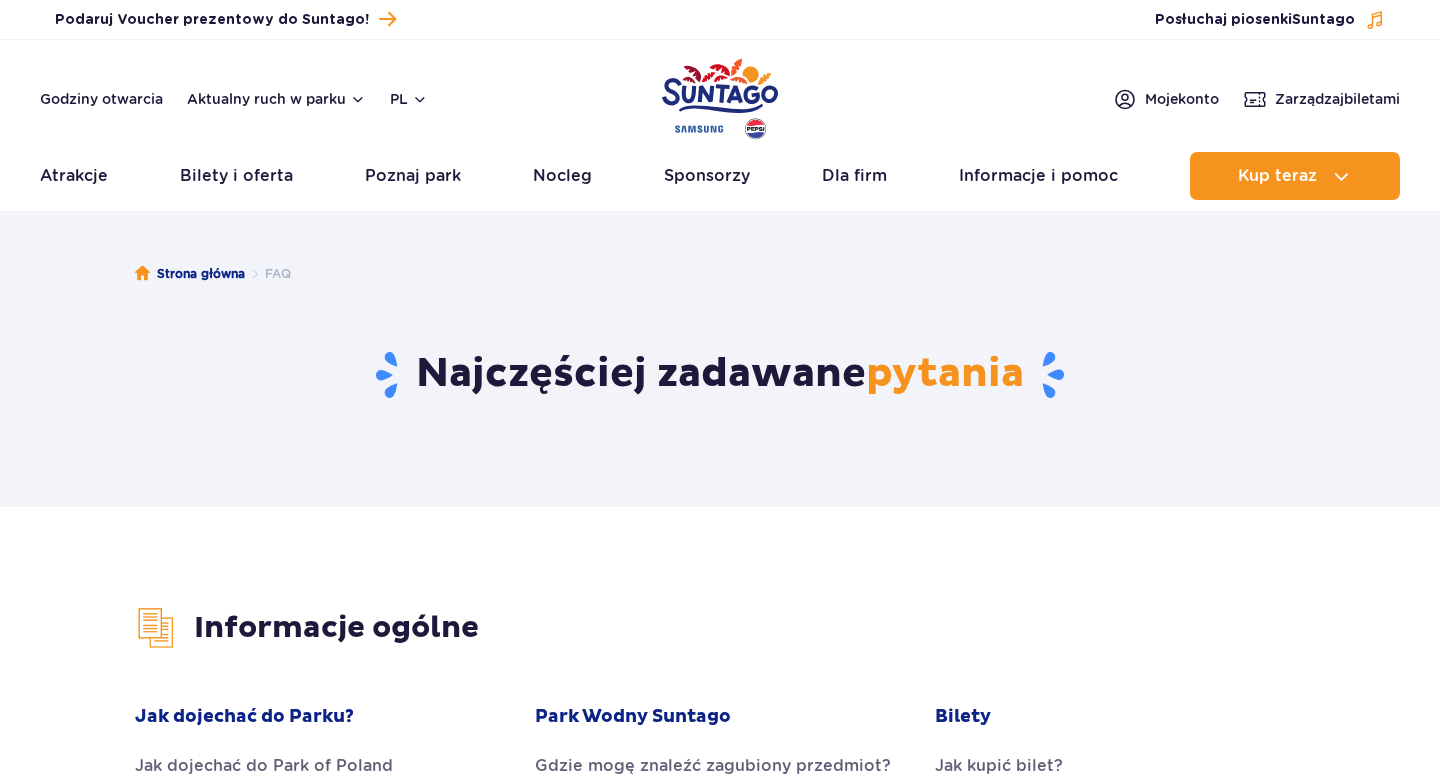 scroll, scrollTop: 81, scrollLeft: 0, axis: vertical 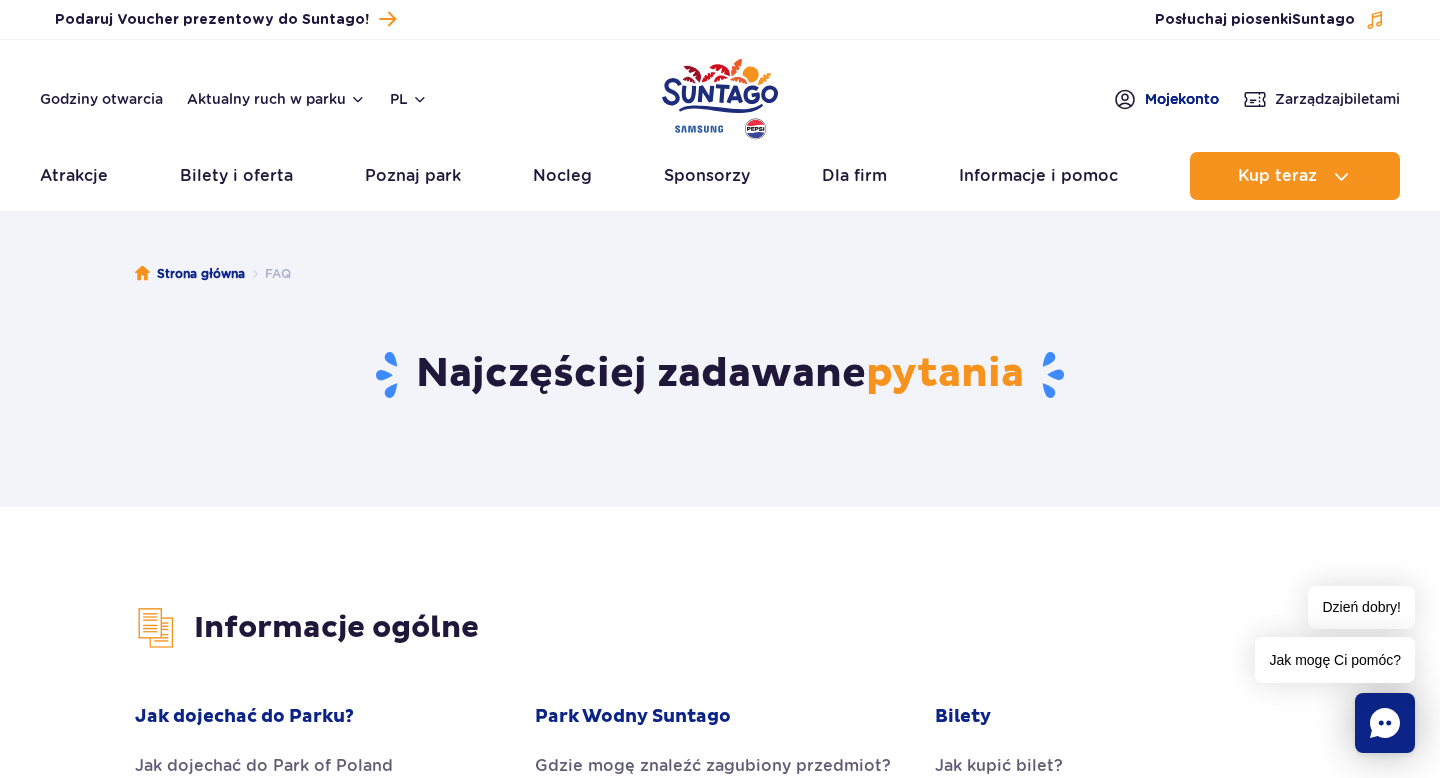 click on "Moje  konto" at bounding box center [1182, 99] 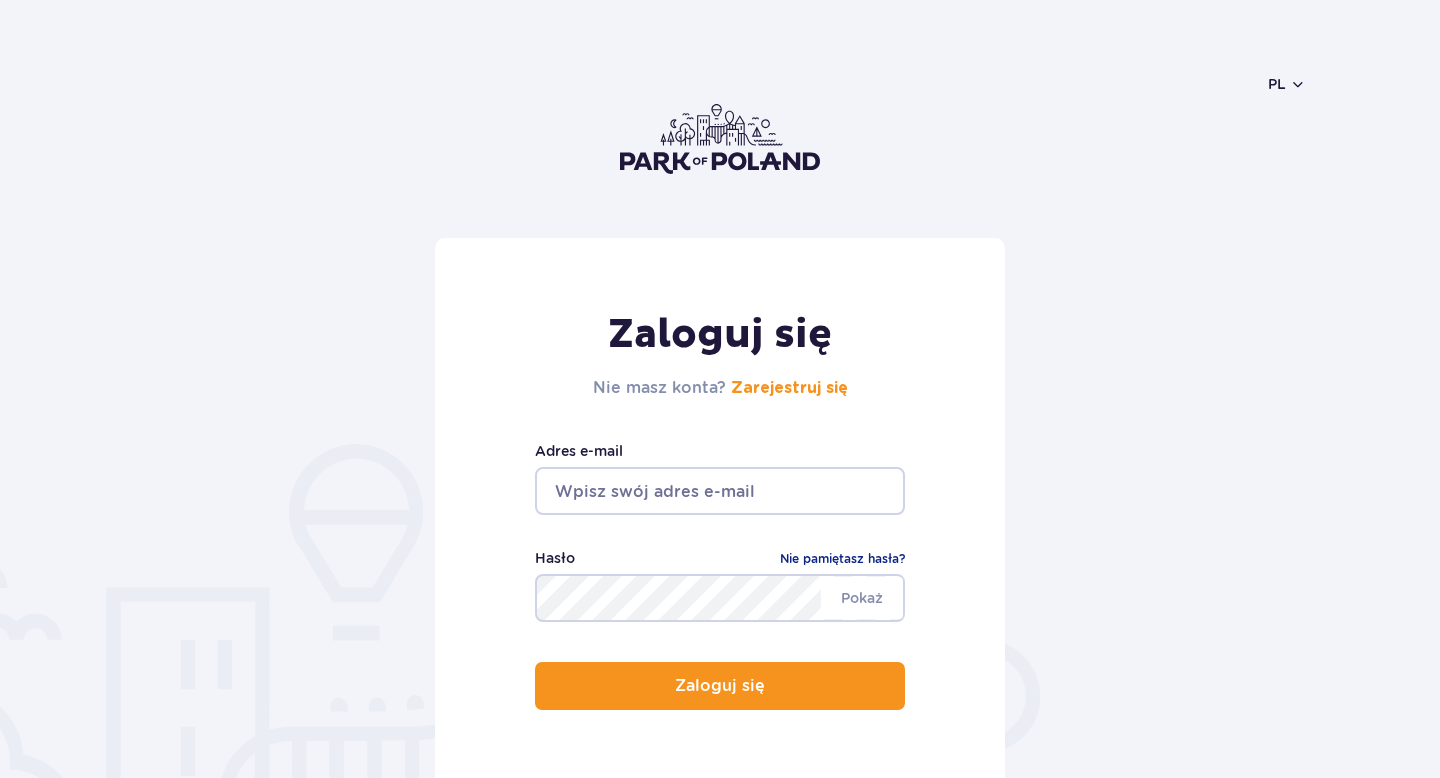 scroll, scrollTop: 0, scrollLeft: 0, axis: both 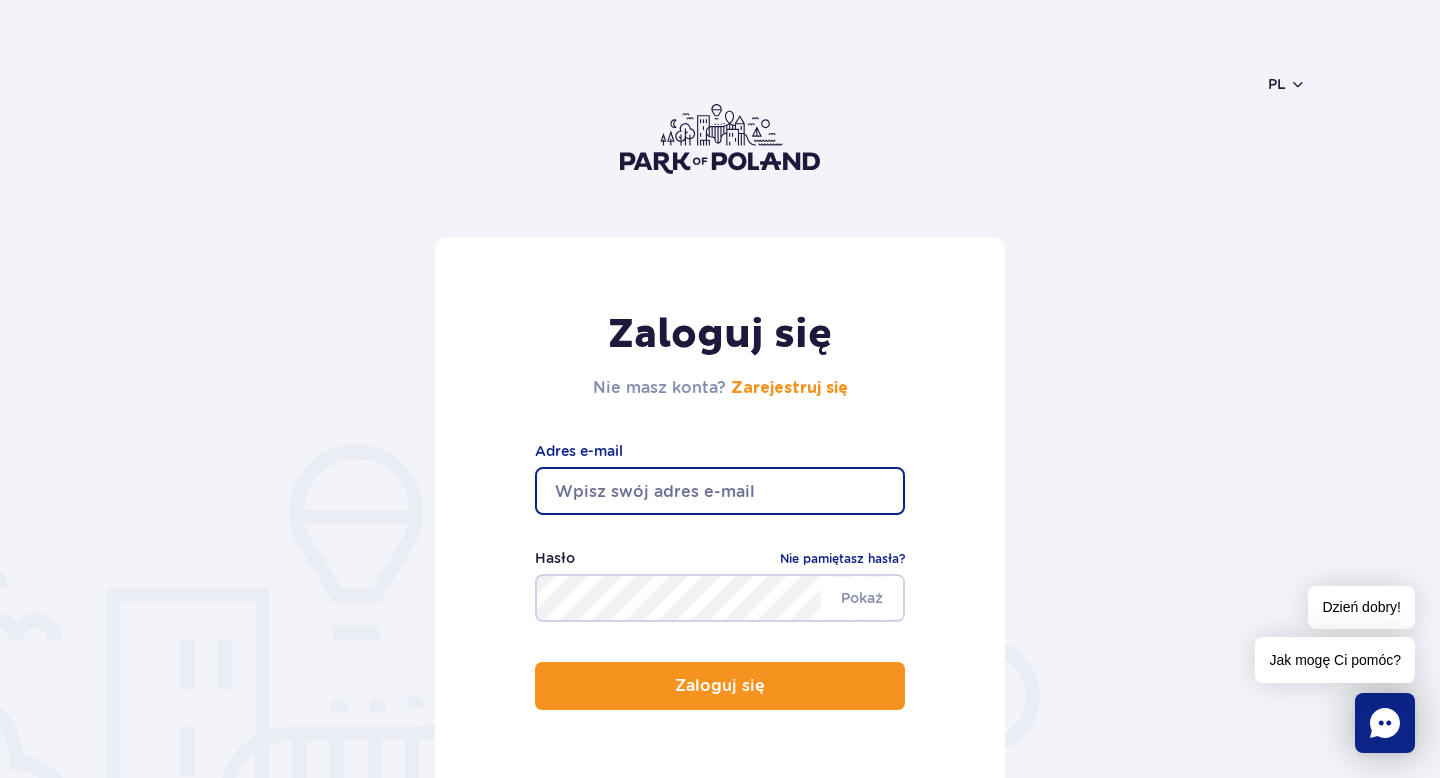 click at bounding box center (720, 491) 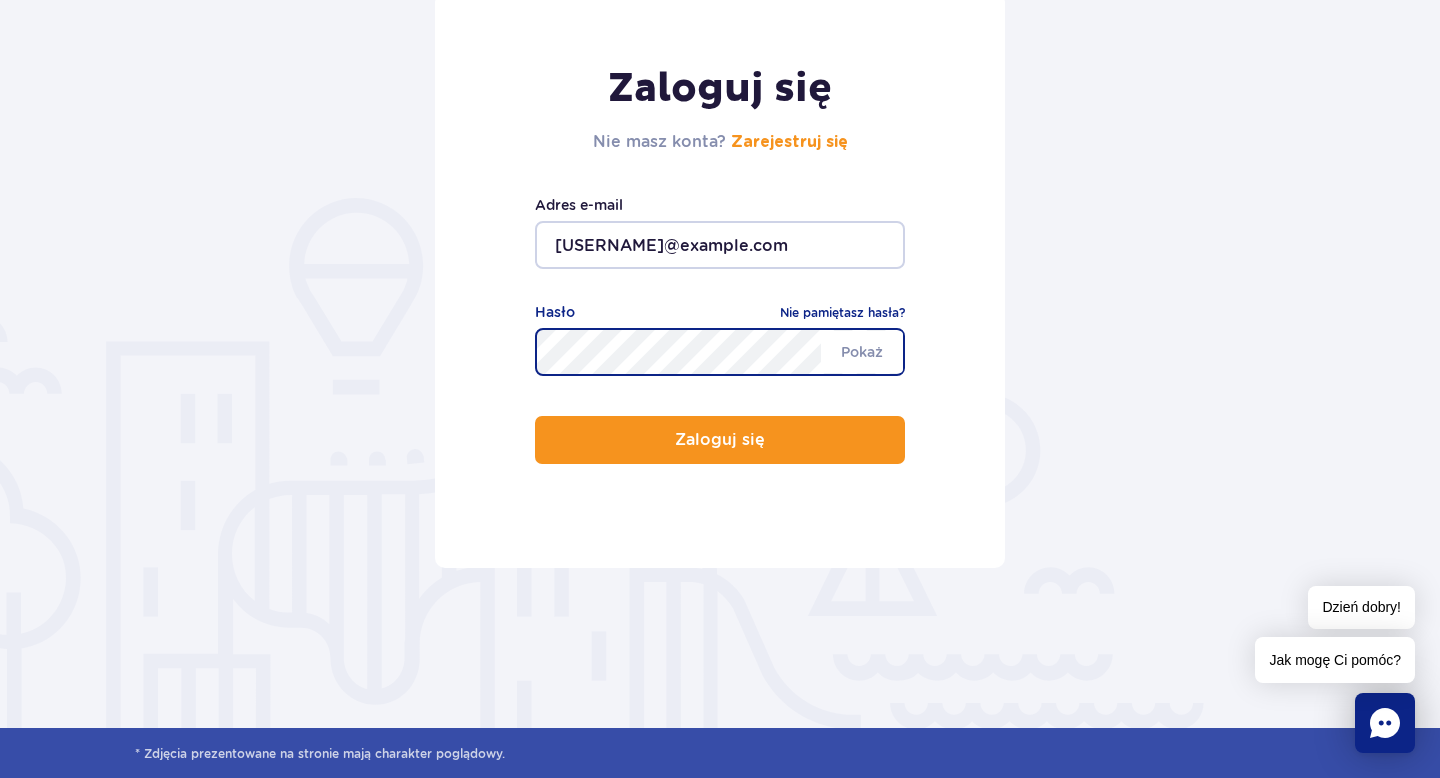 scroll, scrollTop: 211, scrollLeft: 0, axis: vertical 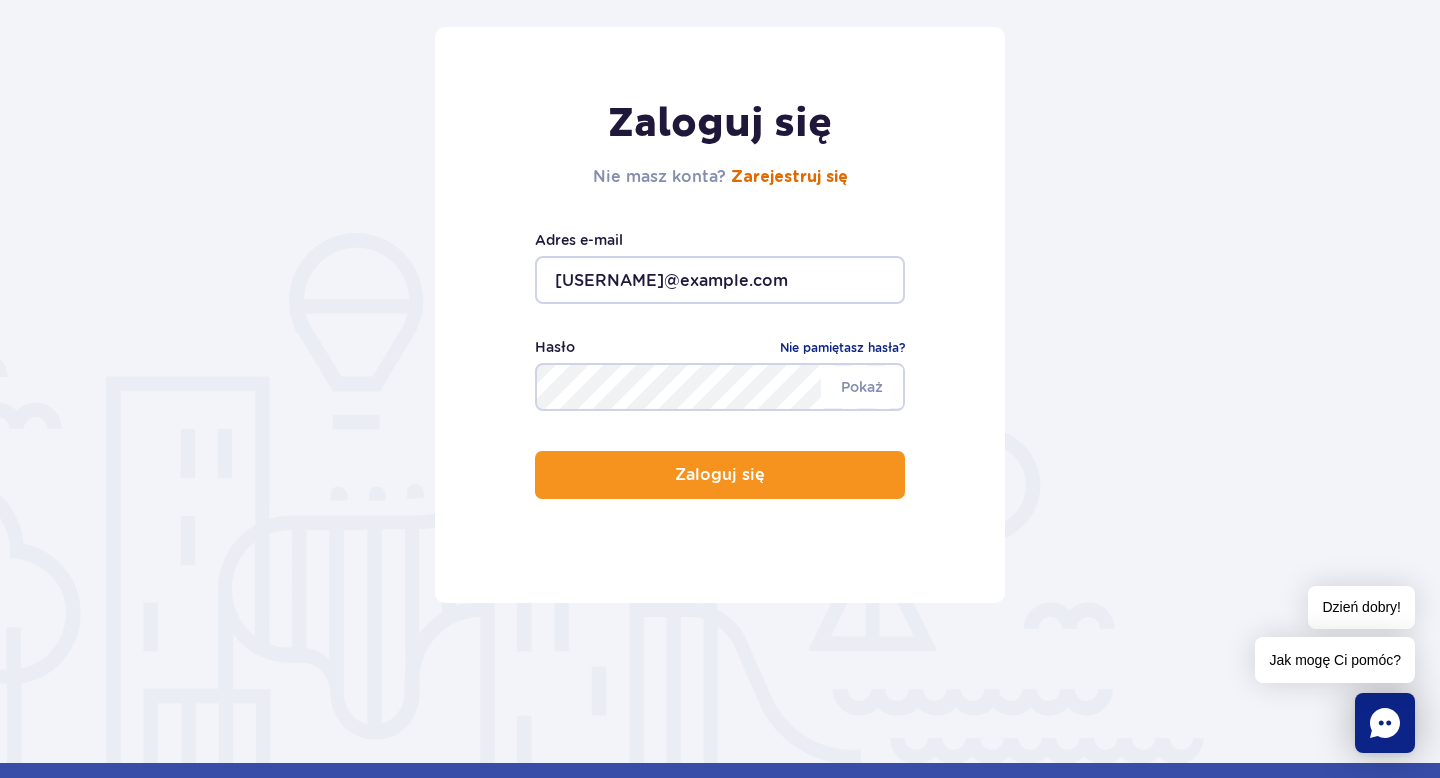 click on "Zarejestruj się" at bounding box center [789, 177] 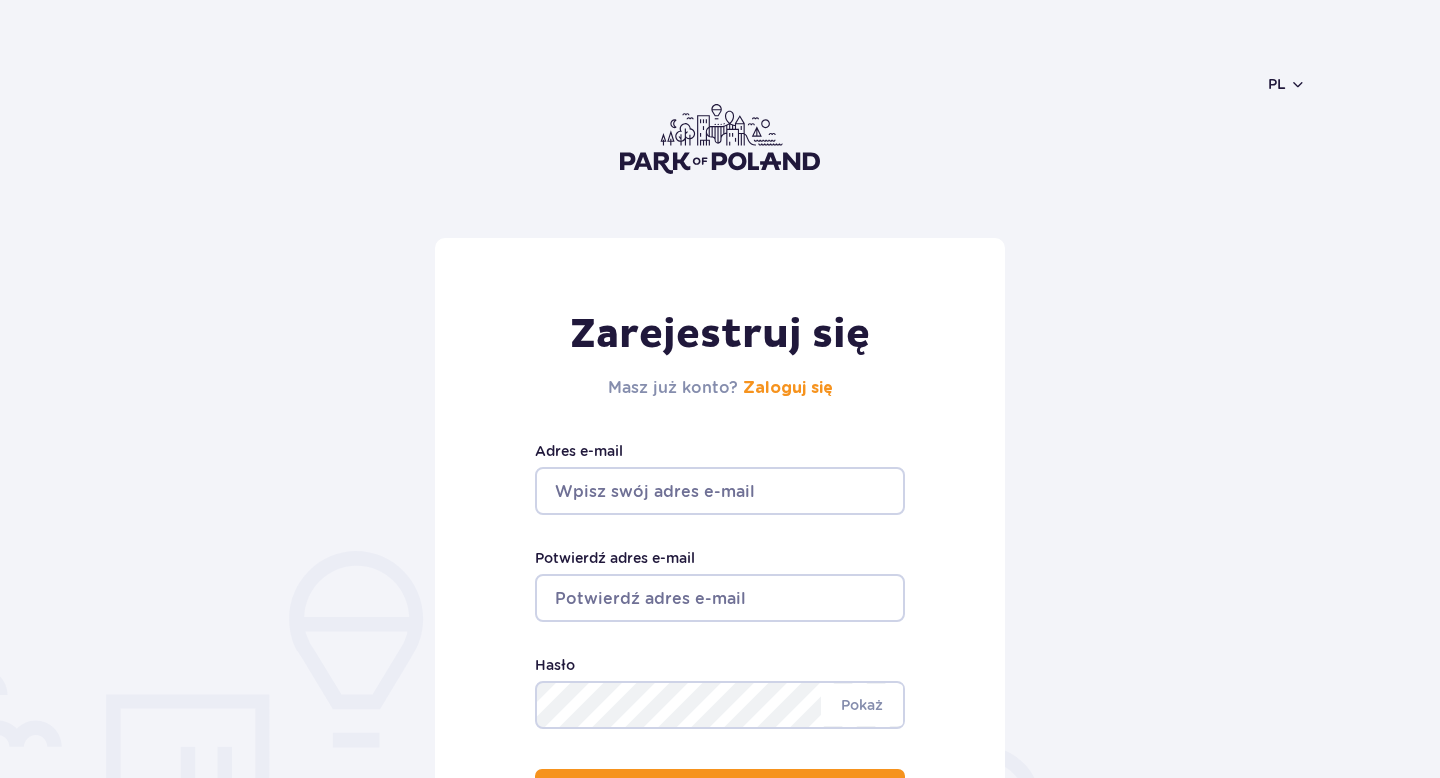 scroll, scrollTop: 0, scrollLeft: 0, axis: both 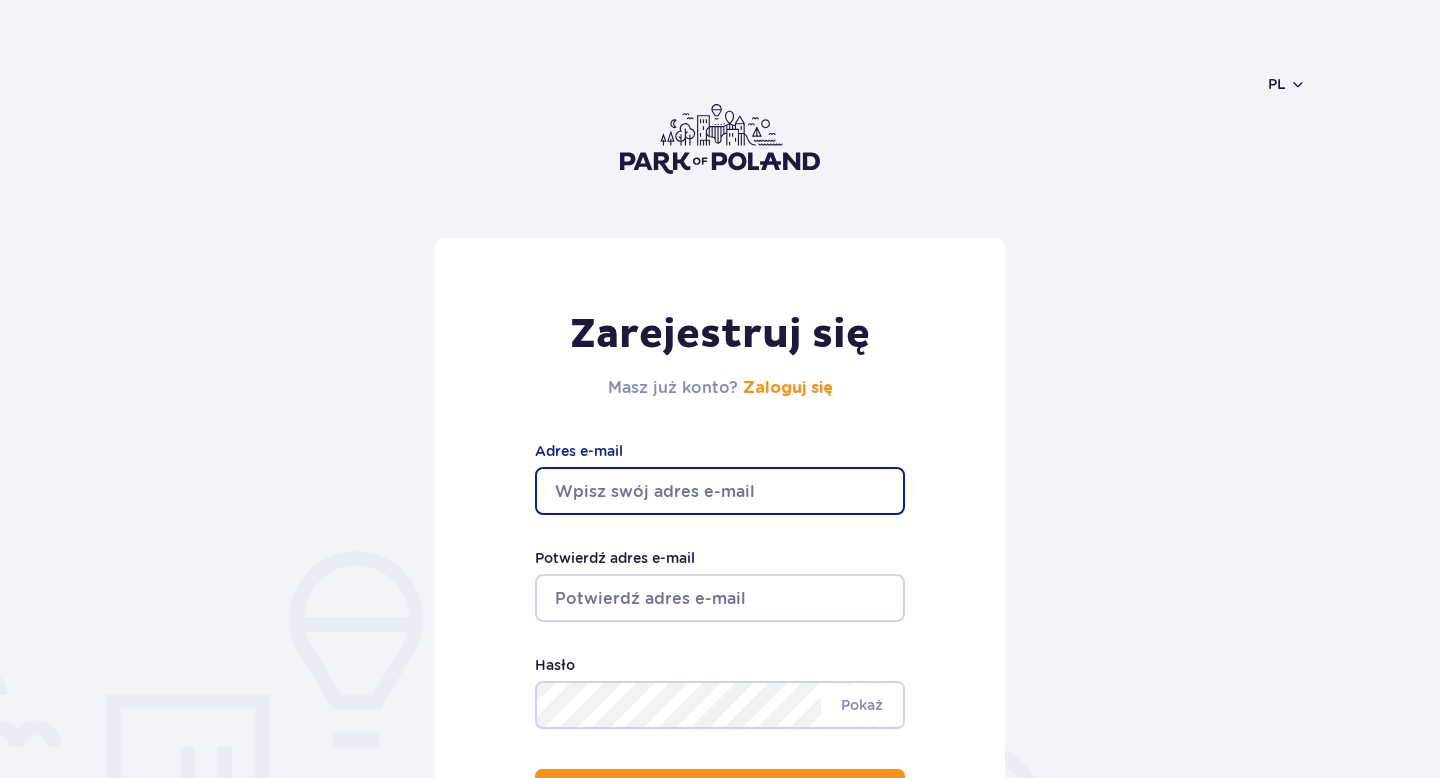click on "Adres e-mail" at bounding box center [720, 491] 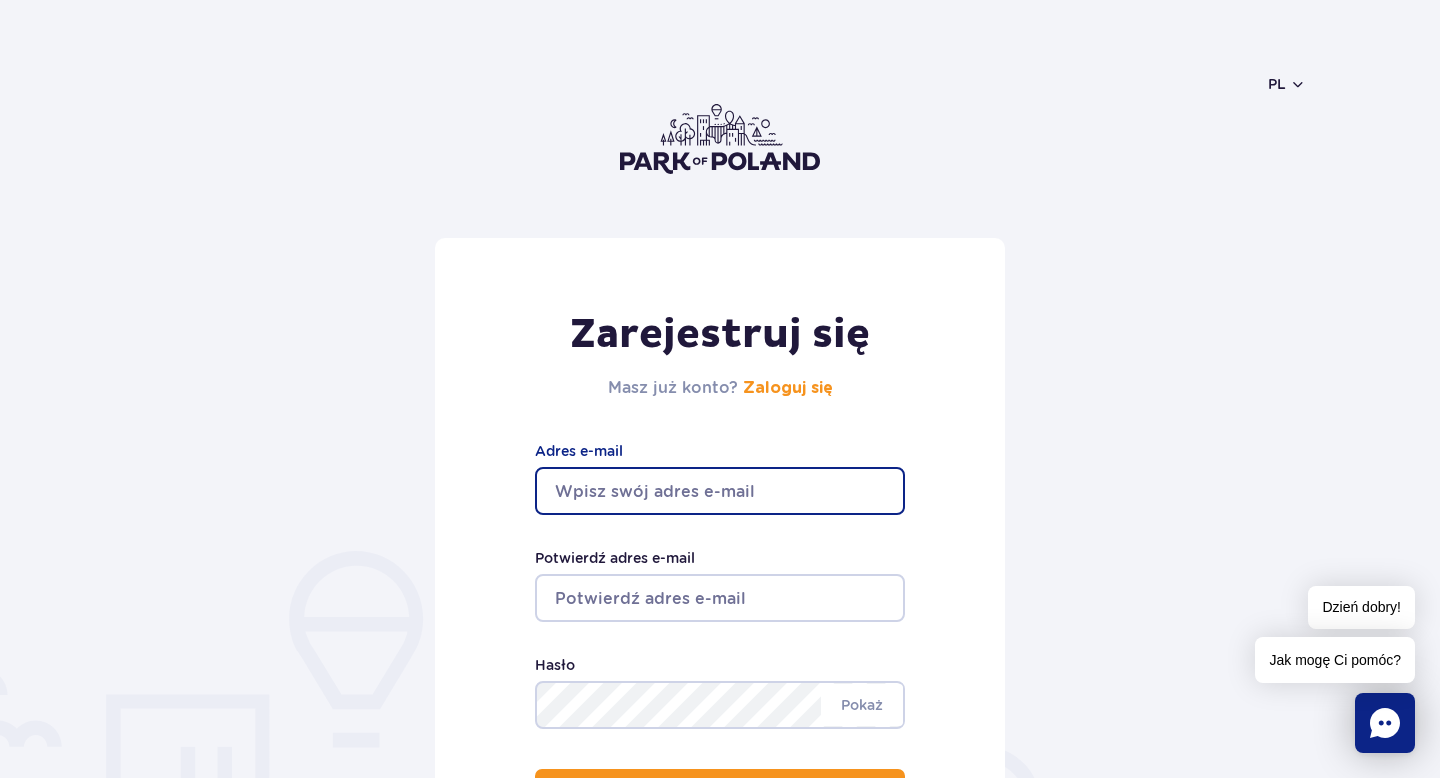 type on "[USERNAME]@example.com" 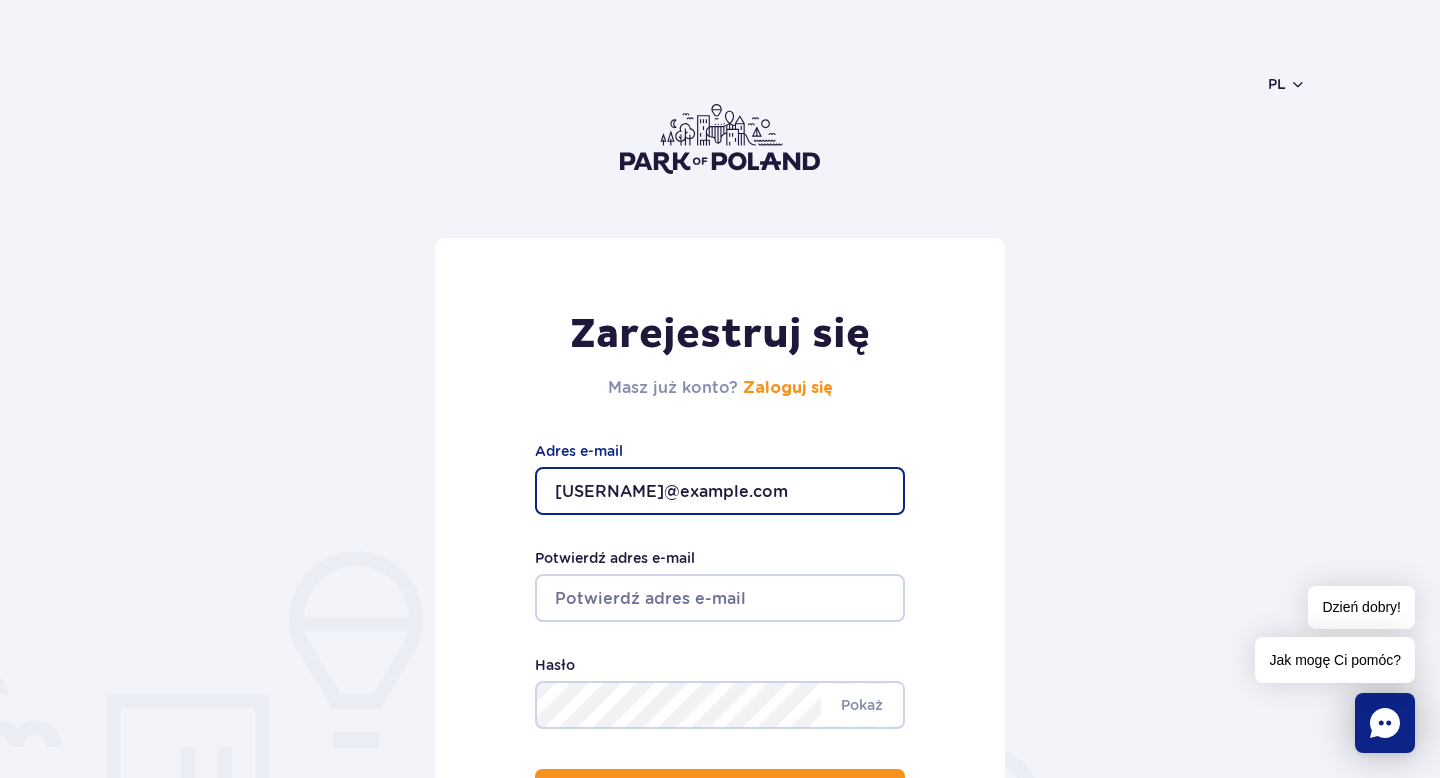 type on "[USERNAME]@example.com" 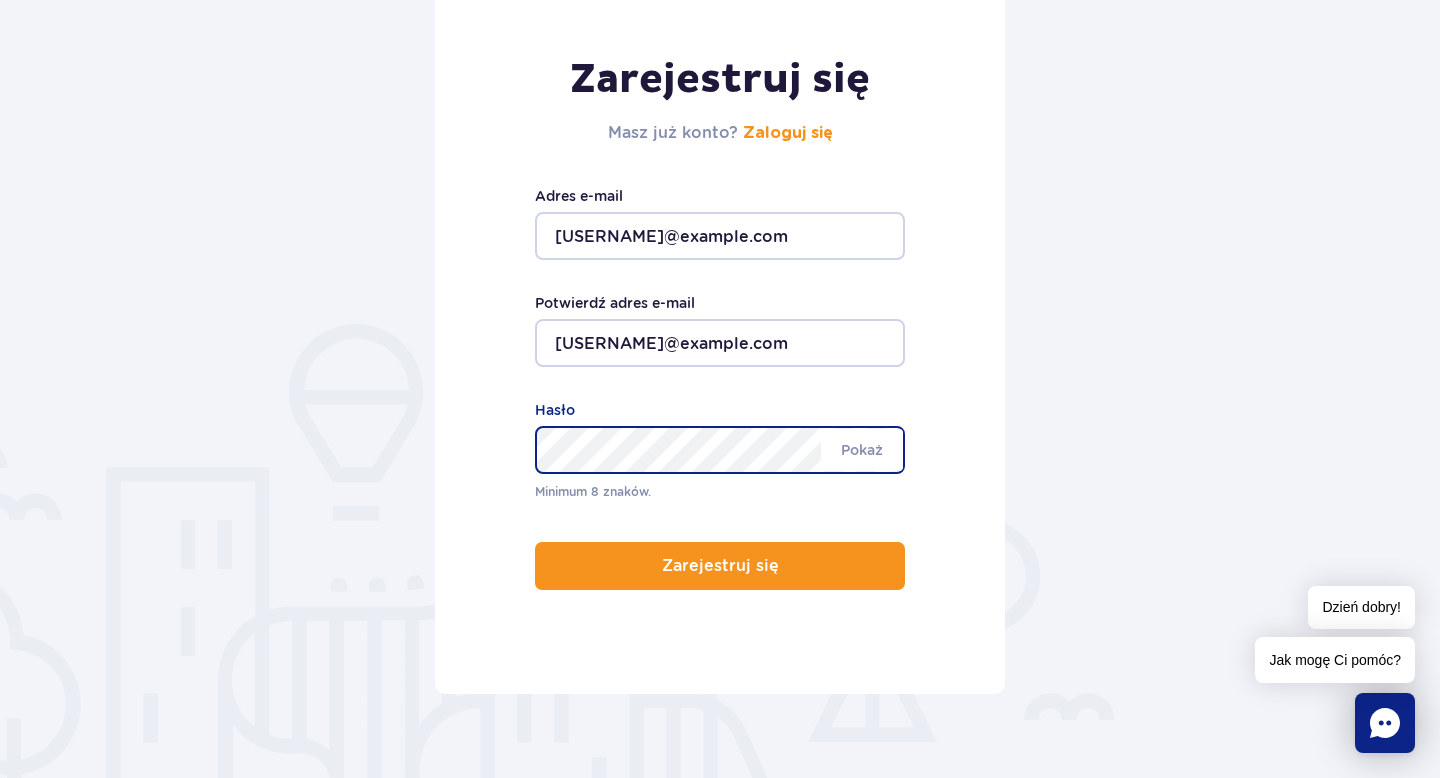 scroll, scrollTop: 283, scrollLeft: 0, axis: vertical 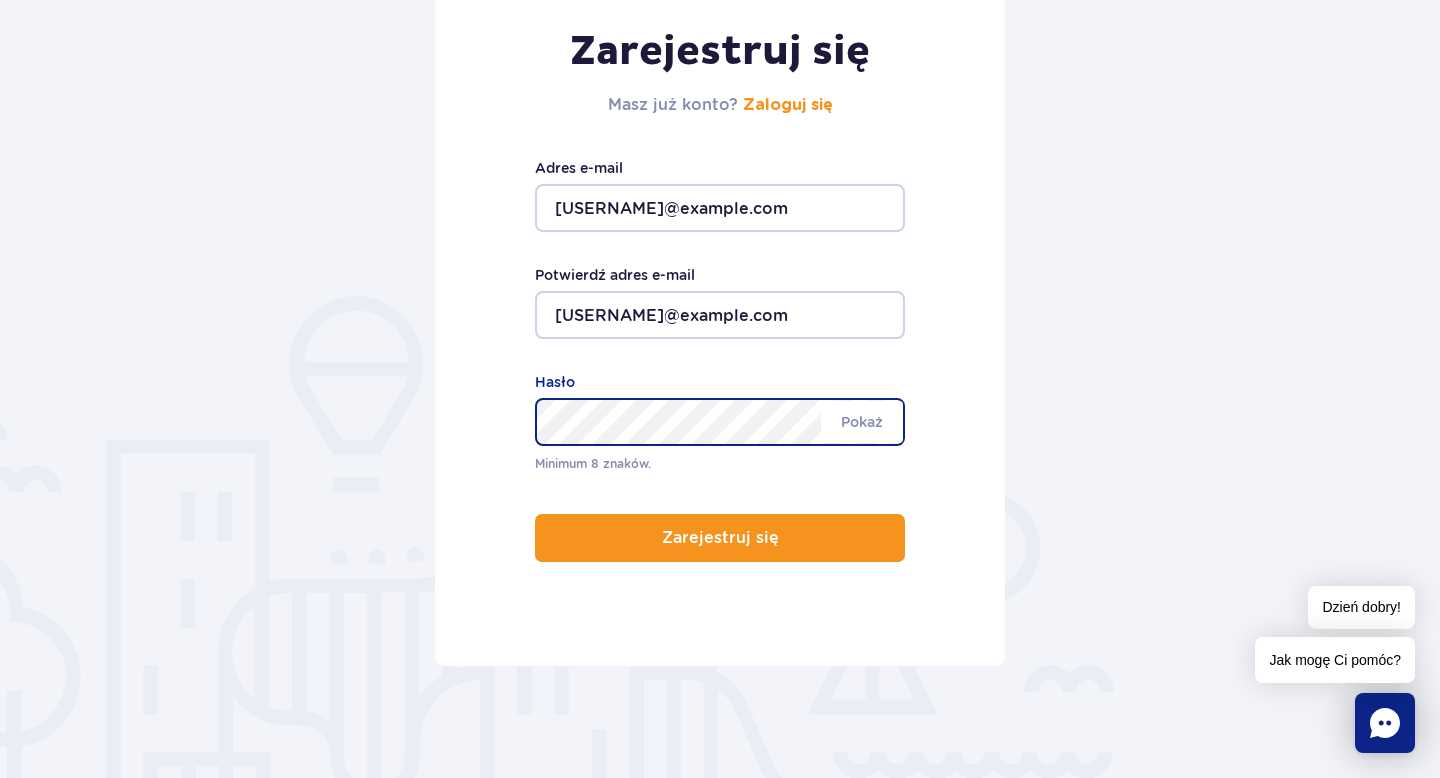 click on "Minimum 8 znaków.
Pokaż
Hasło" at bounding box center (720, 422) 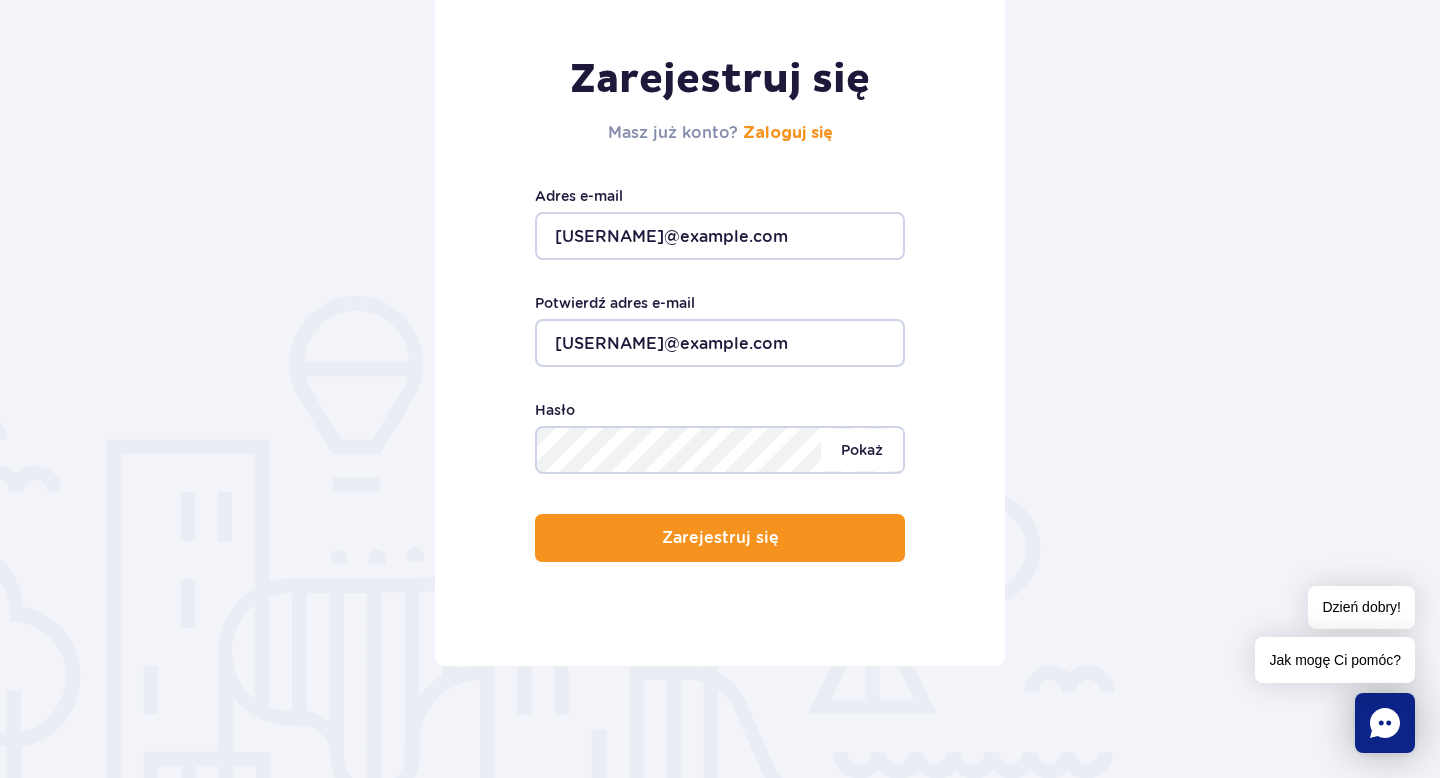 click on "Pokaż" at bounding box center (862, 450) 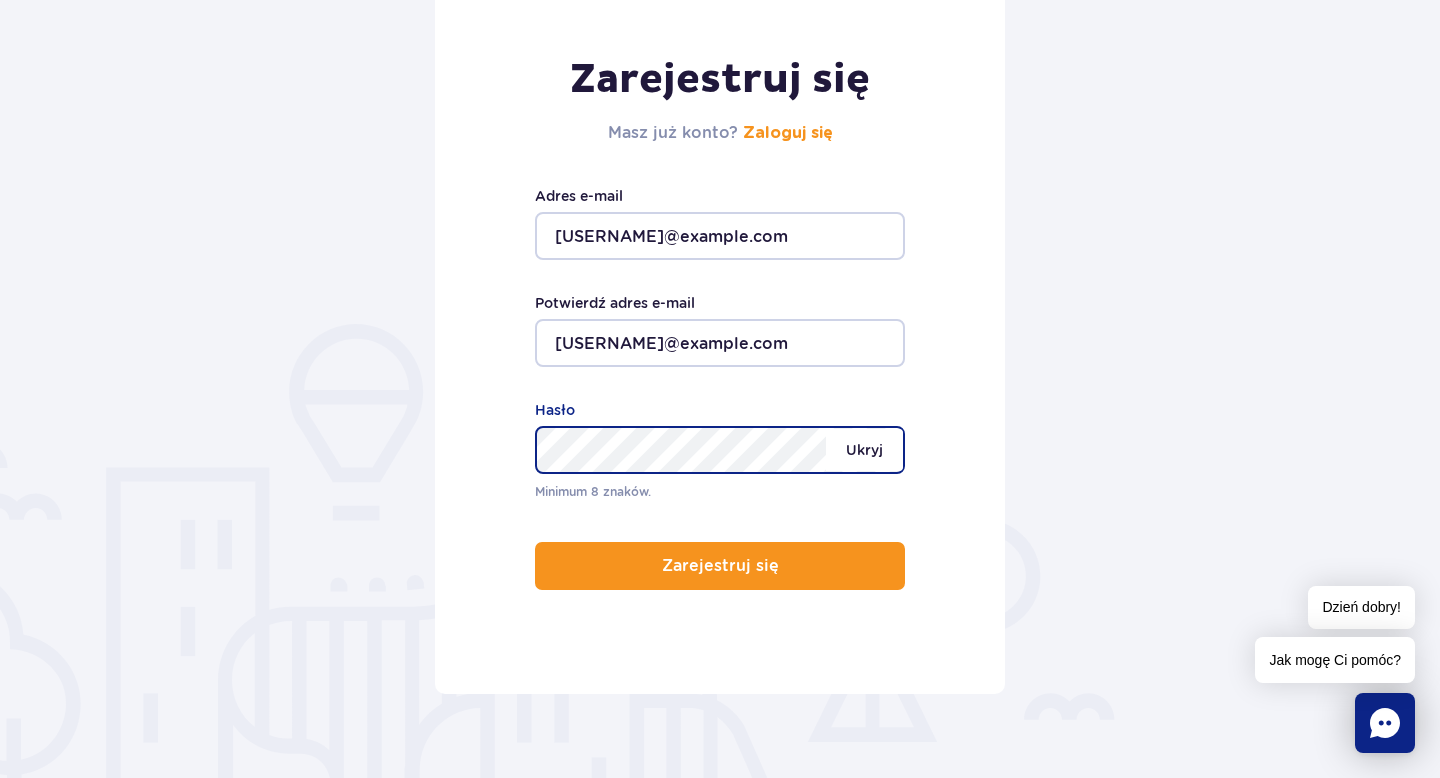 scroll, scrollTop: 283, scrollLeft: 0, axis: vertical 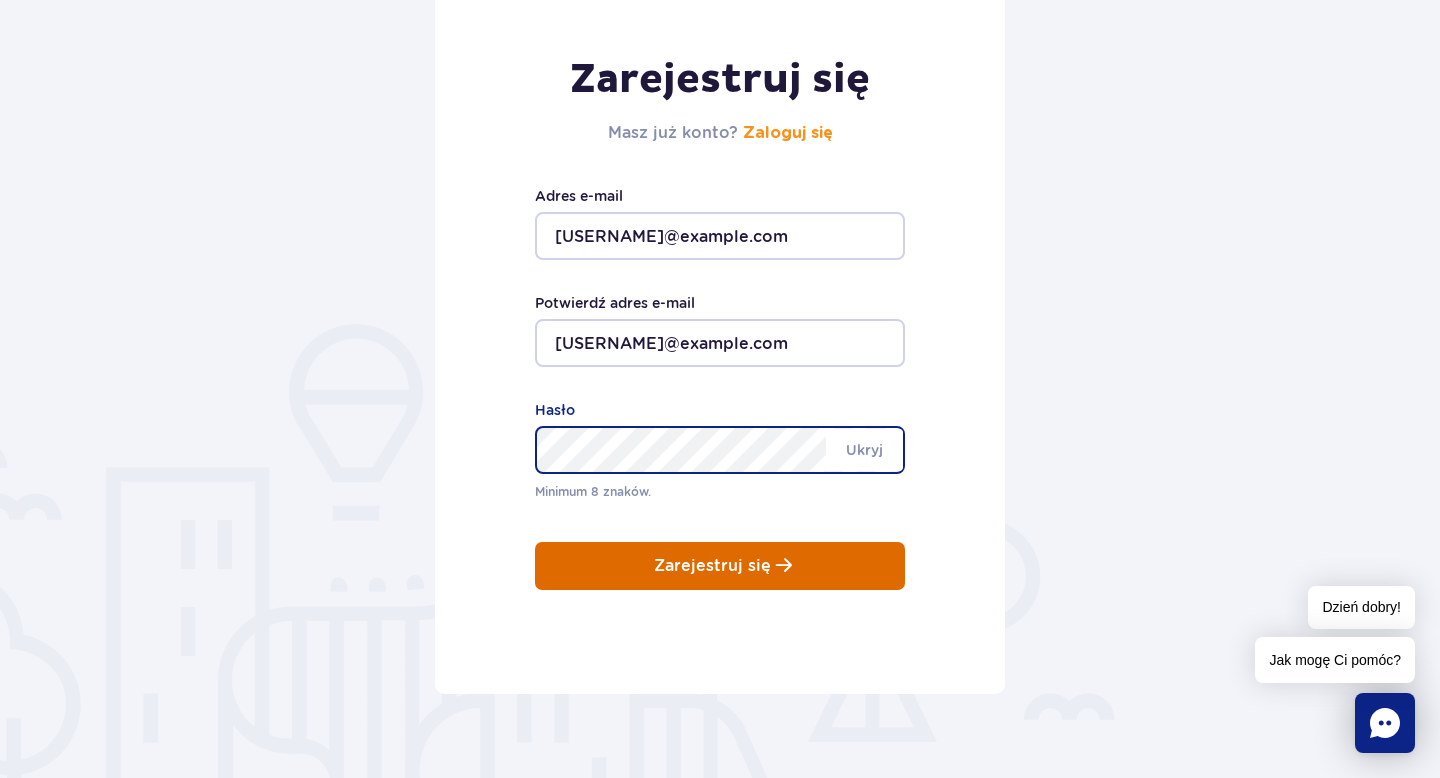 click on "Zarejestruj się" at bounding box center (720, 566) 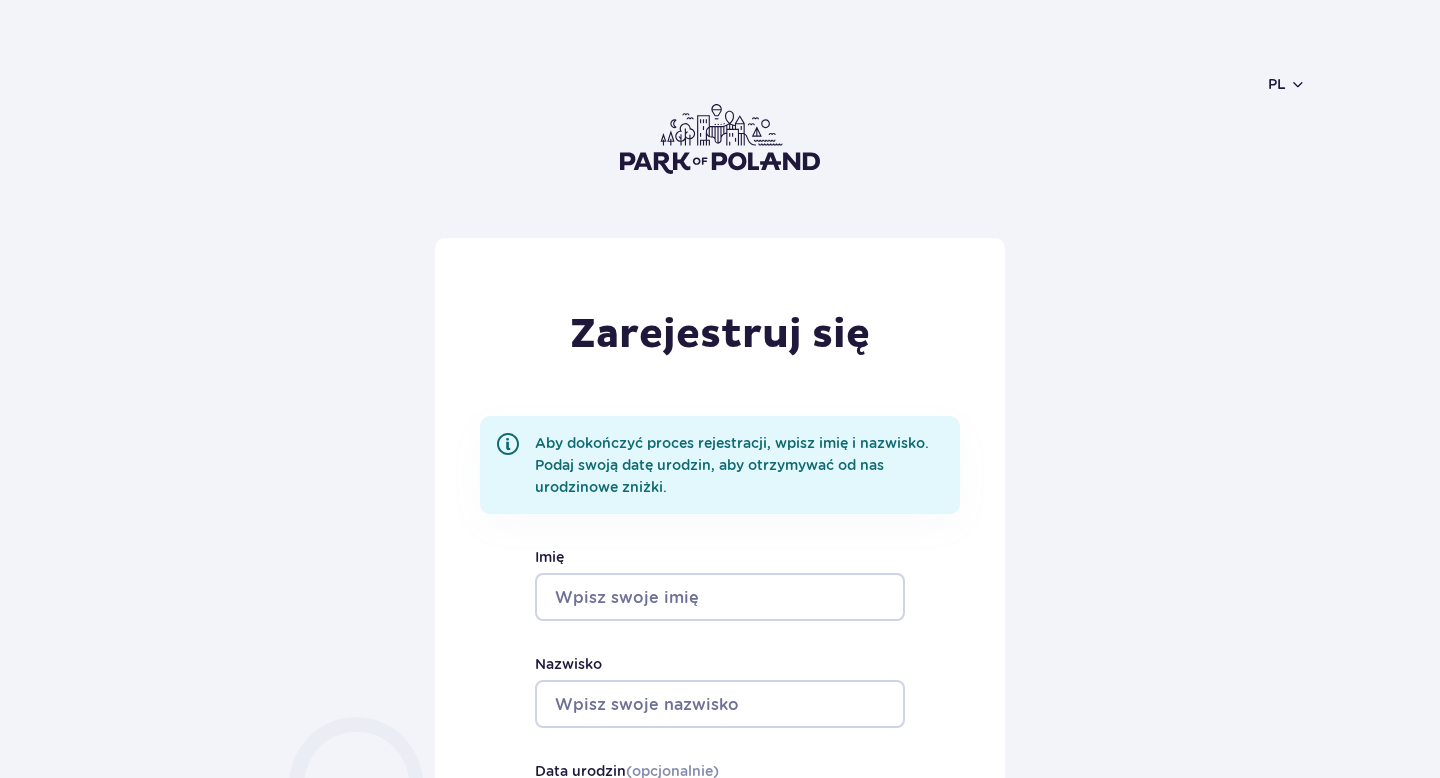 scroll, scrollTop: 0, scrollLeft: 0, axis: both 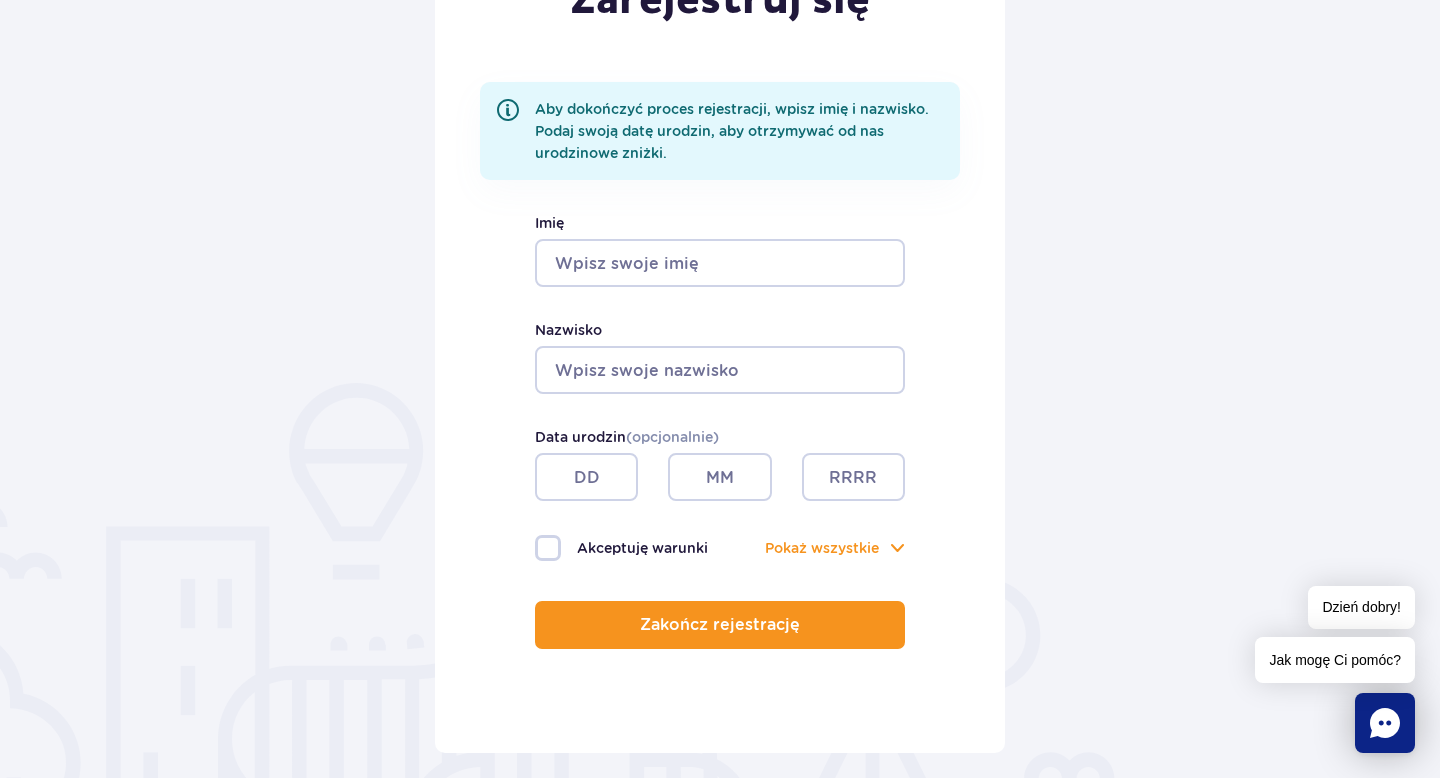 click on "Imię" at bounding box center (720, 263) 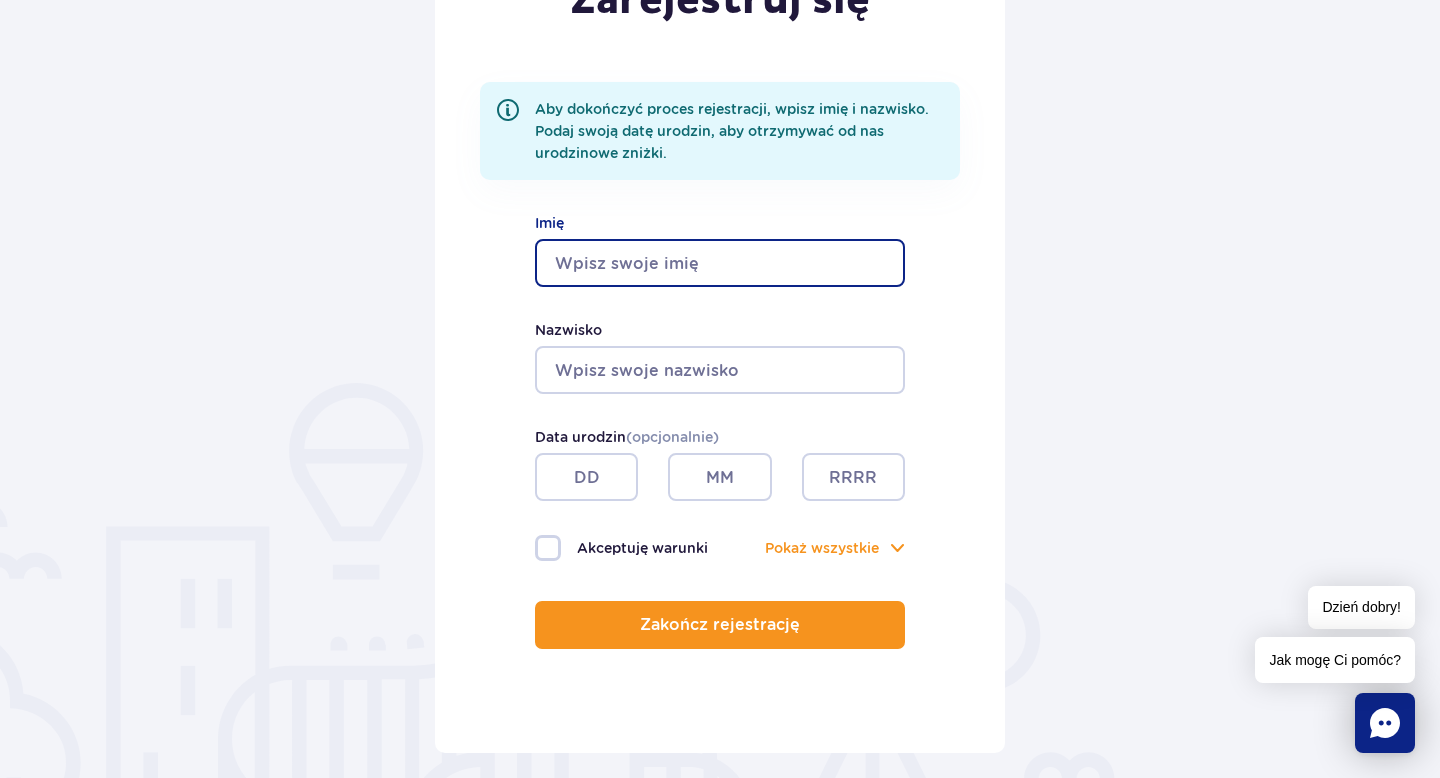 type on "Evelina" 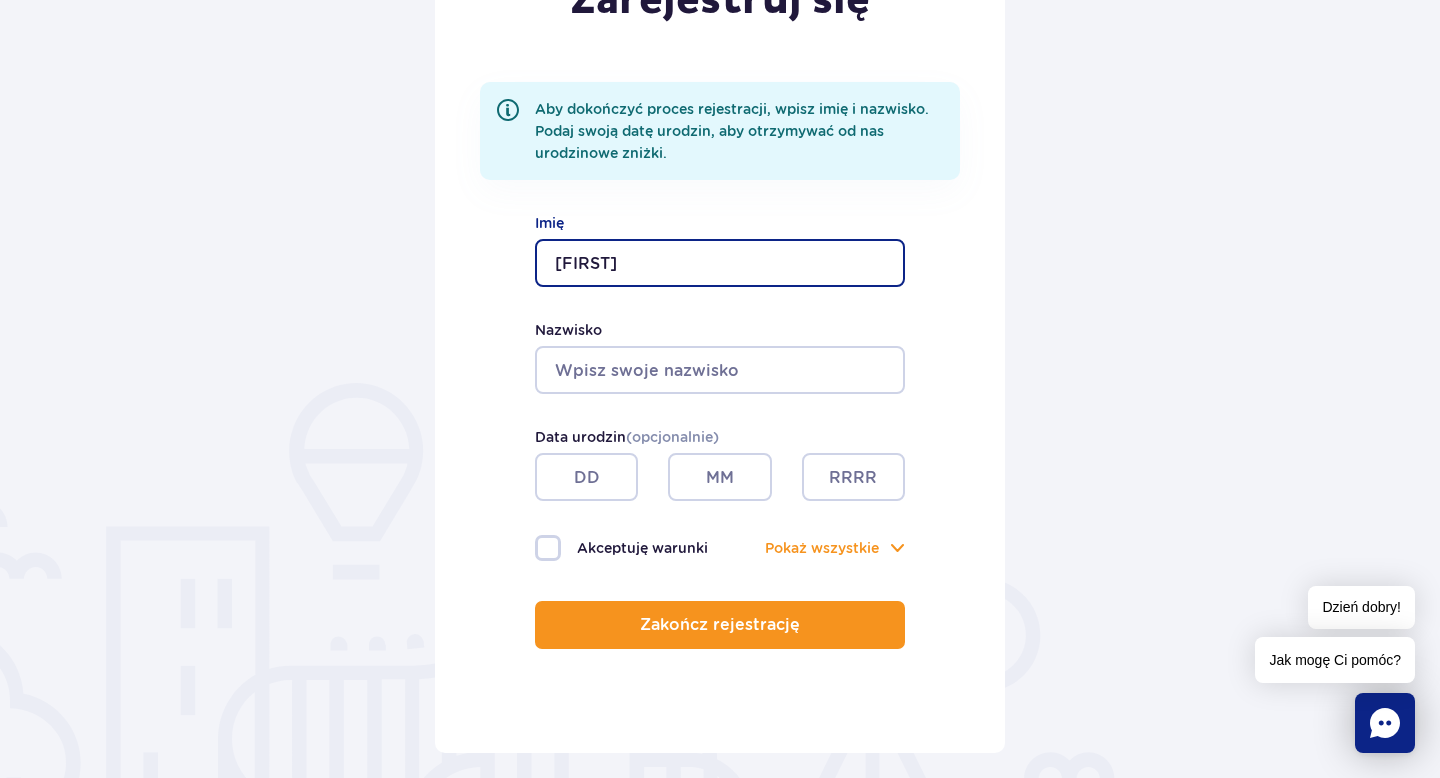 type on "Polovynka" 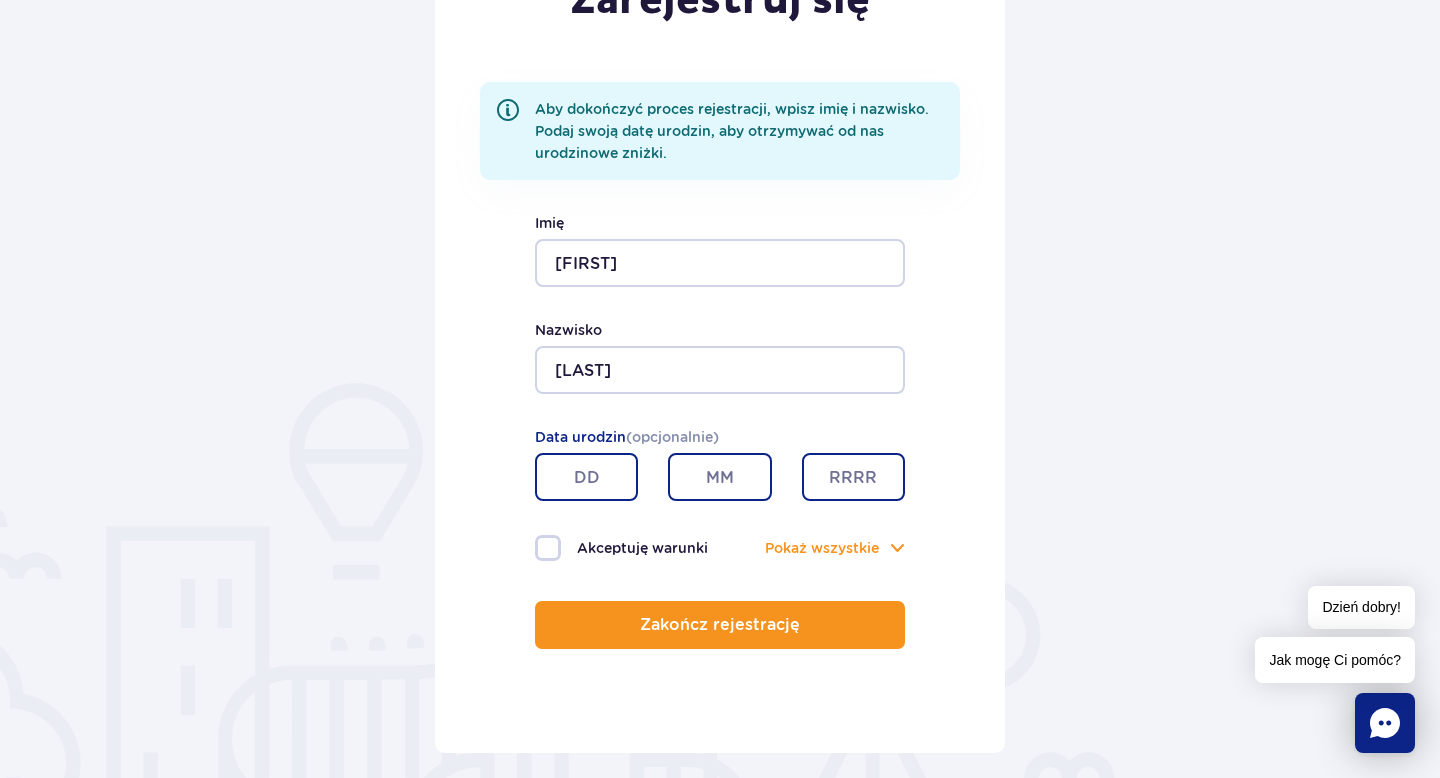 click at bounding box center [586, 477] 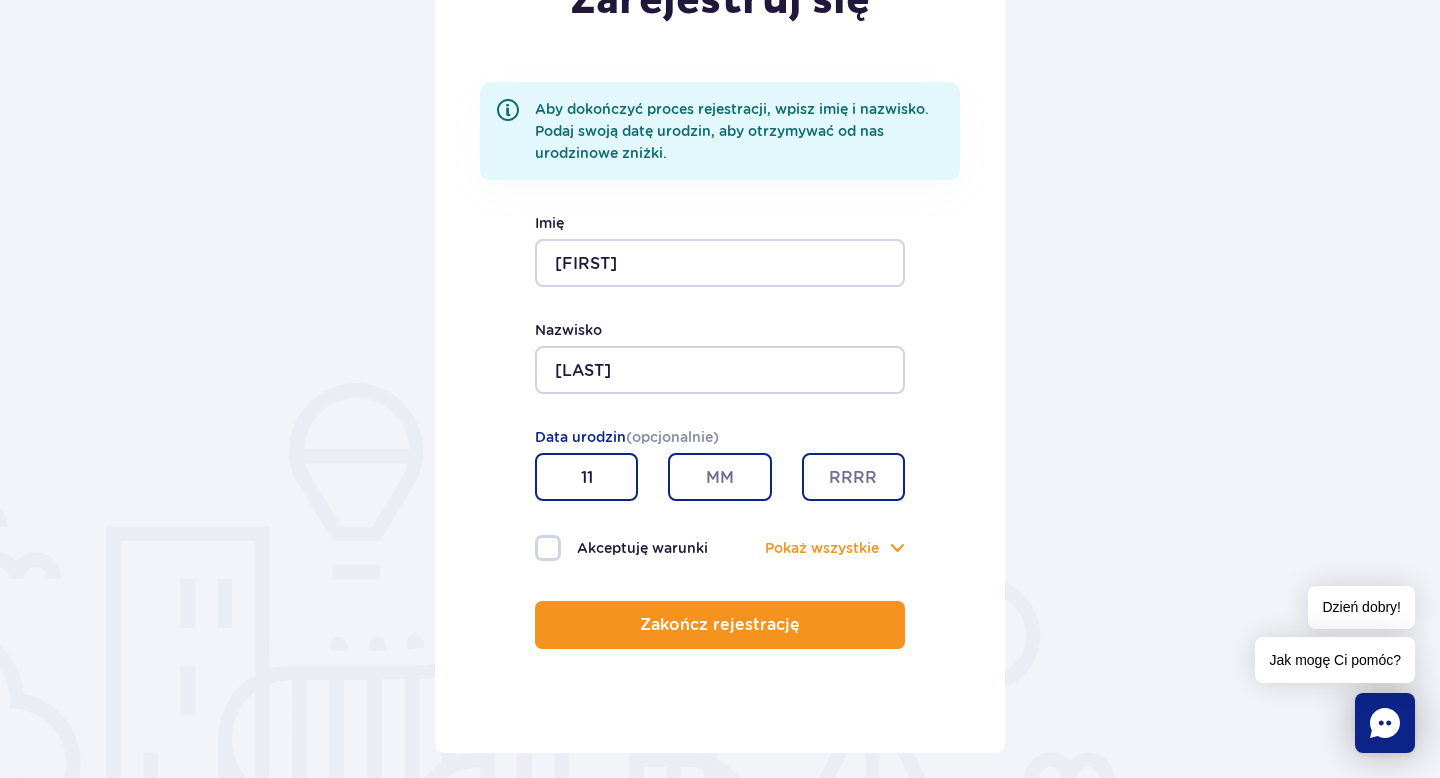 type on "11" 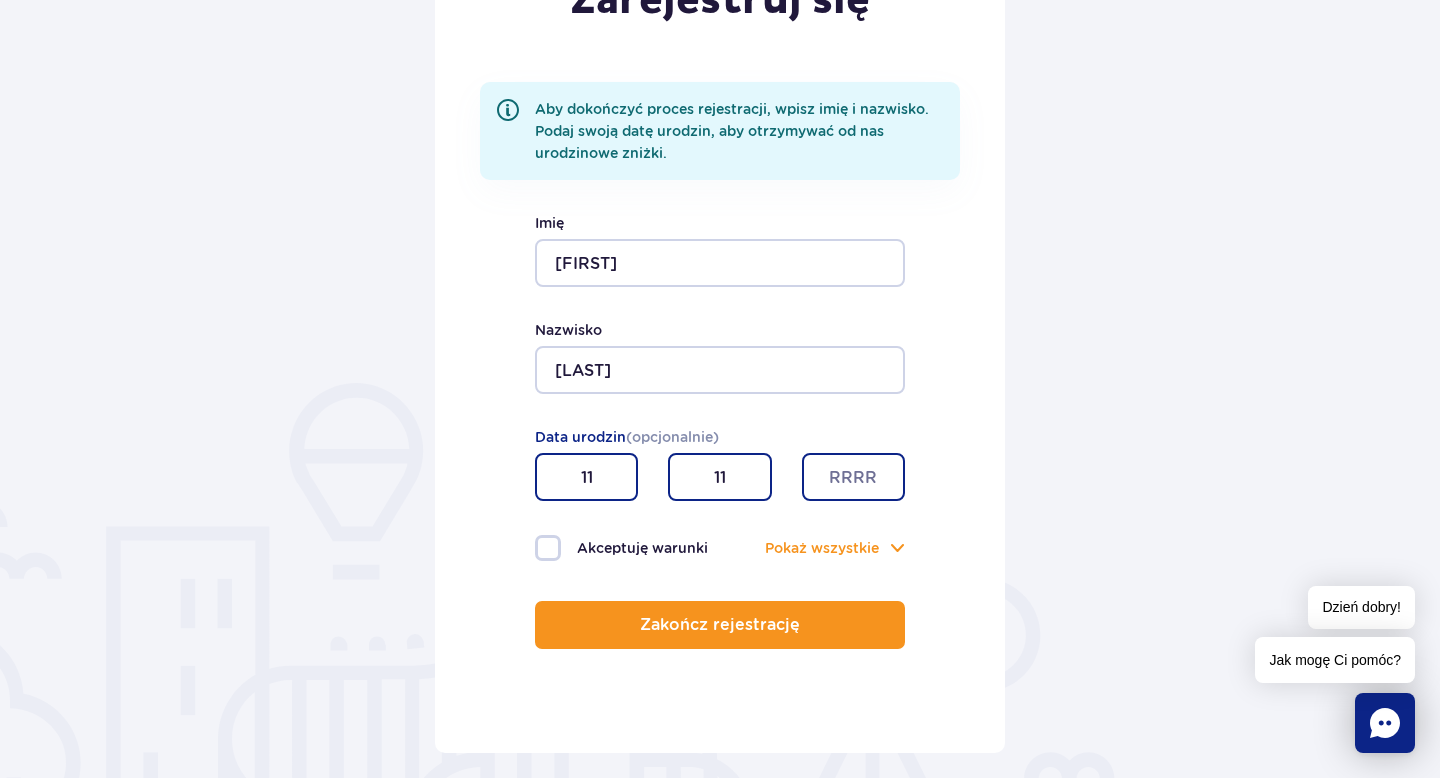 type on "11" 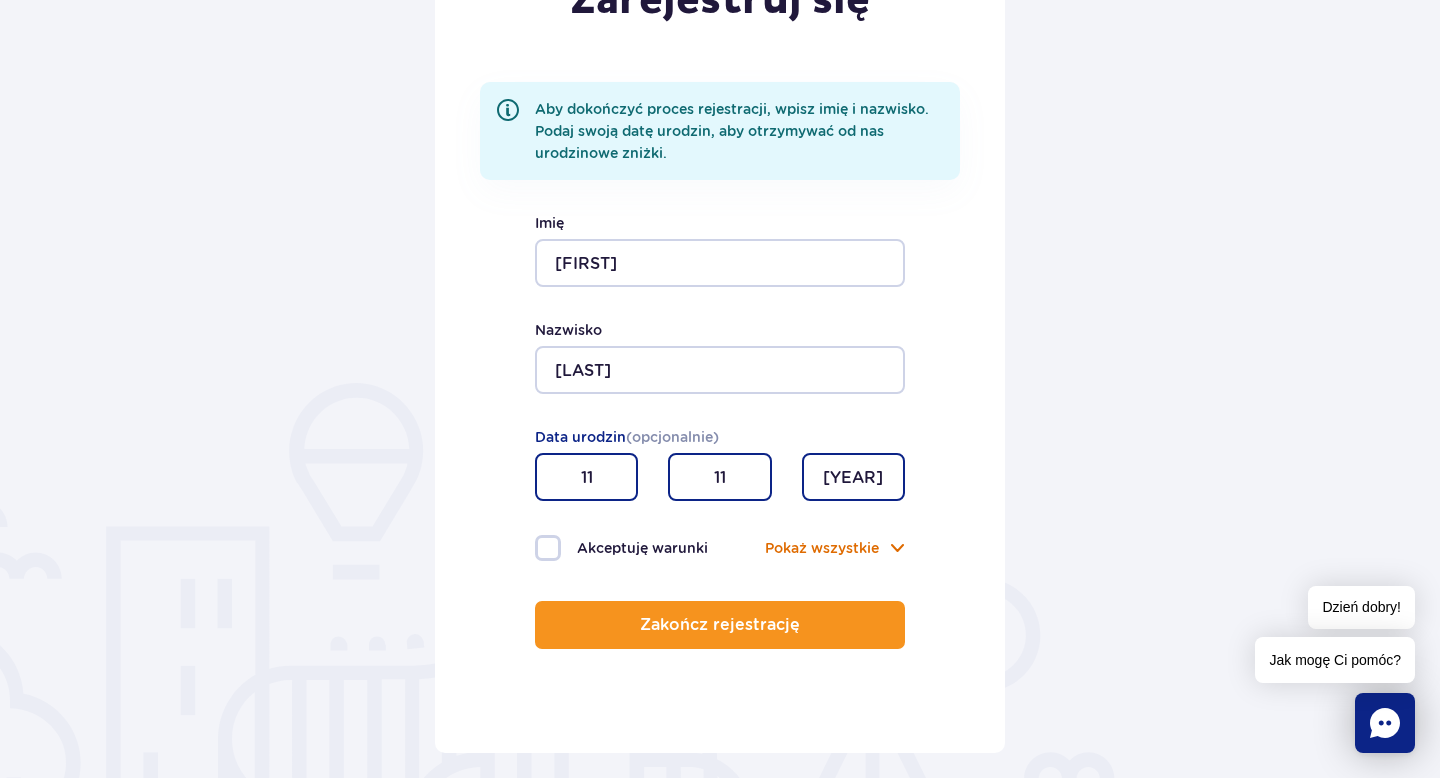 type on "1994" 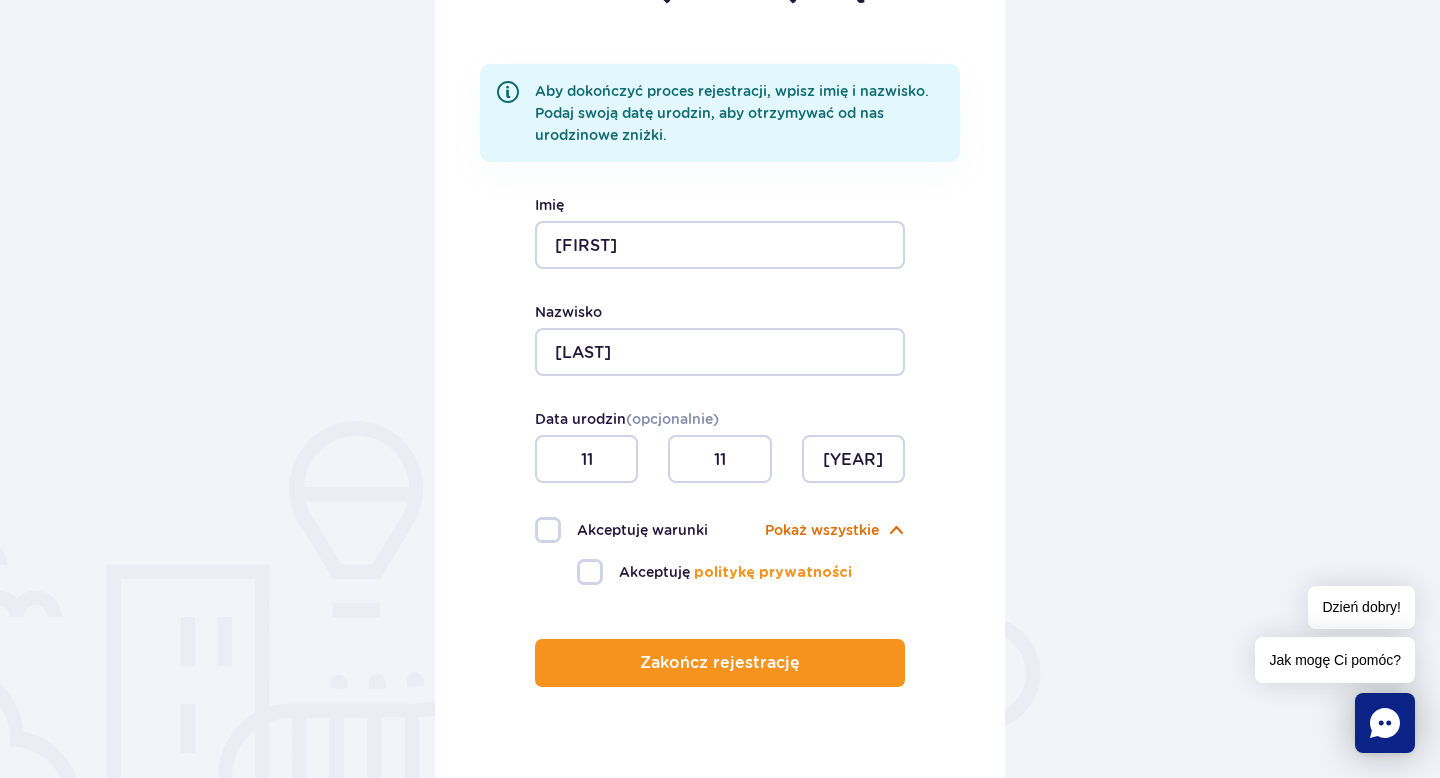 scroll, scrollTop: 418, scrollLeft: 0, axis: vertical 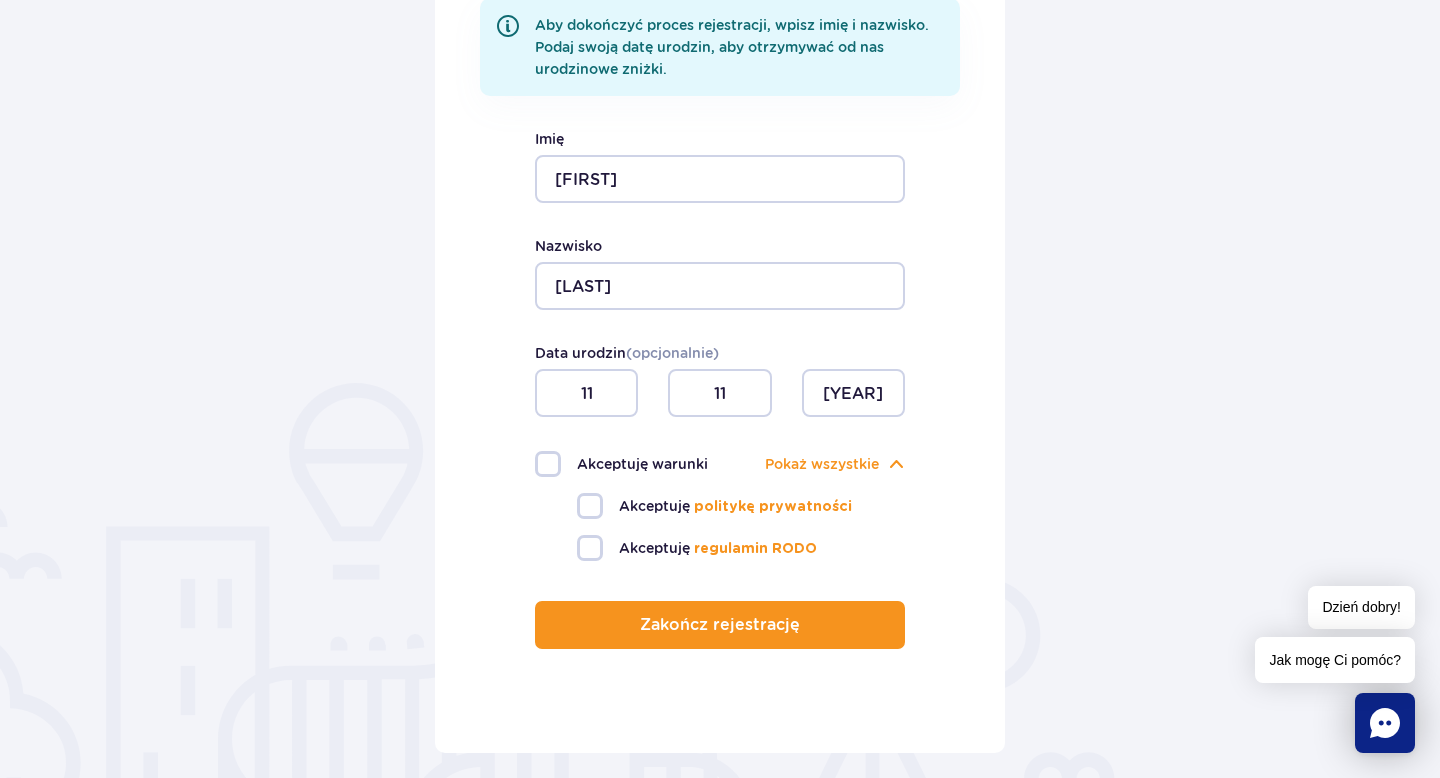 click on "Akceptuję warunki" at bounding box center [627, 464] 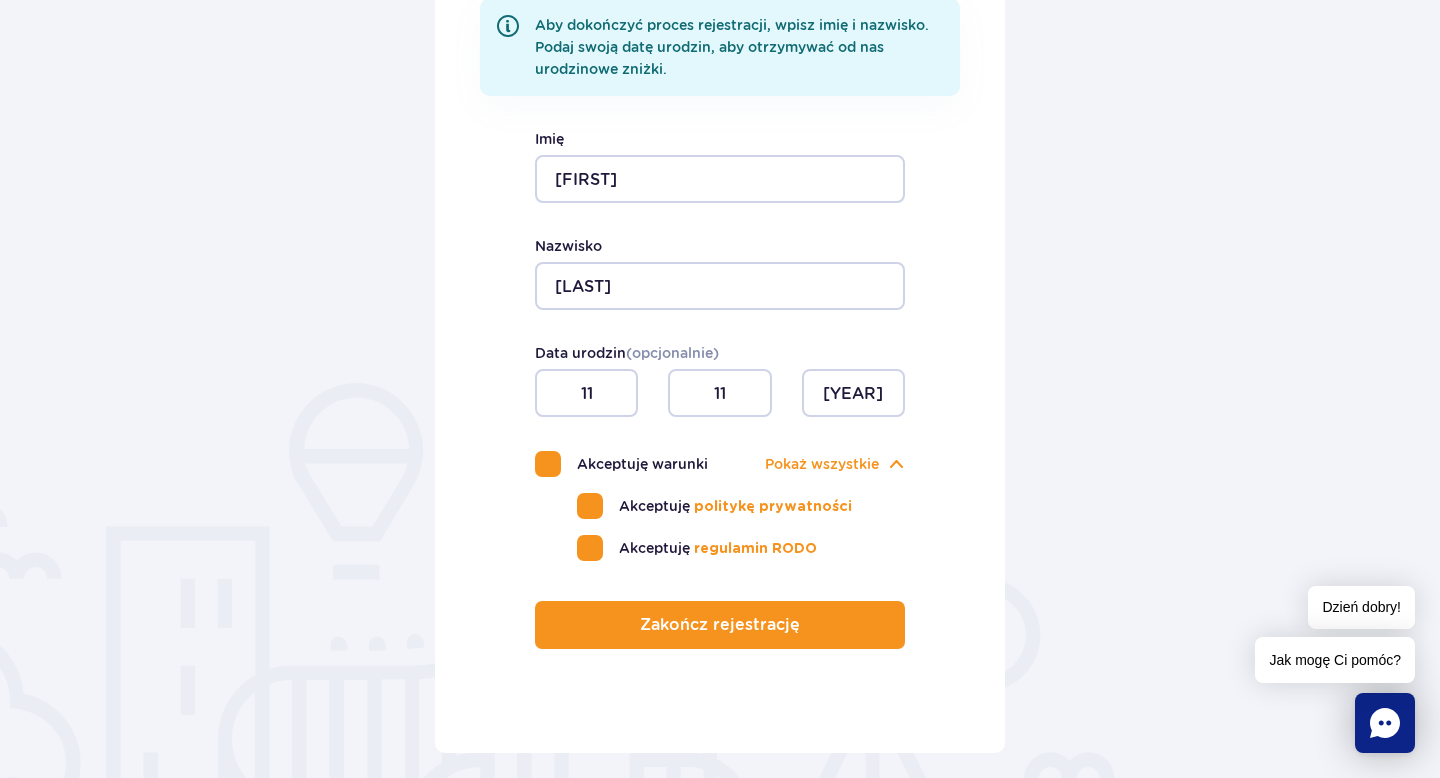 checkbox on "true" 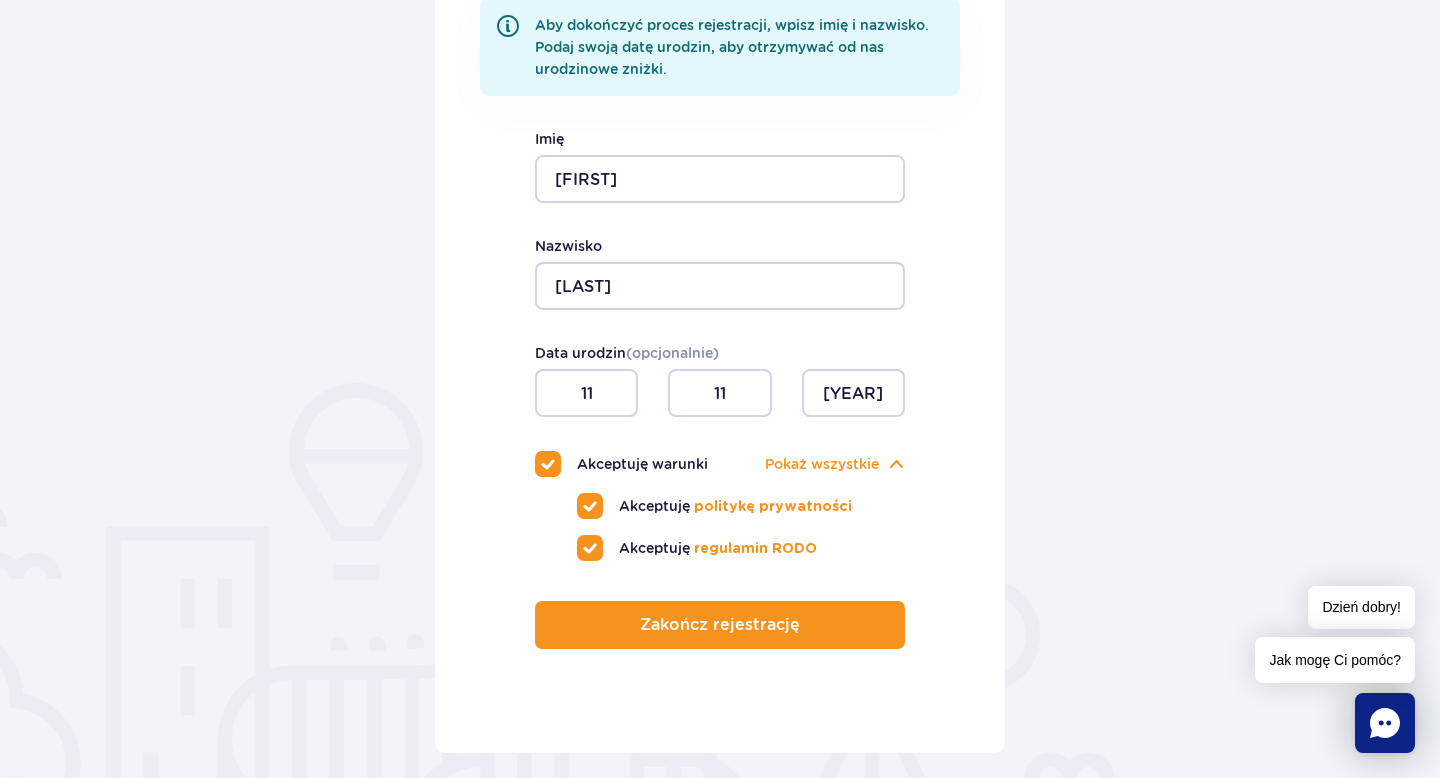 checkbox on "true" 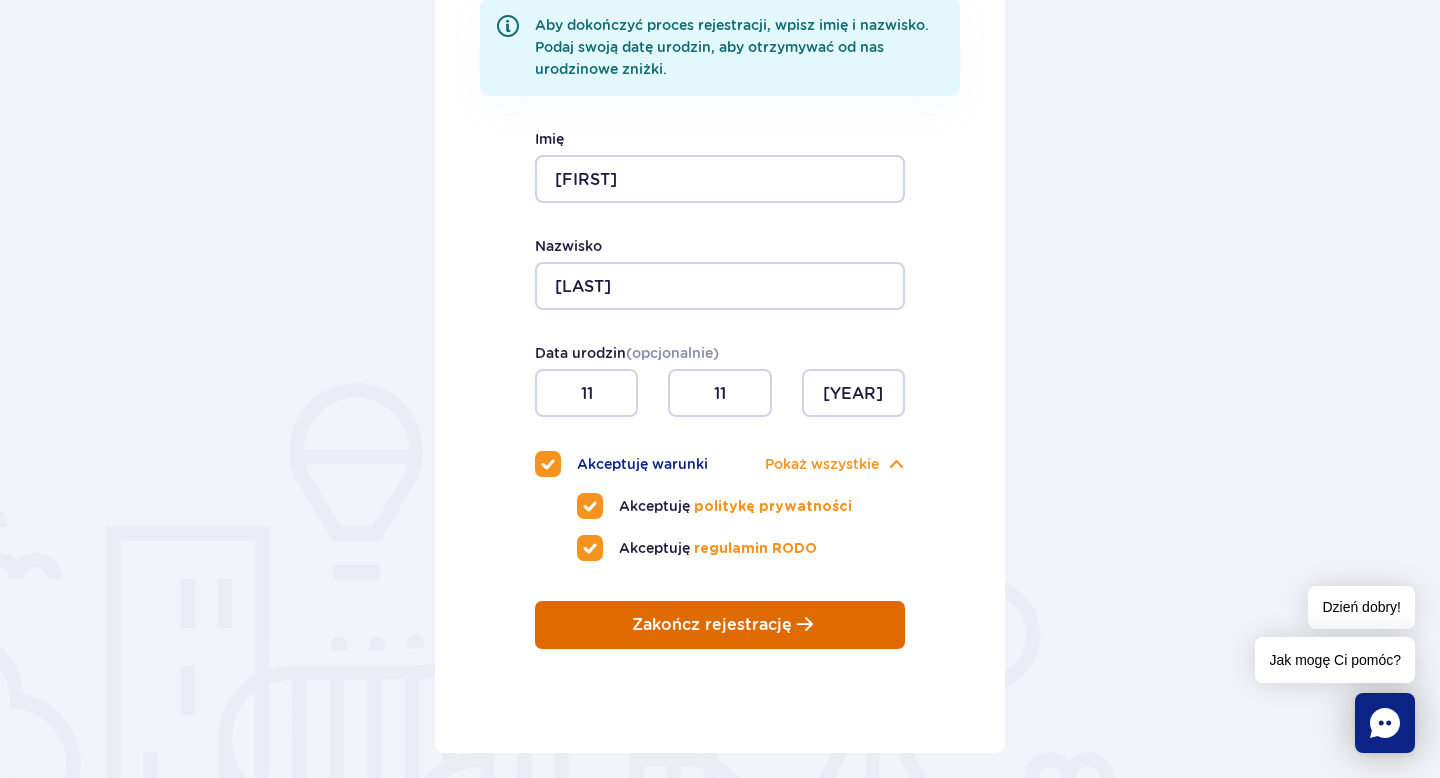 click on "Zakończ rejestrację" at bounding box center [712, 625] 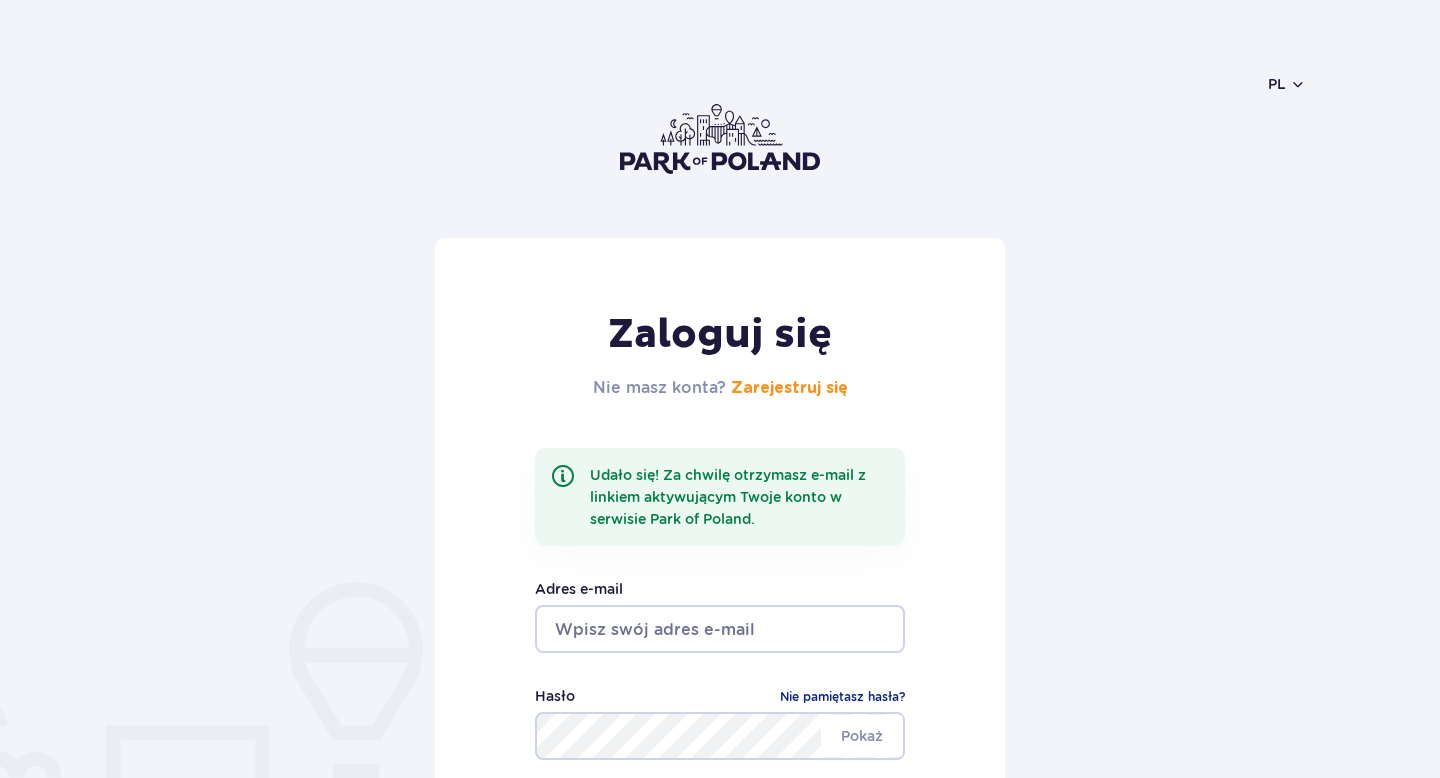 scroll, scrollTop: 0, scrollLeft: 0, axis: both 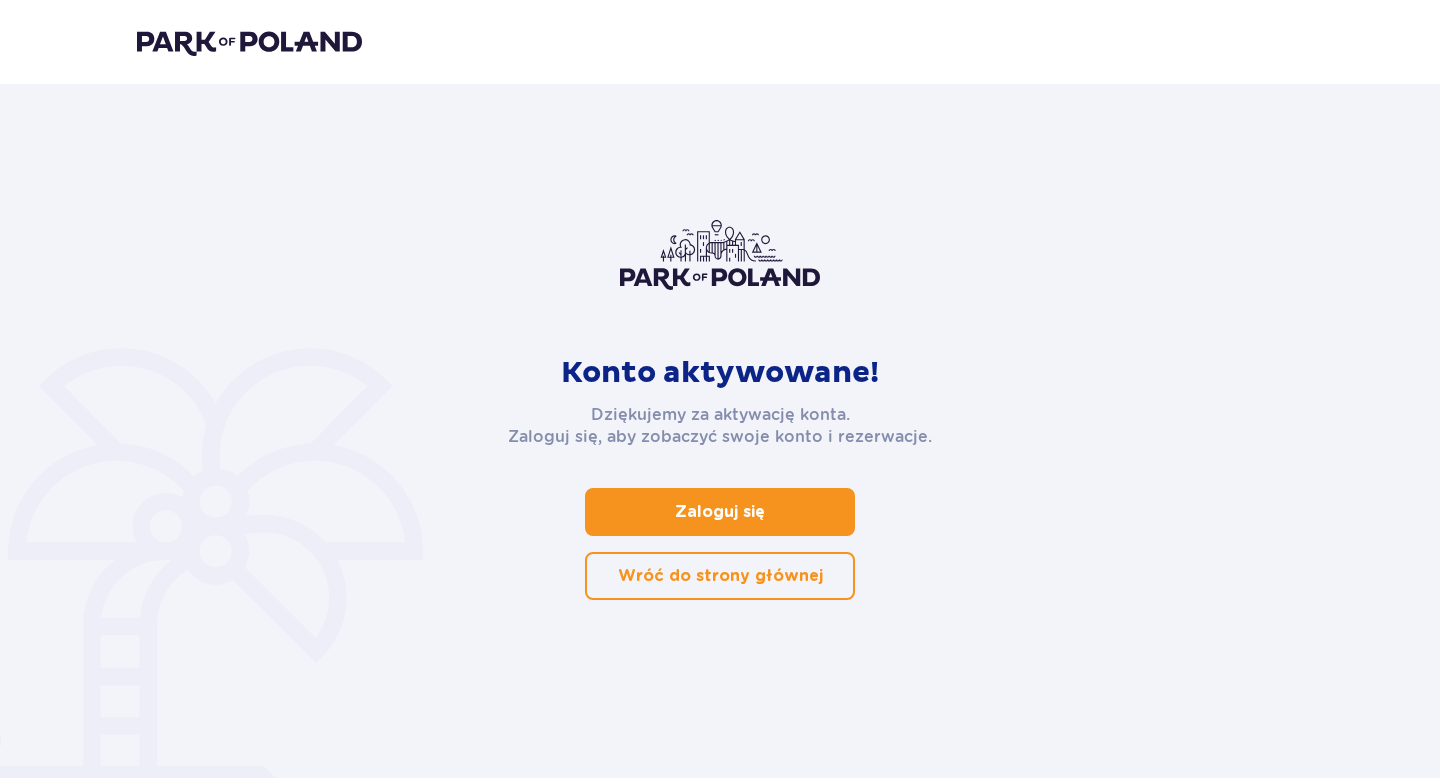 click on "Zaloguj się" at bounding box center (720, 512) 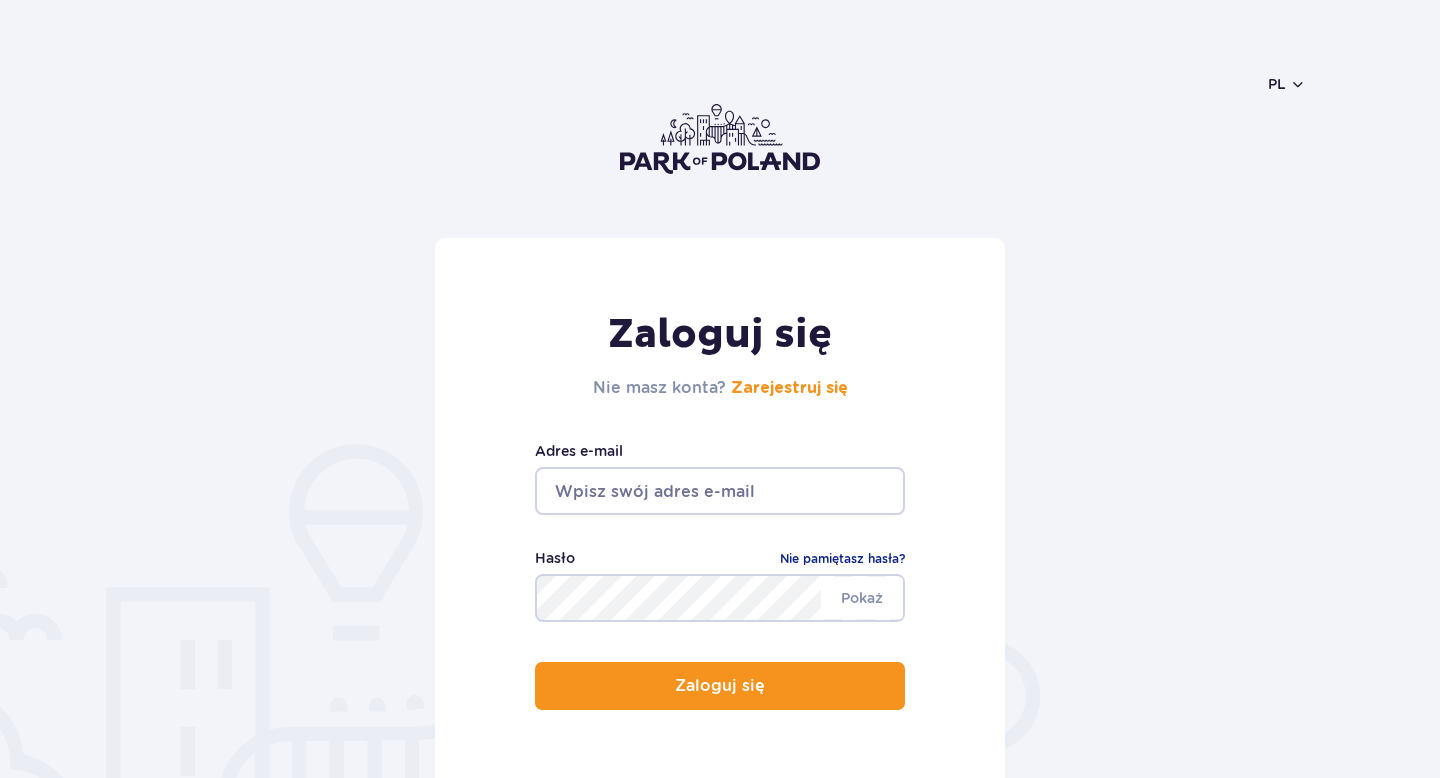 scroll, scrollTop: 0, scrollLeft: 0, axis: both 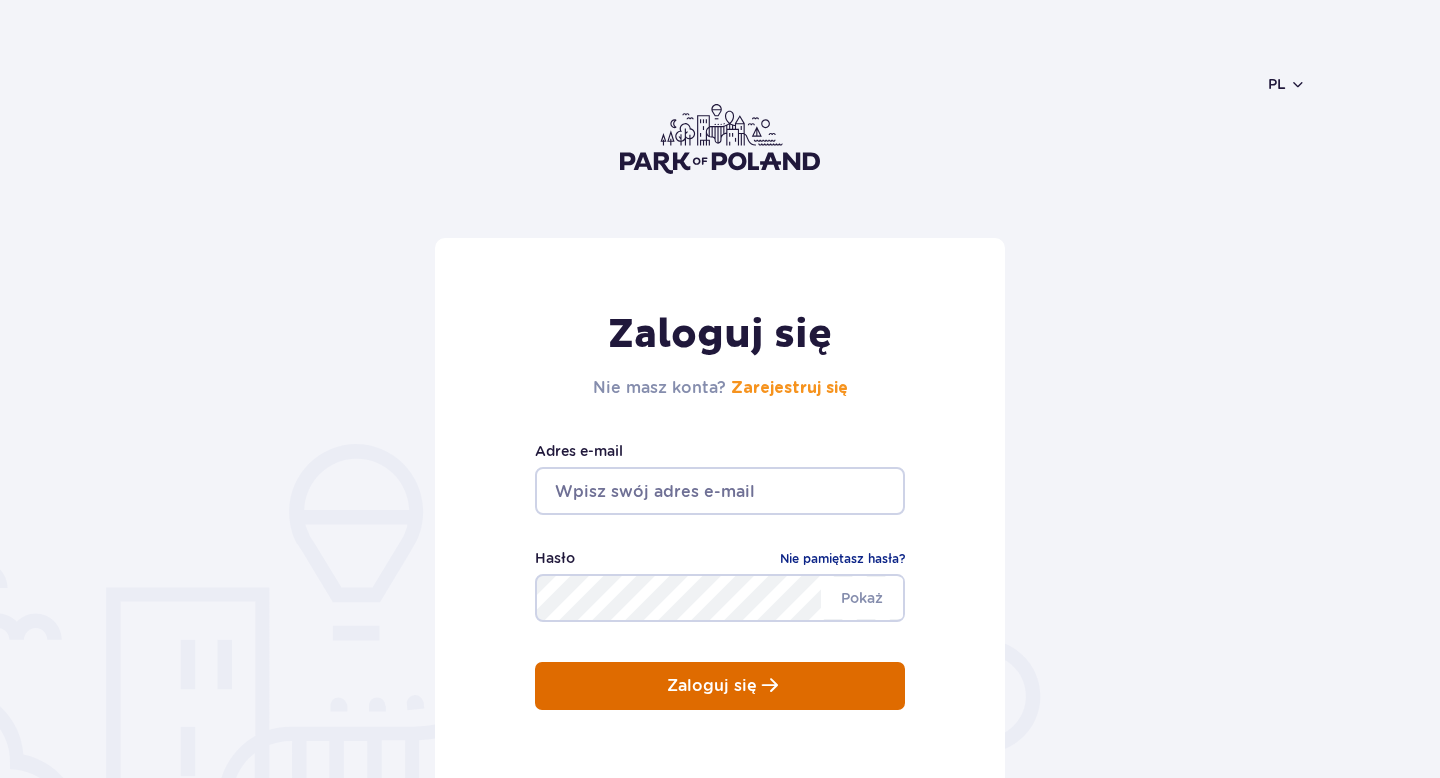 type on "[USERNAME]@example.com" 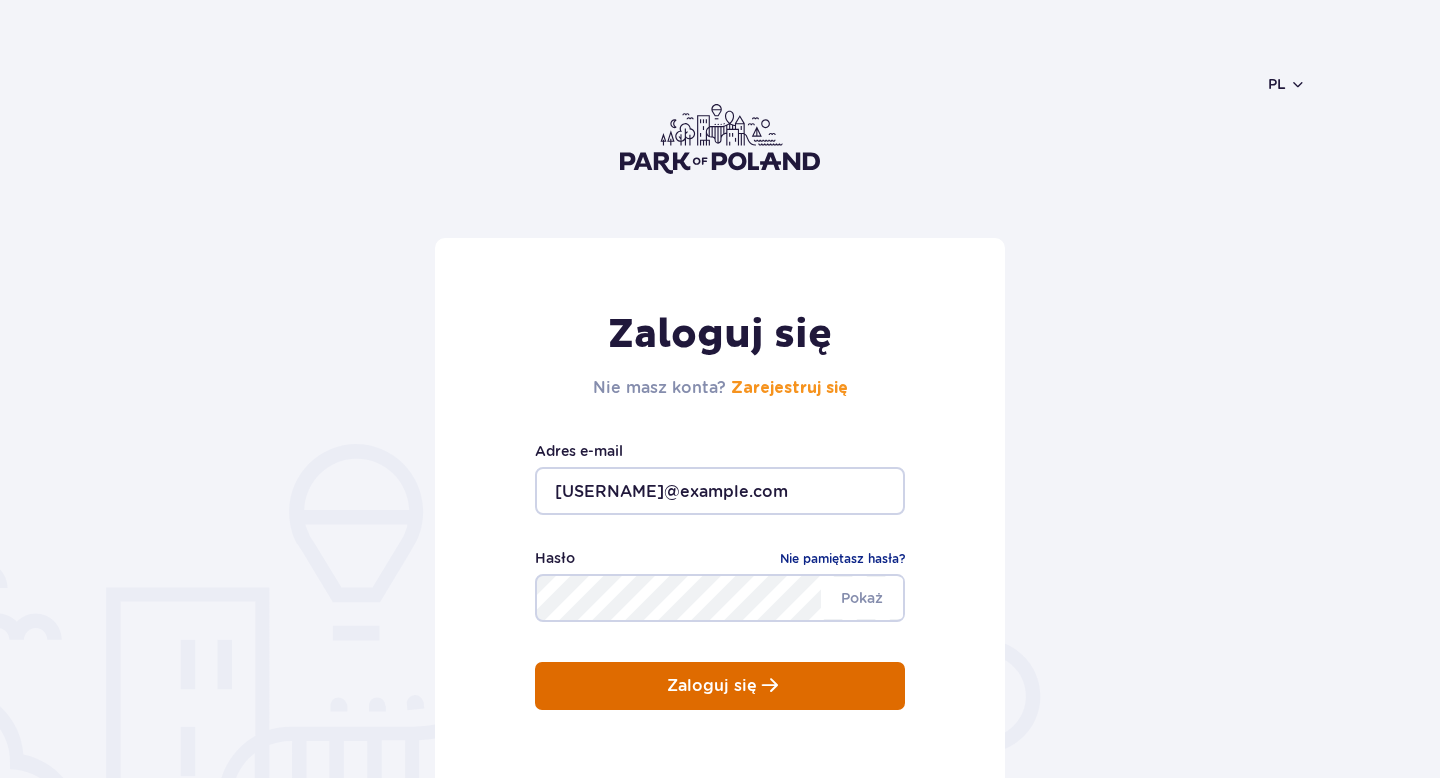 click on "Zaloguj się" at bounding box center (712, 686) 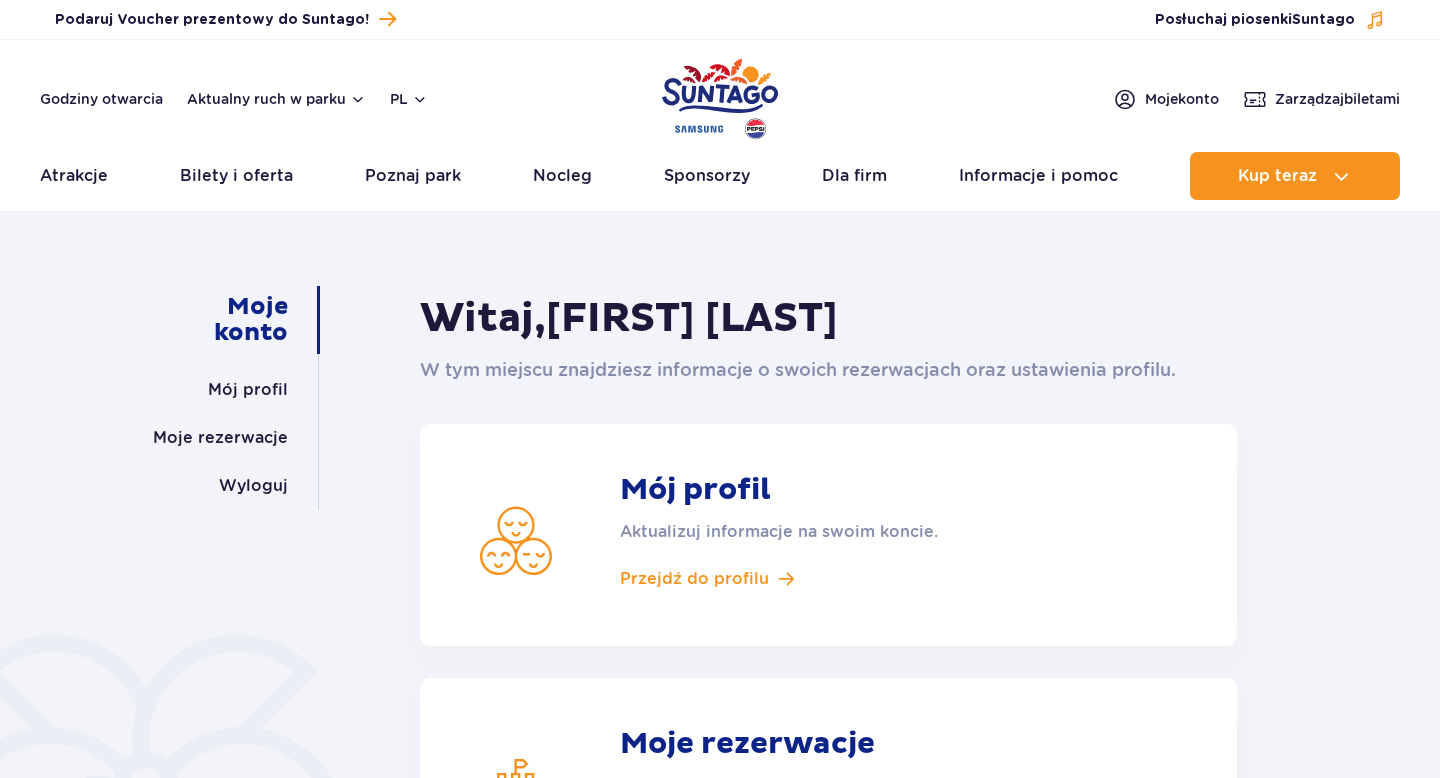 scroll, scrollTop: 0, scrollLeft: 0, axis: both 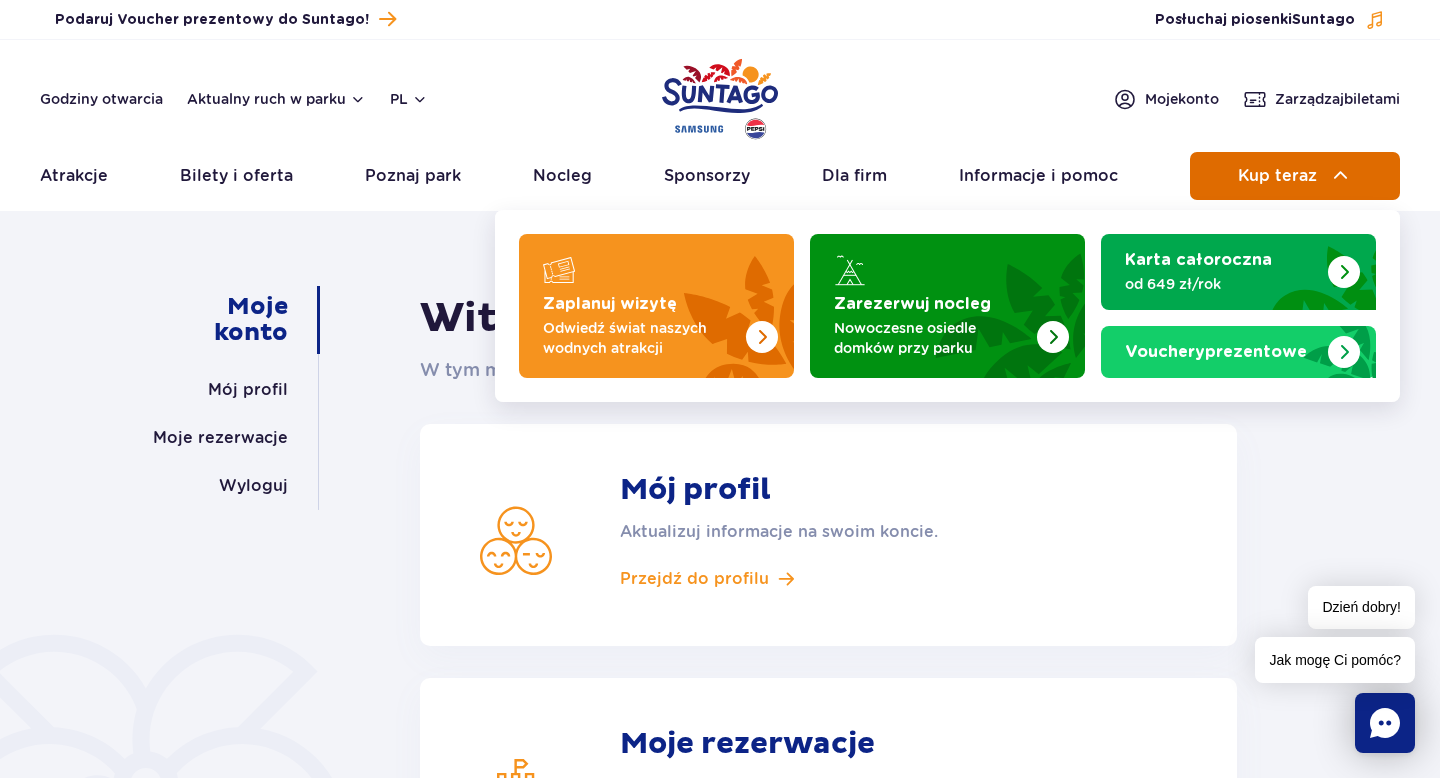 click on "Kup teraz" at bounding box center (1277, 176) 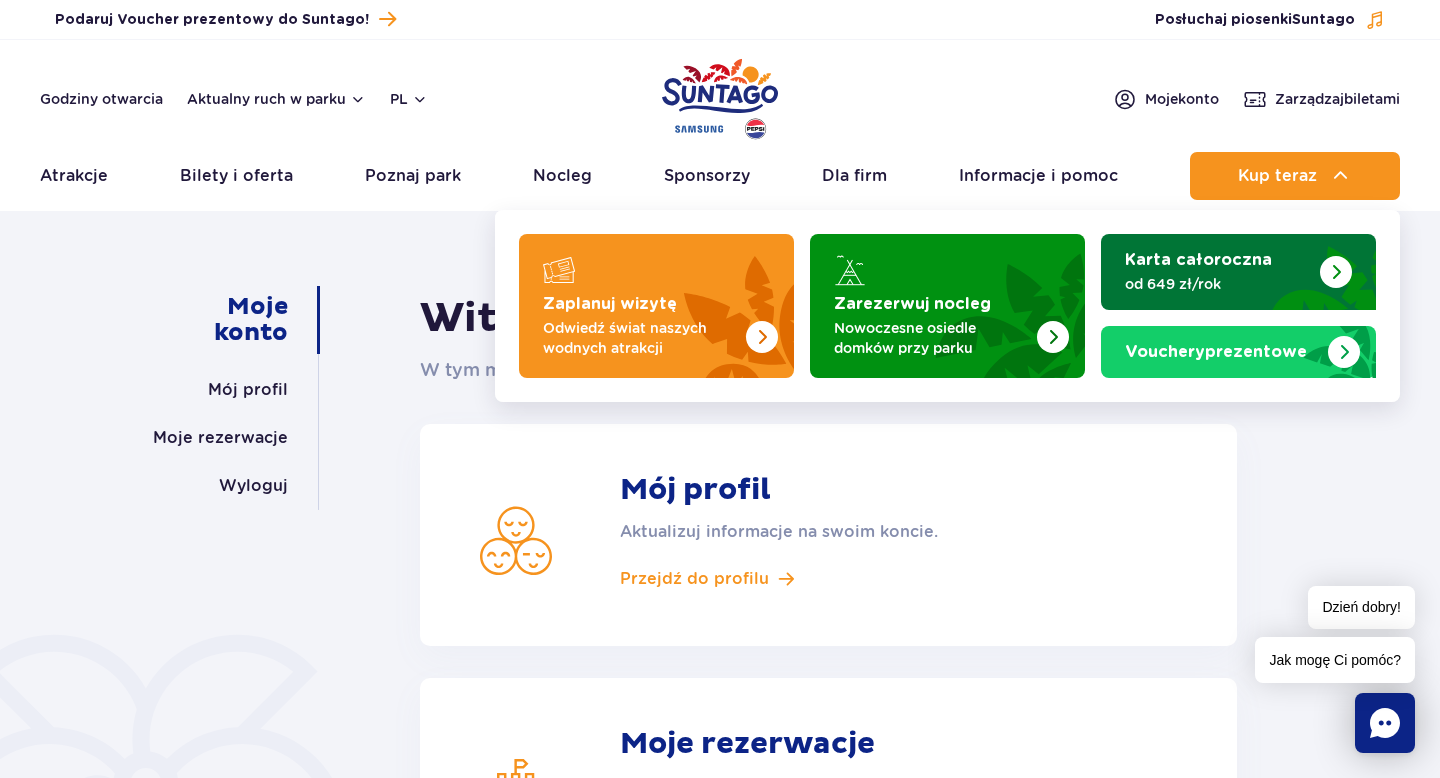 click on "od 649 zł/rok" at bounding box center (1222, 284) 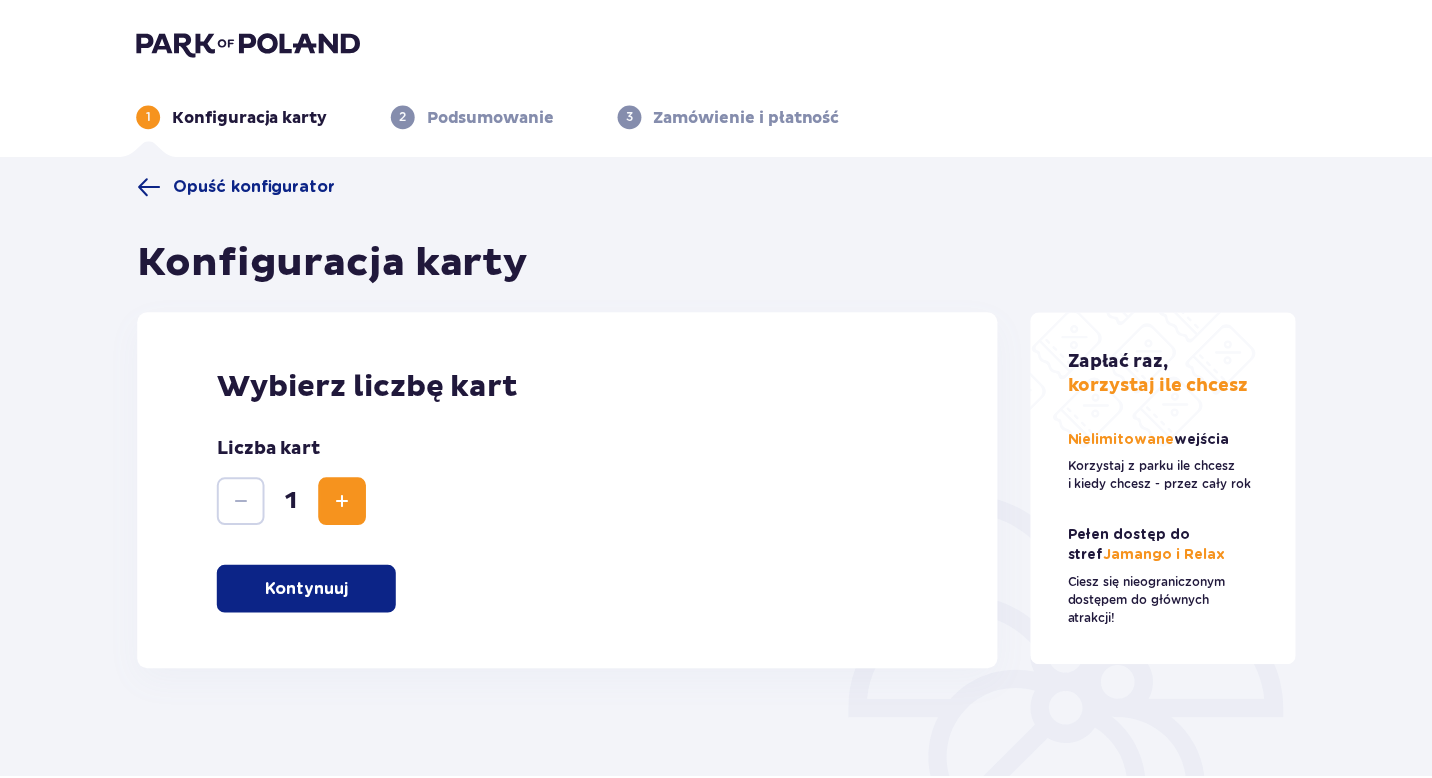 scroll, scrollTop: 0, scrollLeft: 0, axis: both 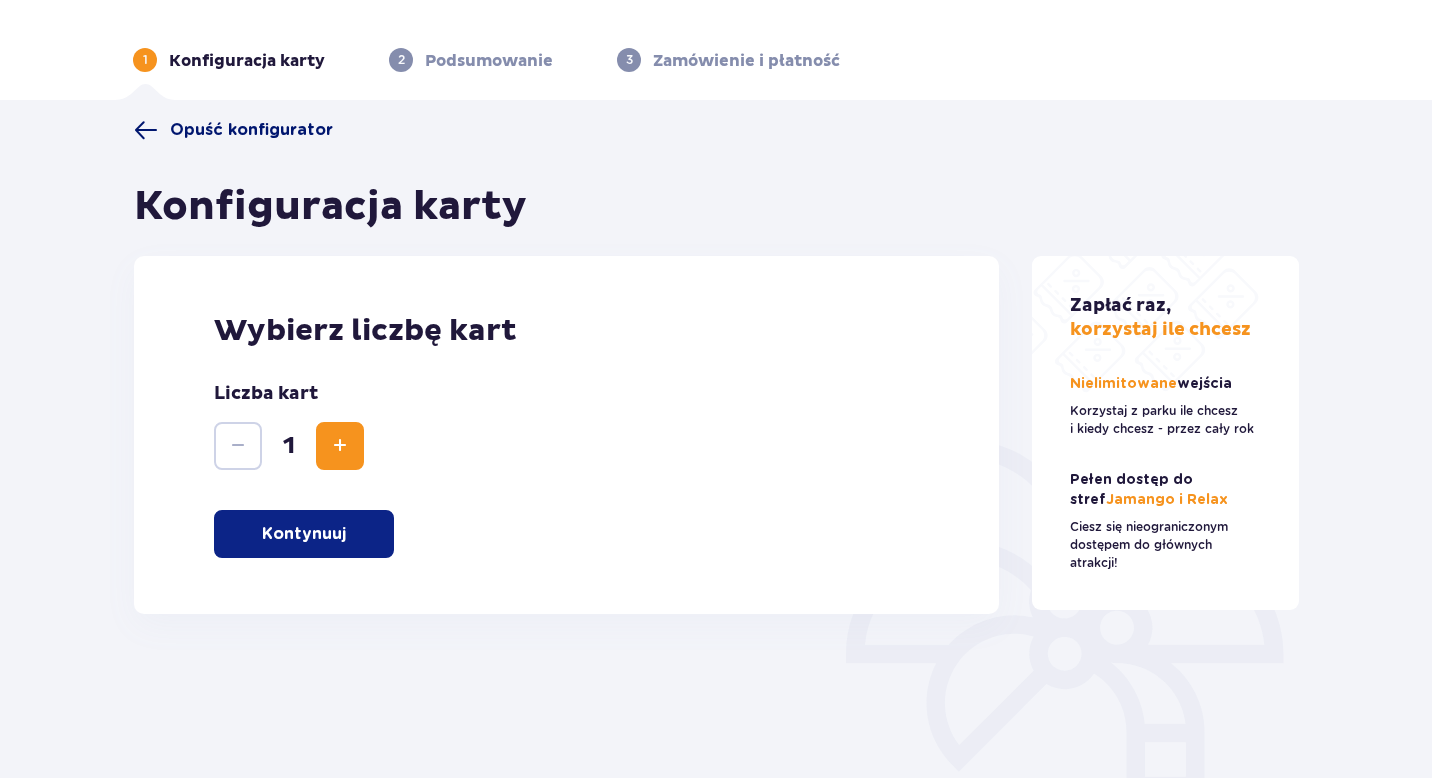 click at bounding box center (146, 130) 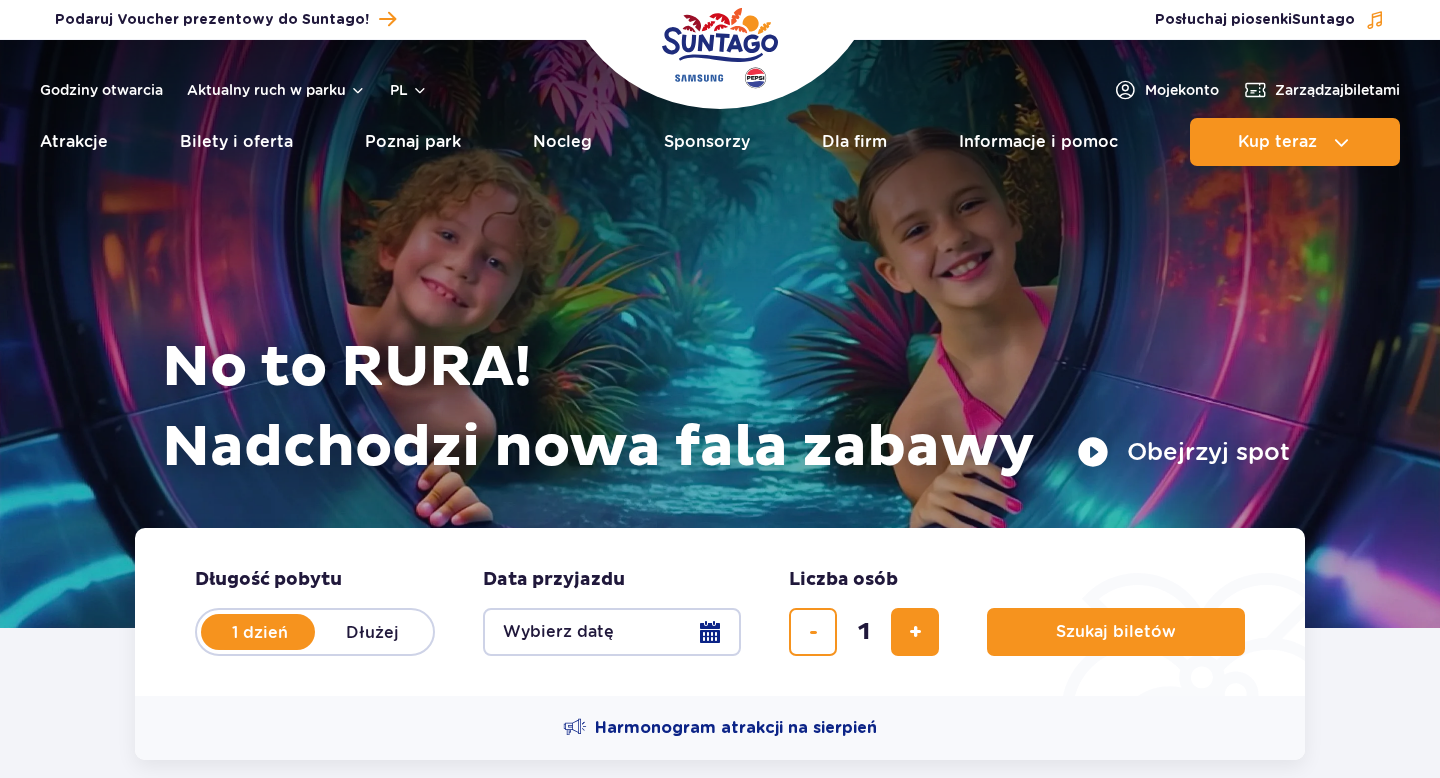 scroll, scrollTop: 0, scrollLeft: 0, axis: both 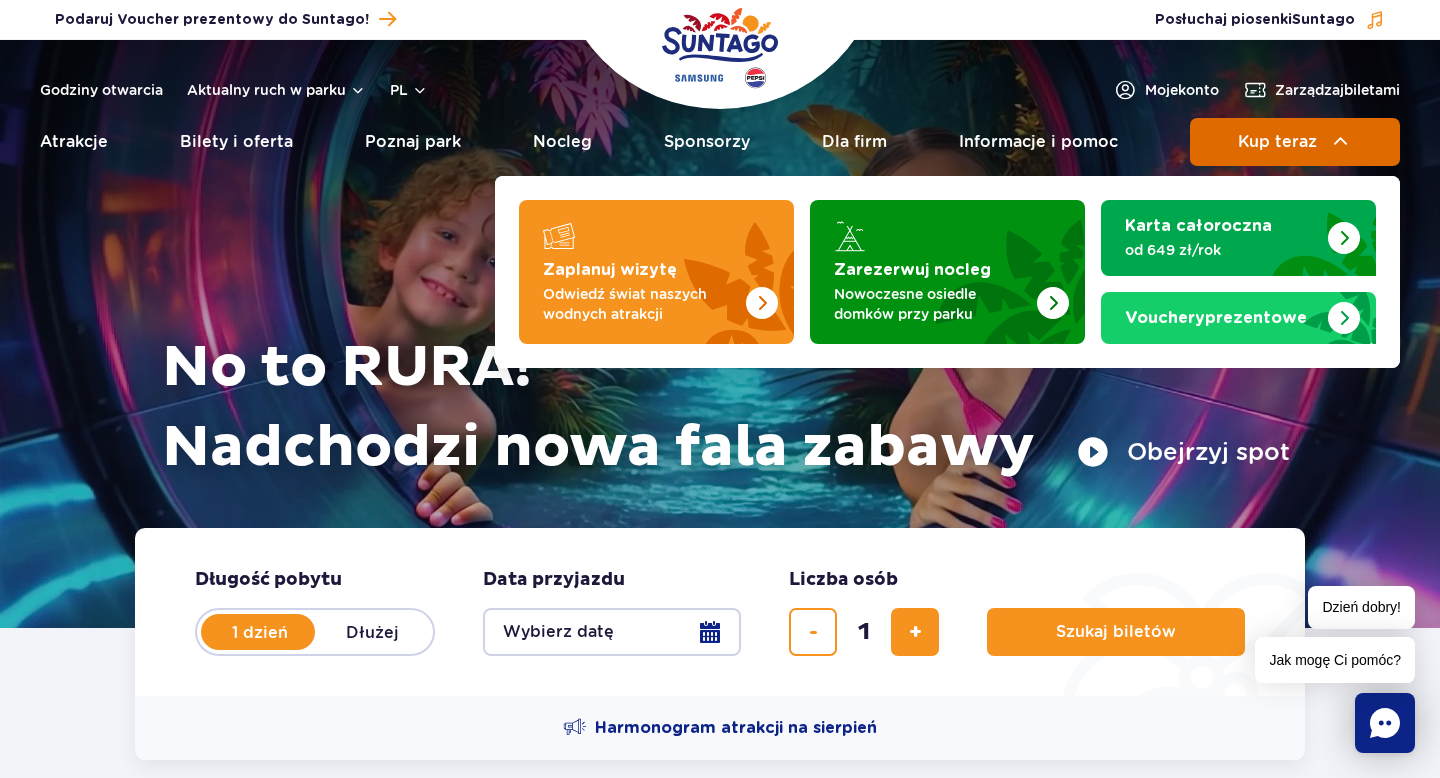 click on "Kup teraz" at bounding box center (1295, 142) 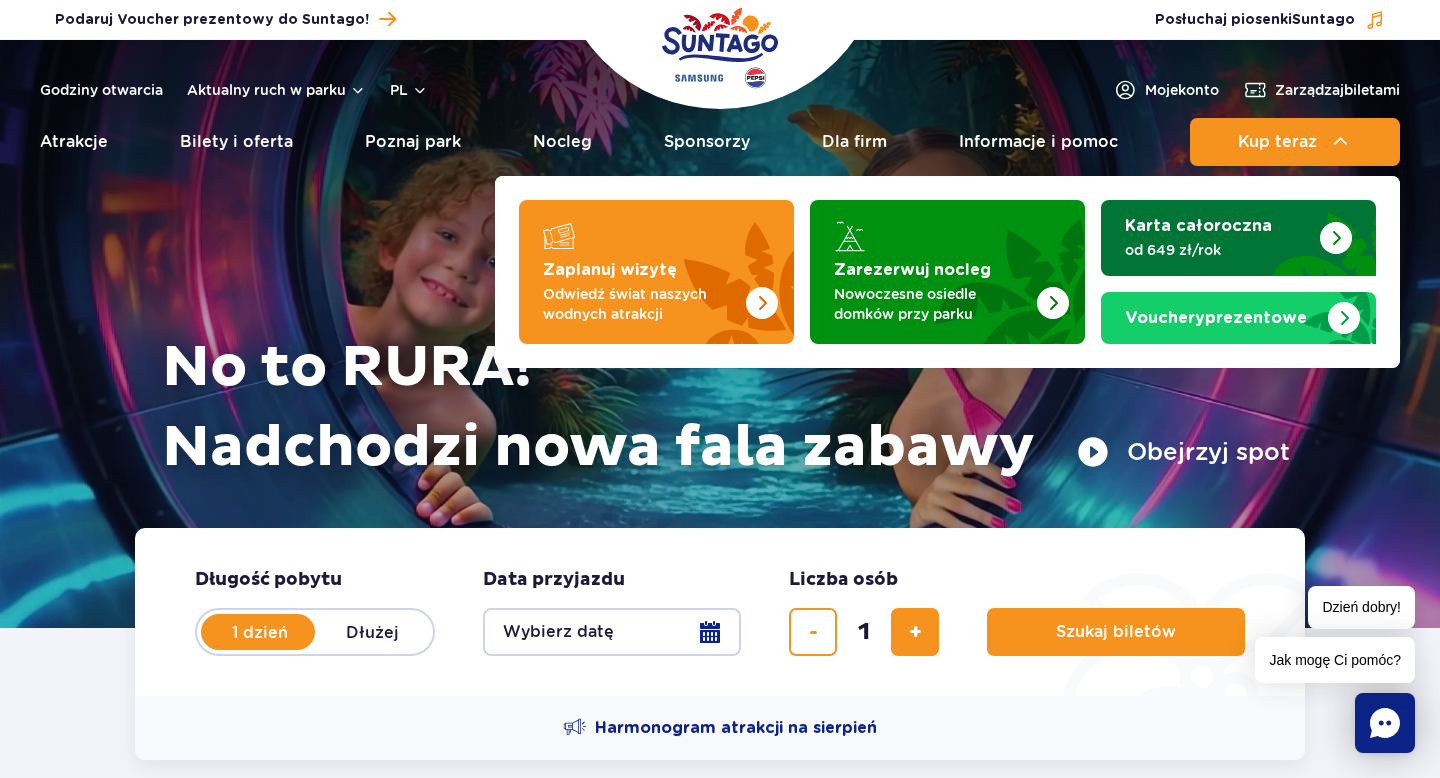 click at bounding box center [1336, 238] 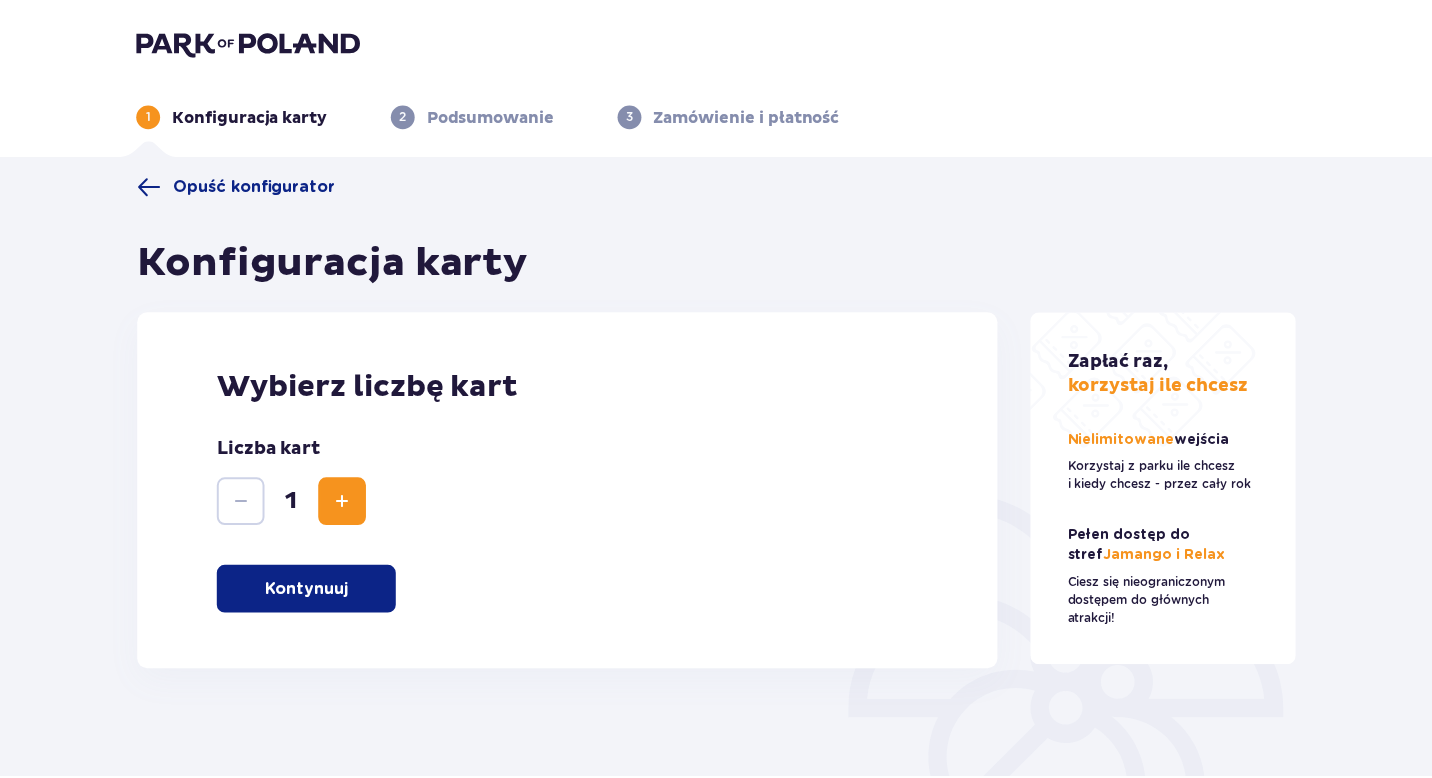 scroll, scrollTop: 0, scrollLeft: 0, axis: both 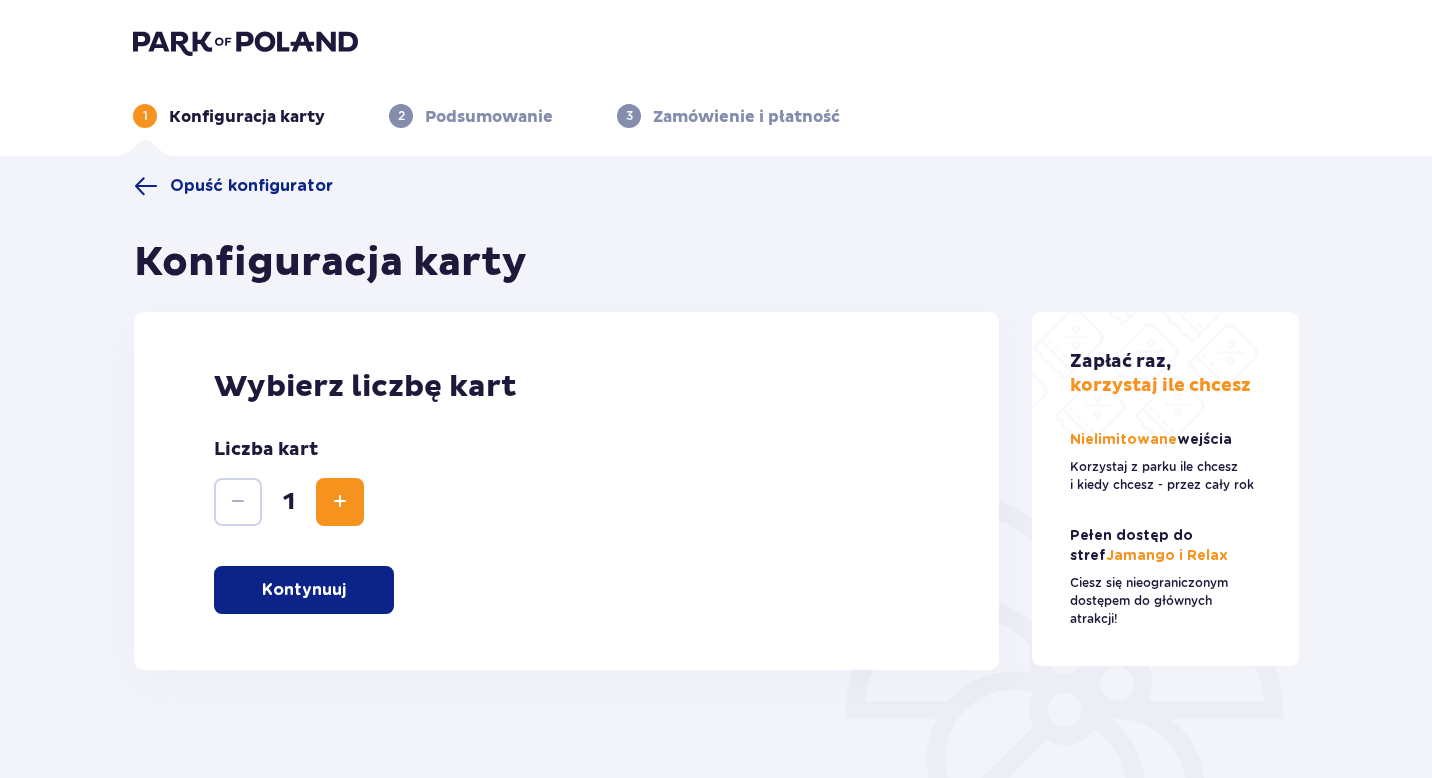 click at bounding box center [340, 502] 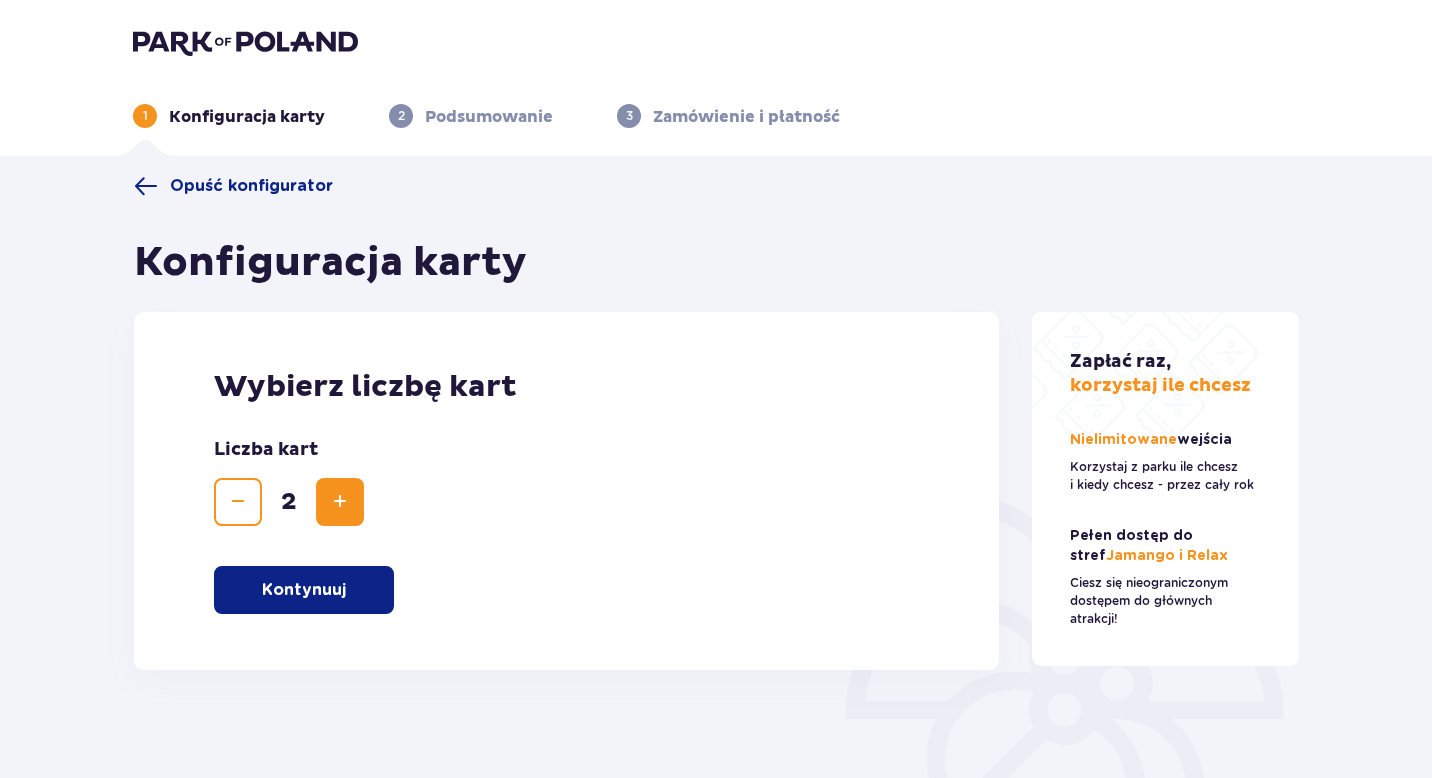 click on "Kontynuuj" at bounding box center [304, 590] 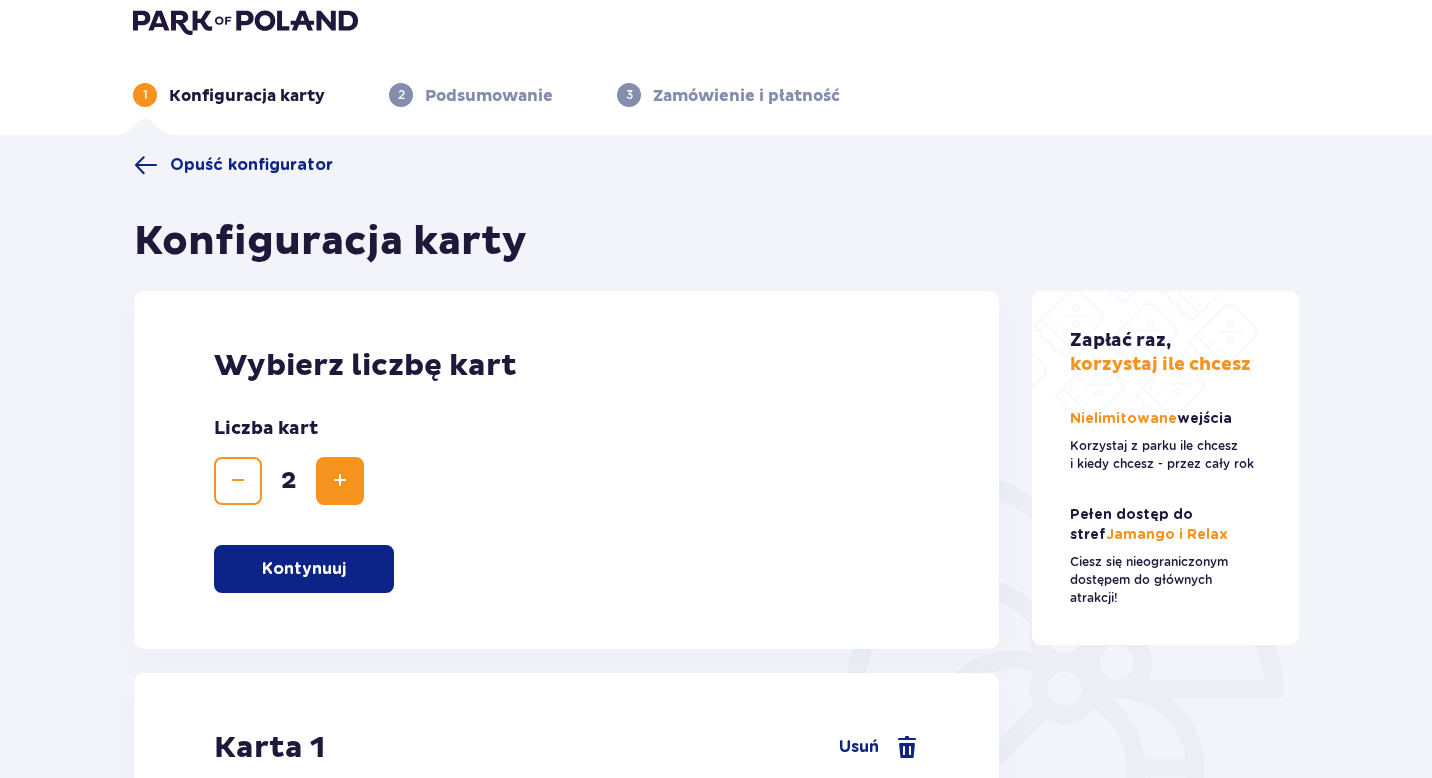 scroll, scrollTop: 0, scrollLeft: 0, axis: both 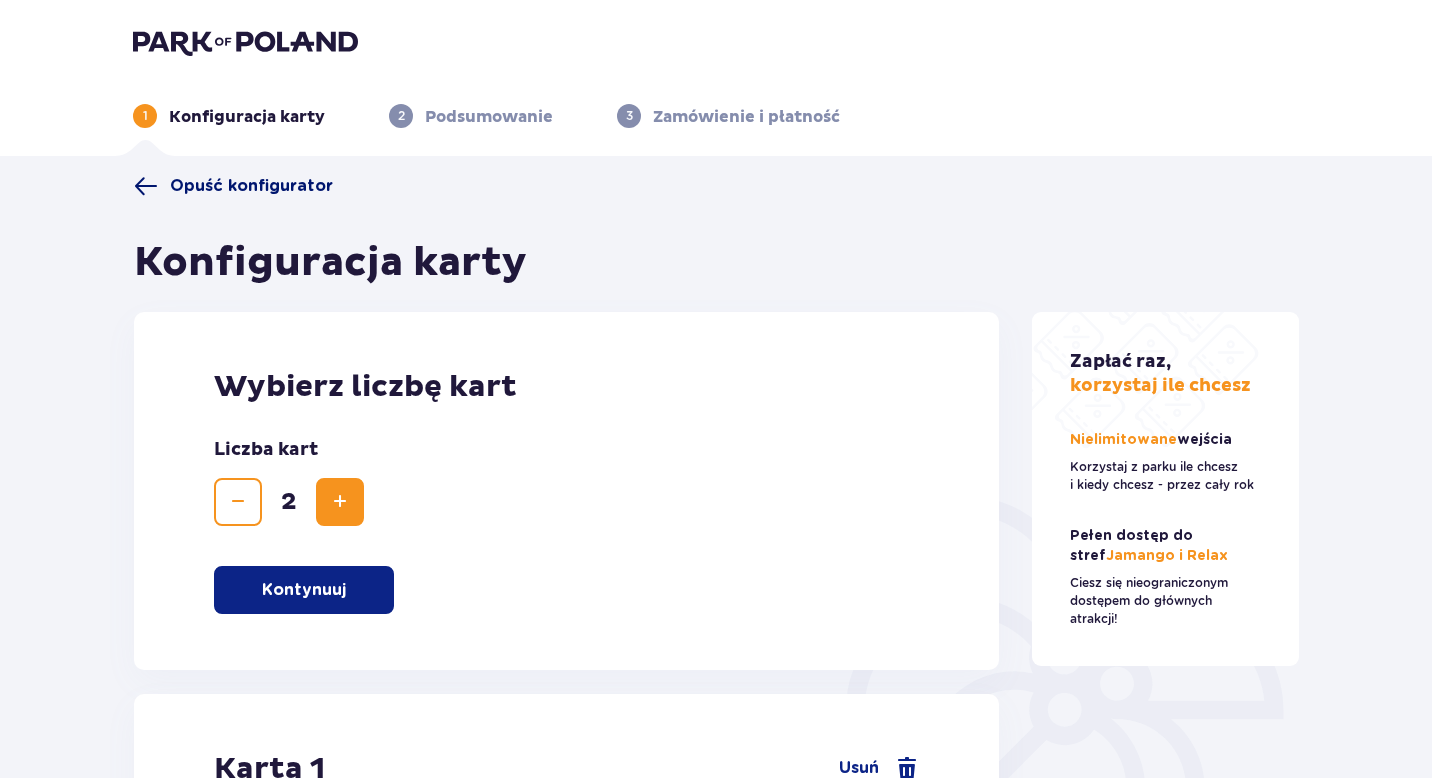 click on "Opuść konfigurator" at bounding box center (251, 186) 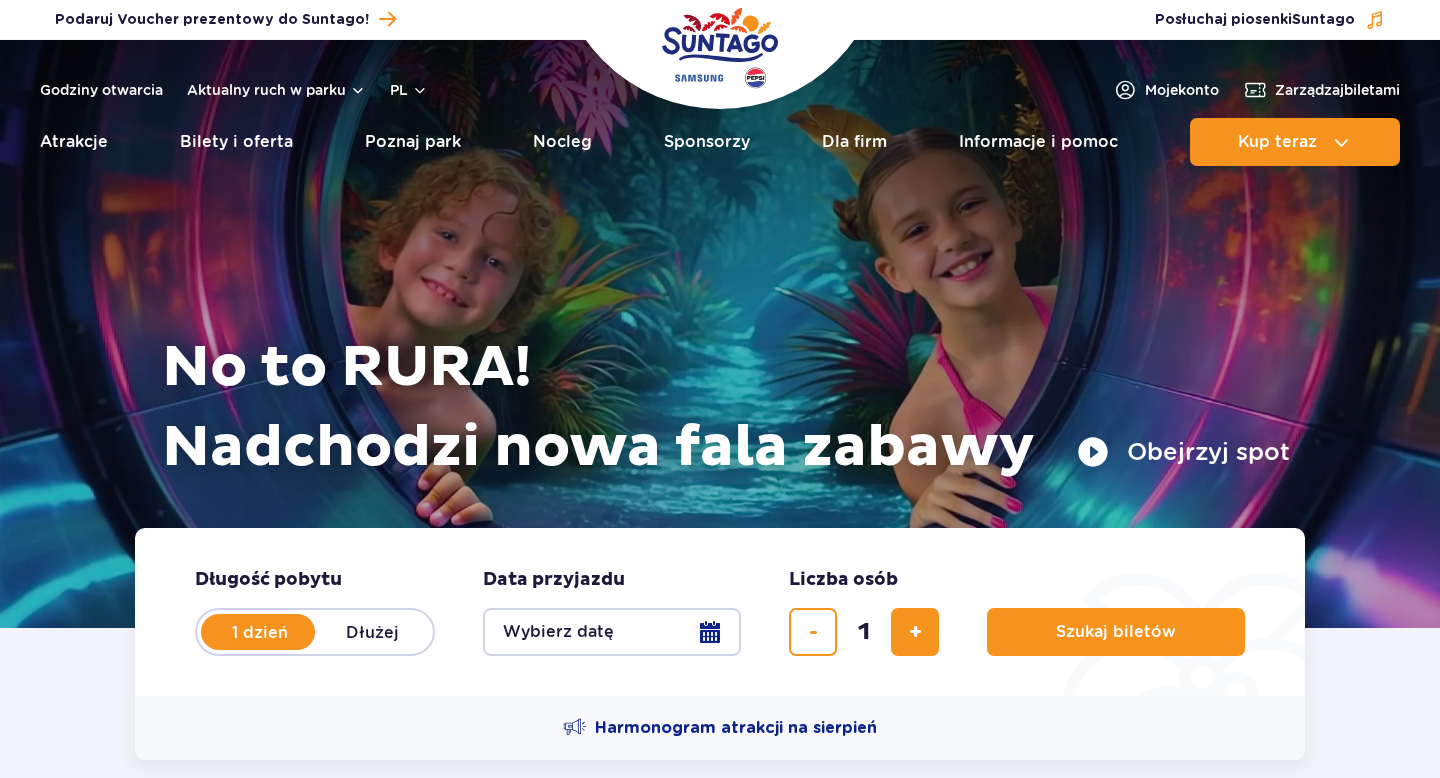 scroll, scrollTop: 0, scrollLeft: 0, axis: both 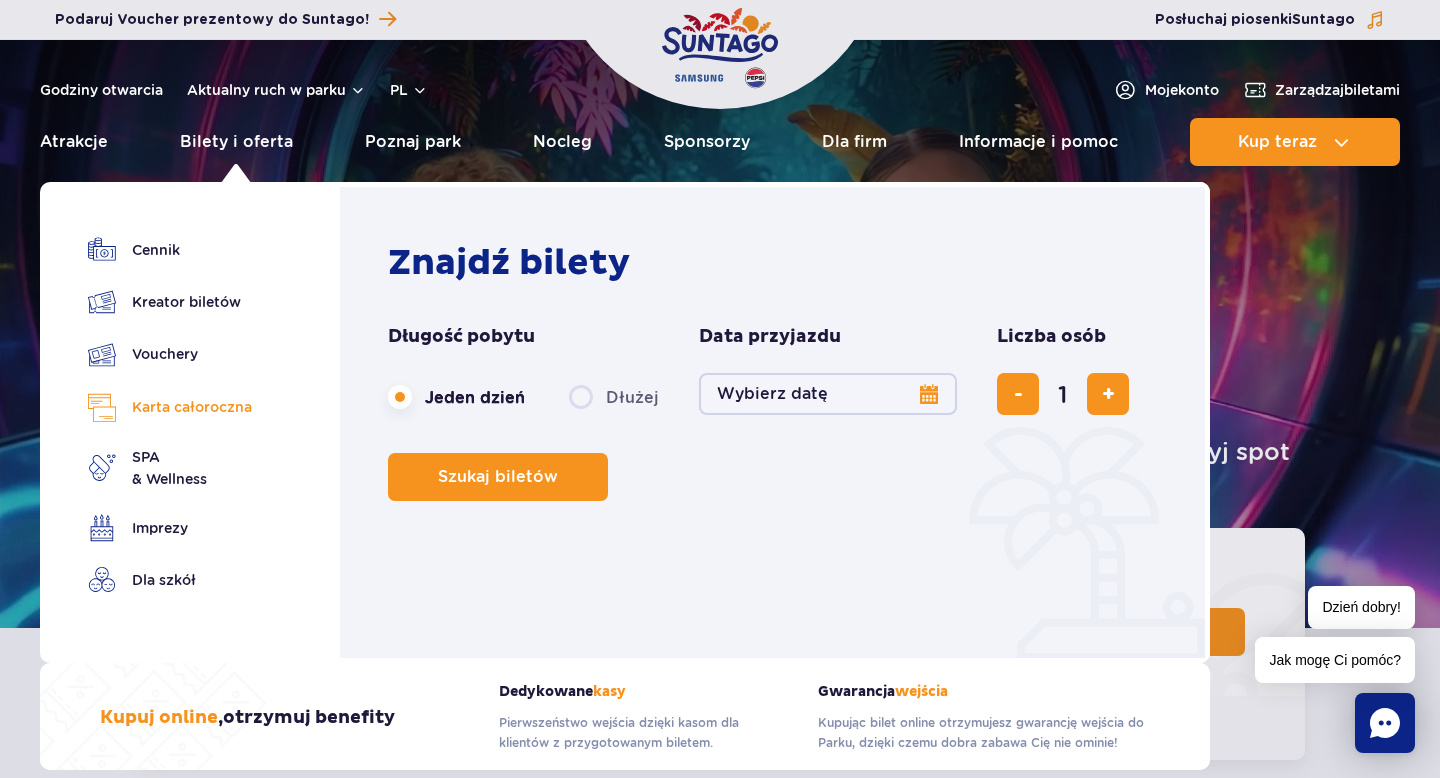 click on "Karta całoroczna" at bounding box center [170, 407] 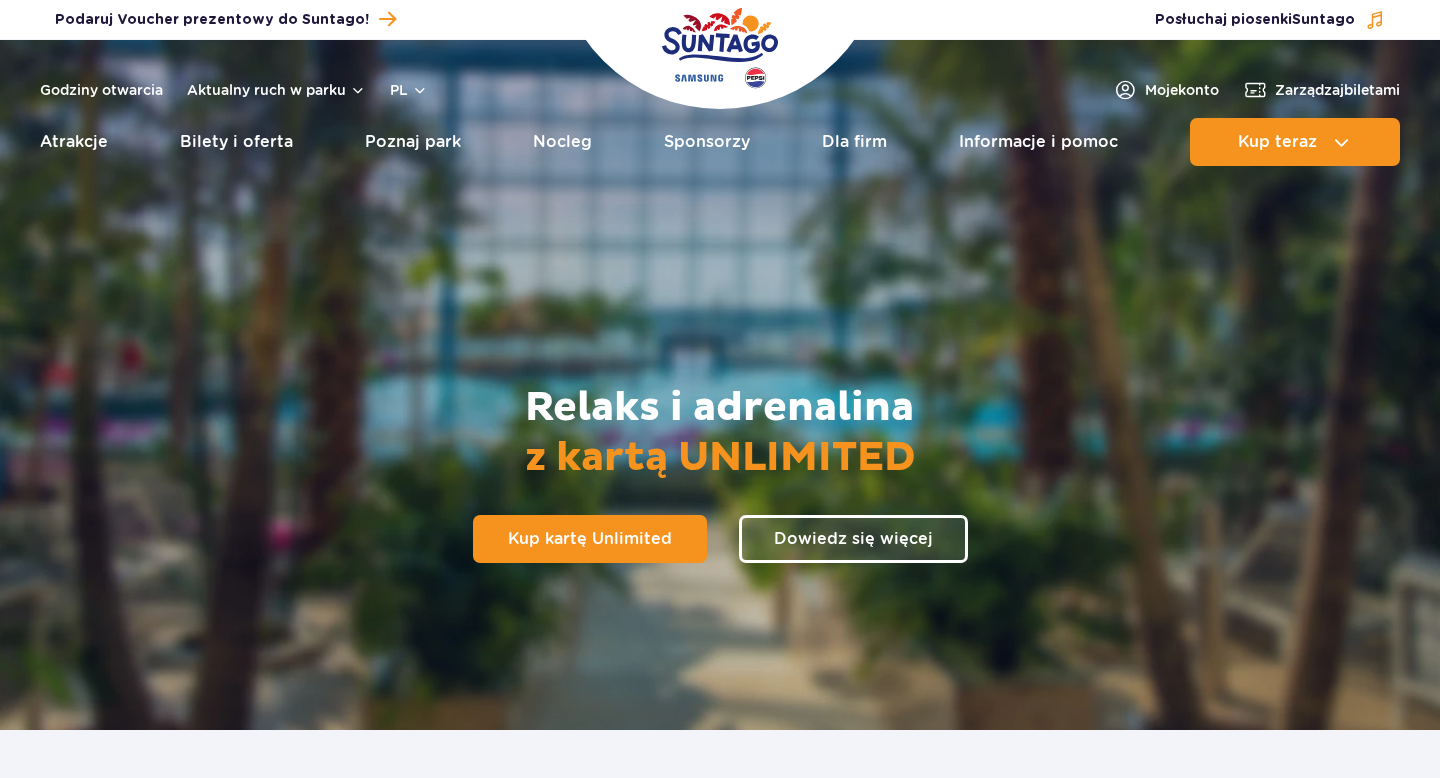 scroll, scrollTop: 0, scrollLeft: 0, axis: both 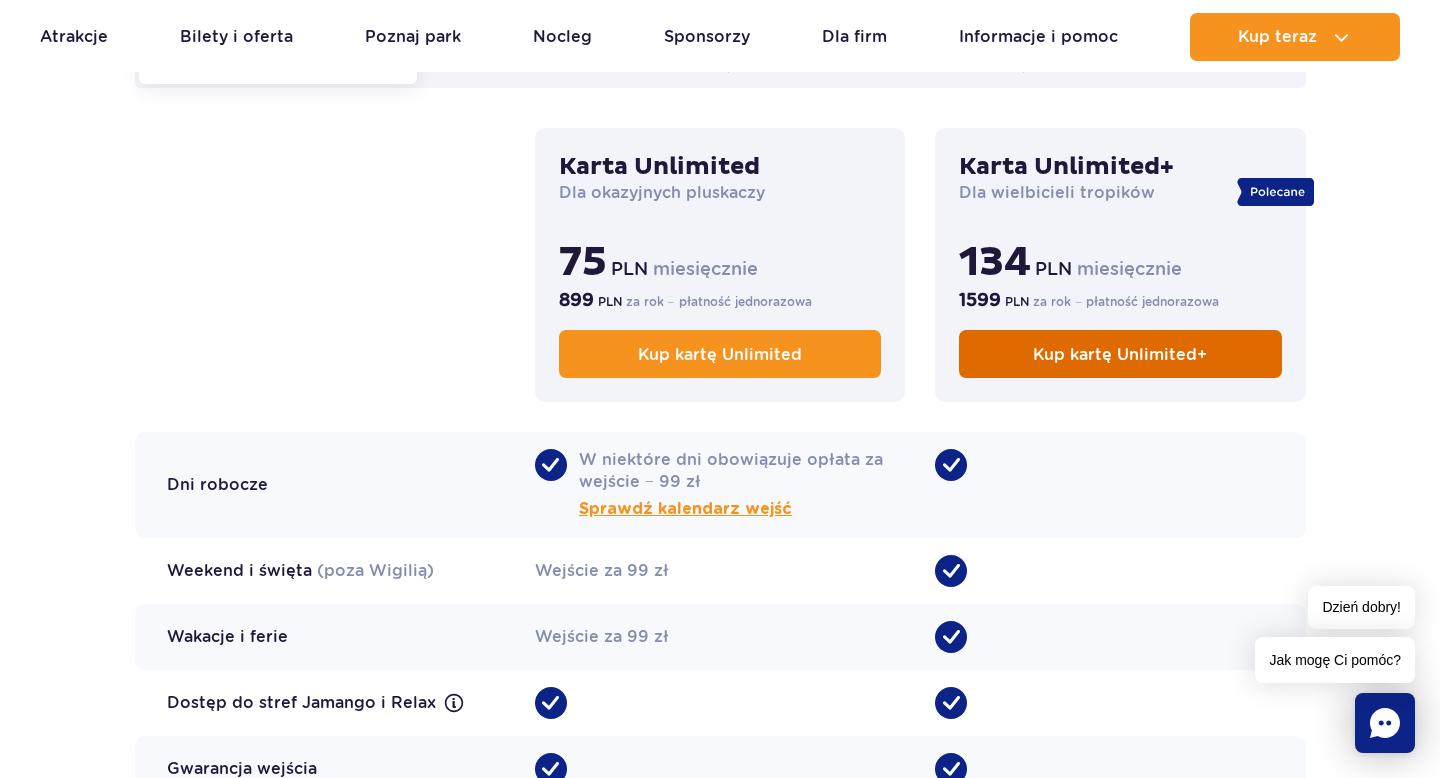click on "Kup kartę Unlimited+" at bounding box center (1120, 354) 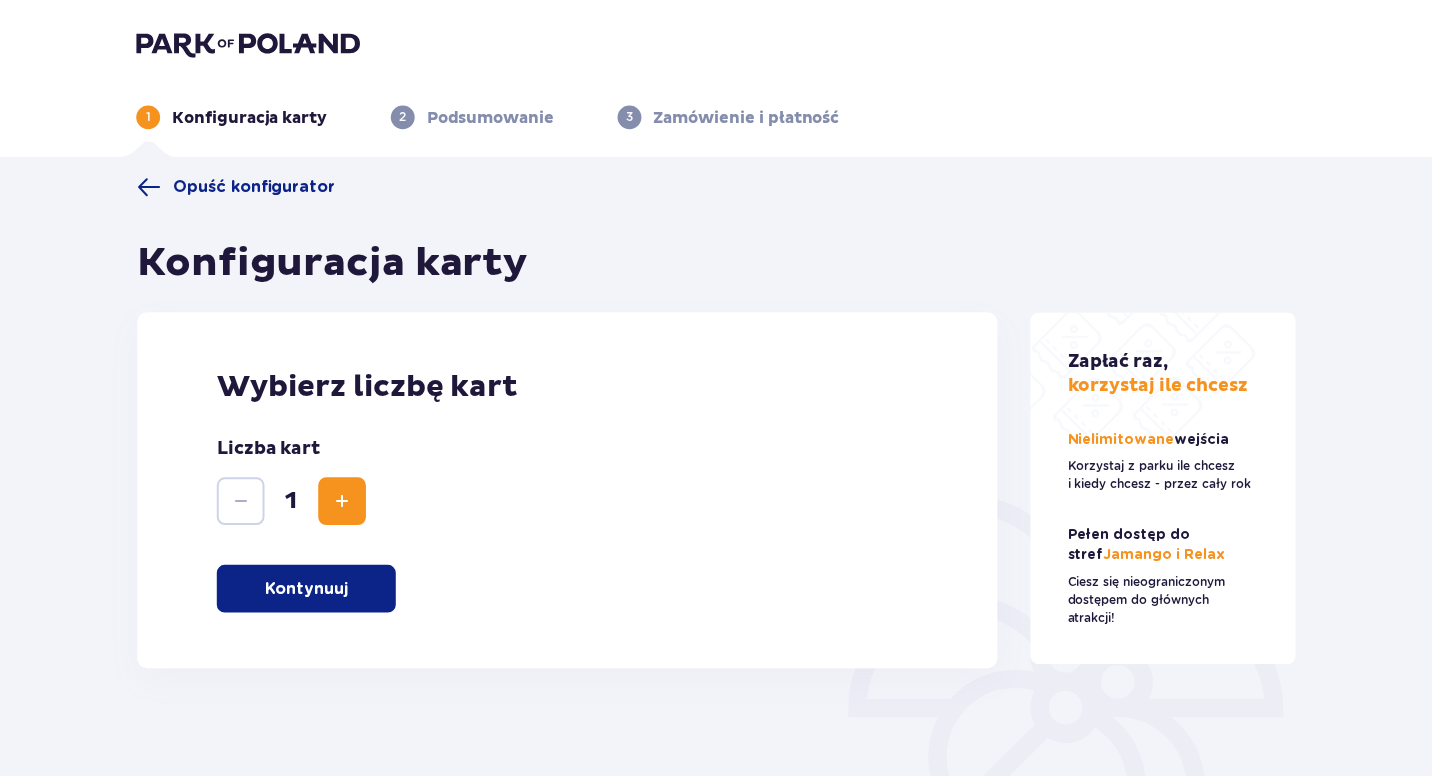 scroll, scrollTop: 0, scrollLeft: 0, axis: both 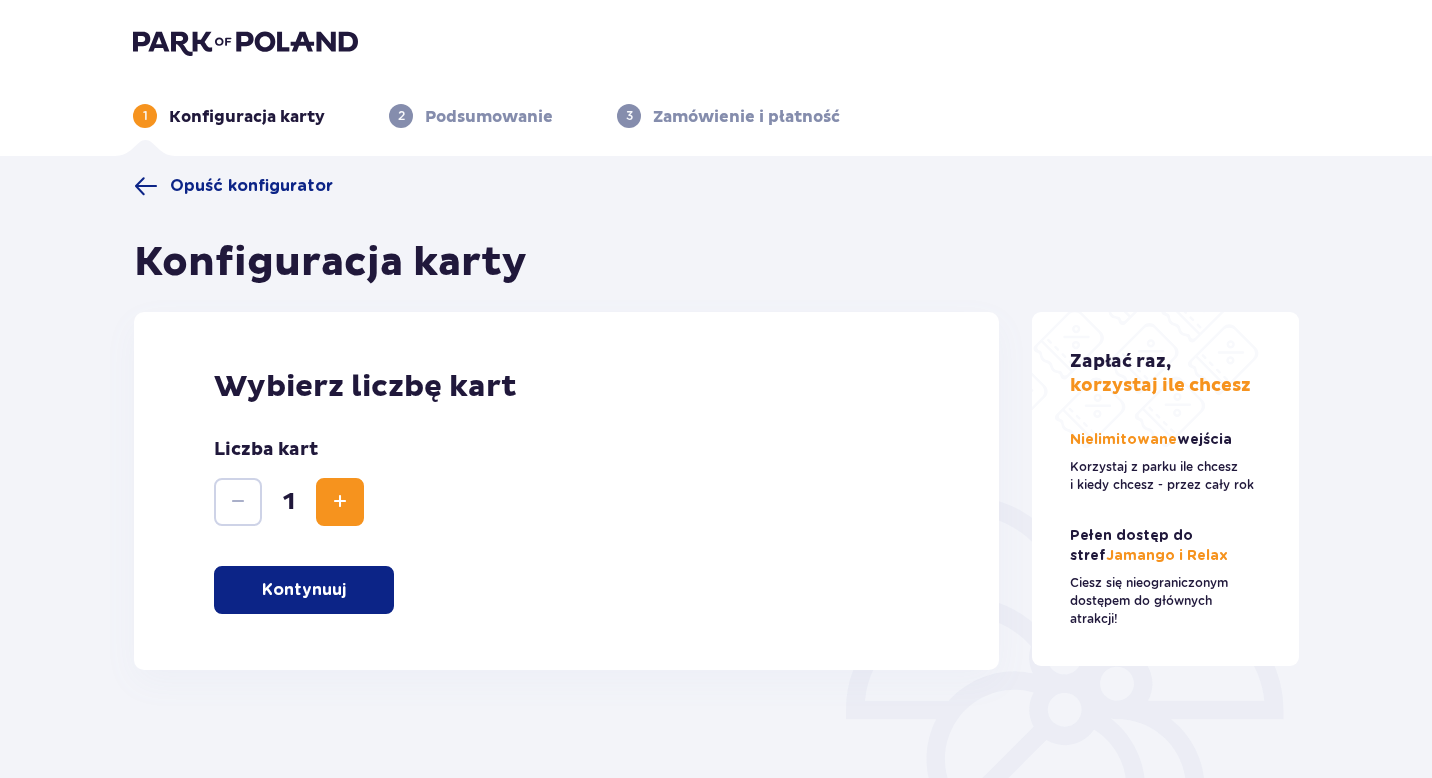 click at bounding box center (340, 502) 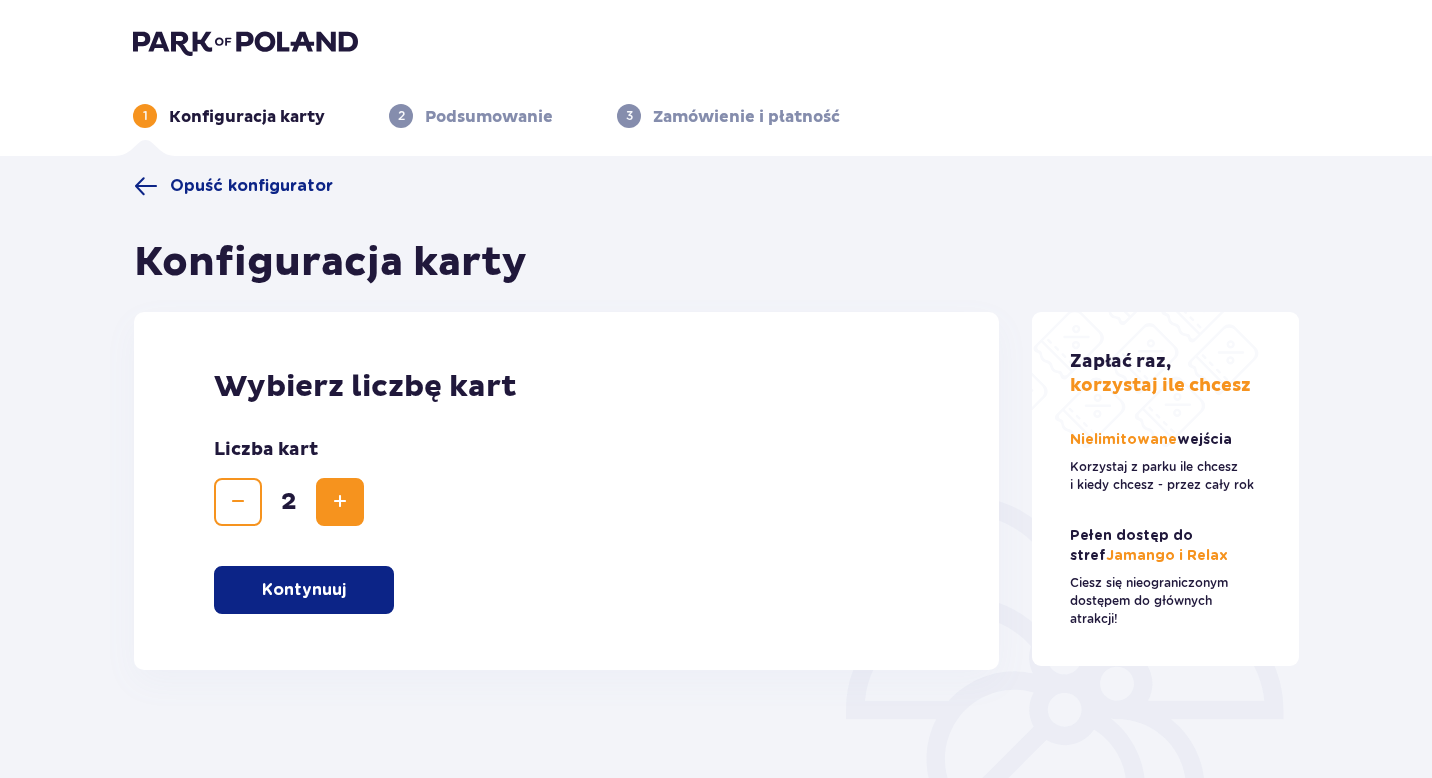 click on "Kontynuuj" at bounding box center (304, 590) 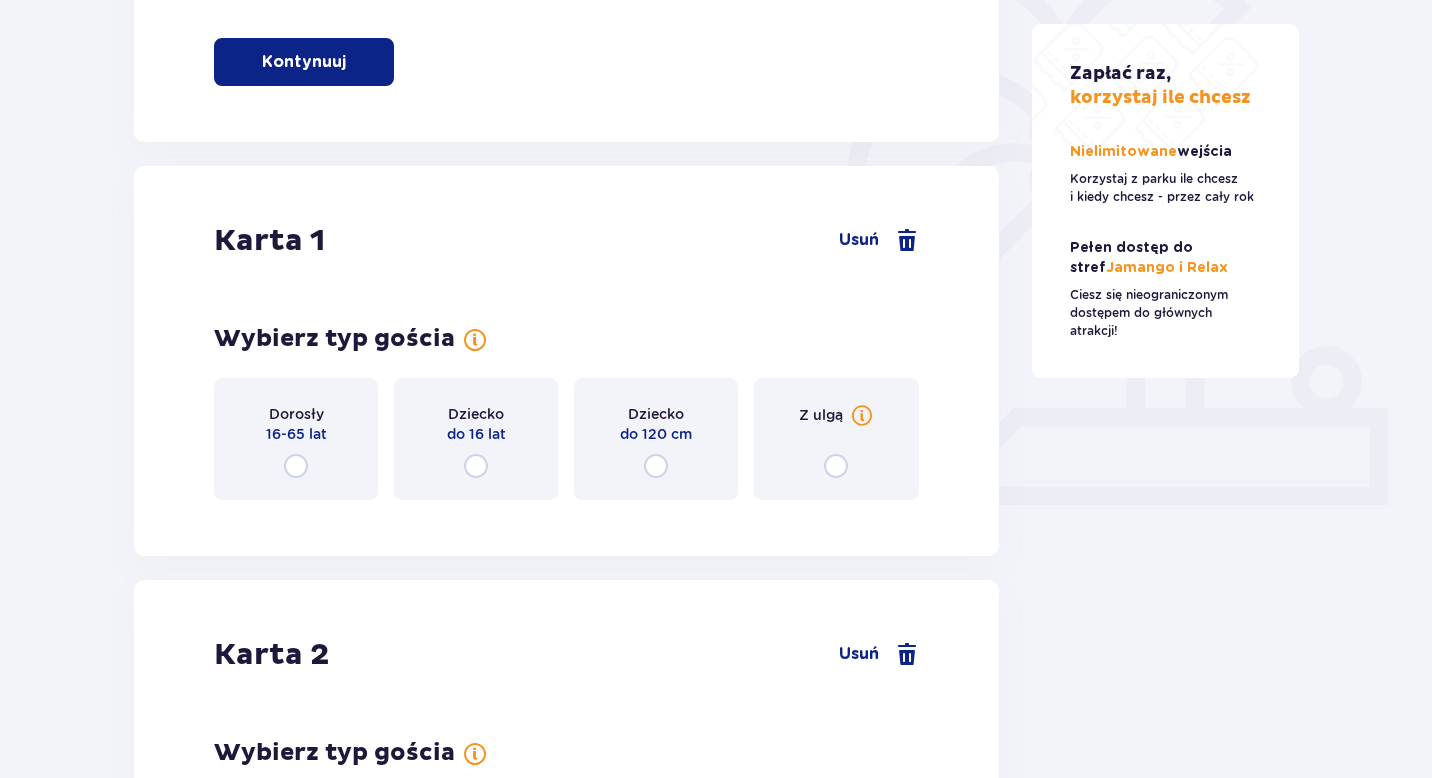 scroll, scrollTop: 517, scrollLeft: 0, axis: vertical 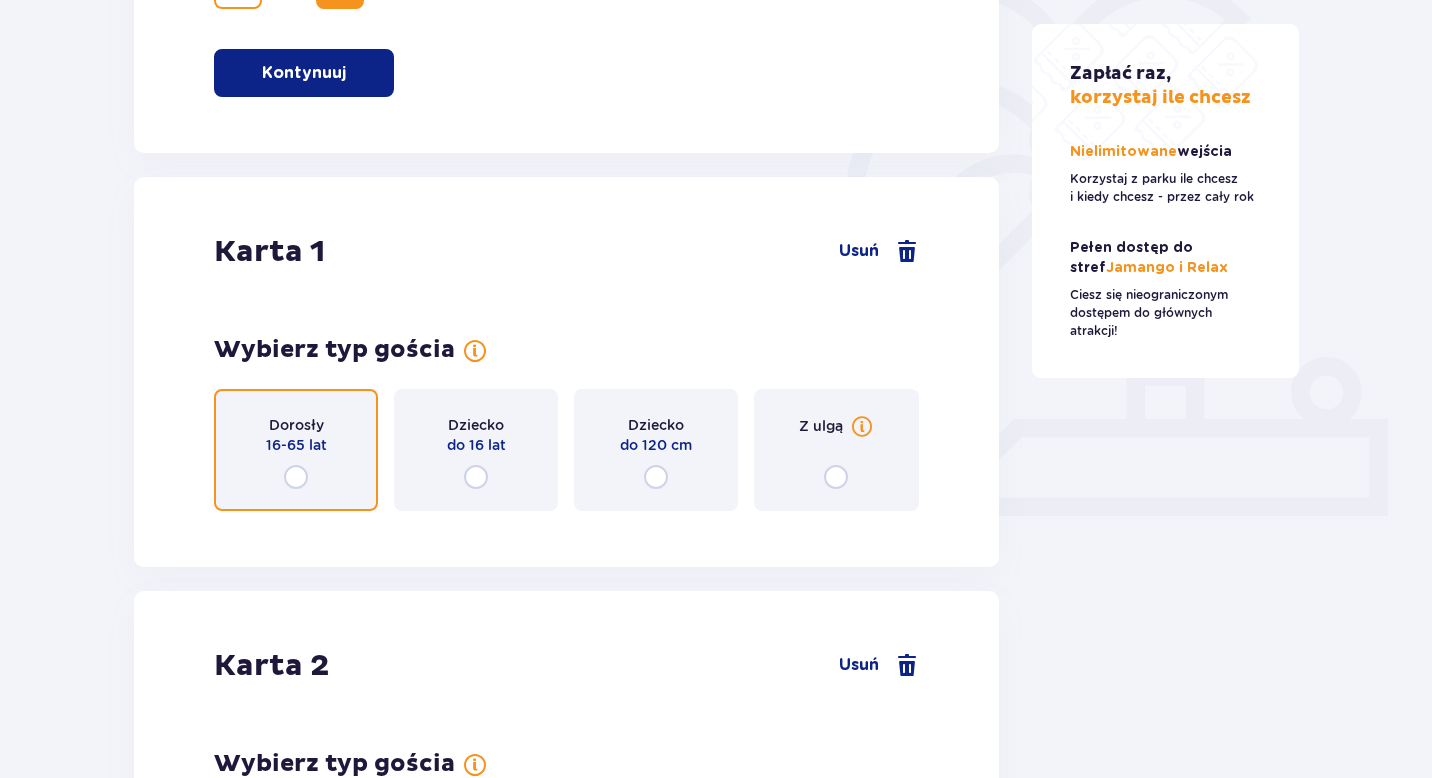 click at bounding box center (296, 477) 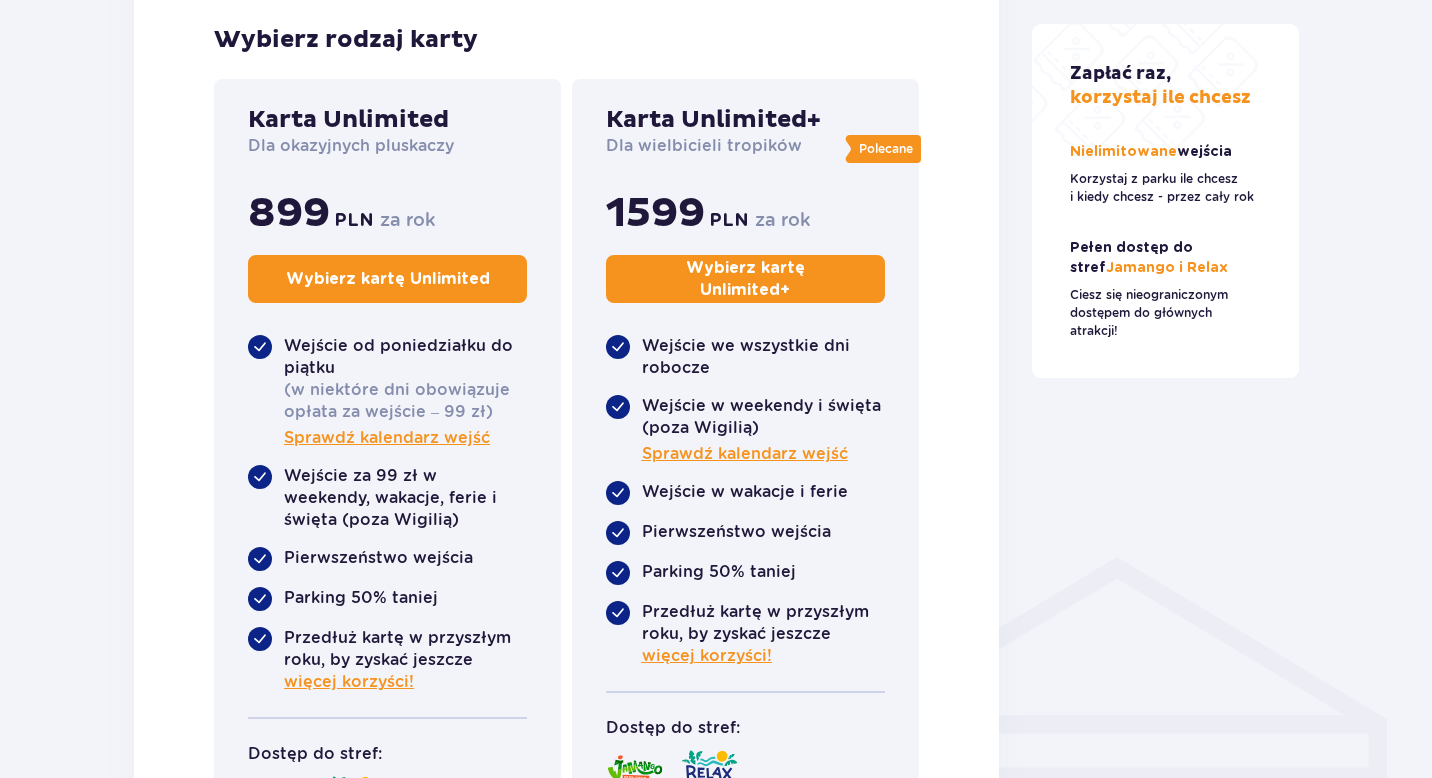 scroll, scrollTop: 1068, scrollLeft: 0, axis: vertical 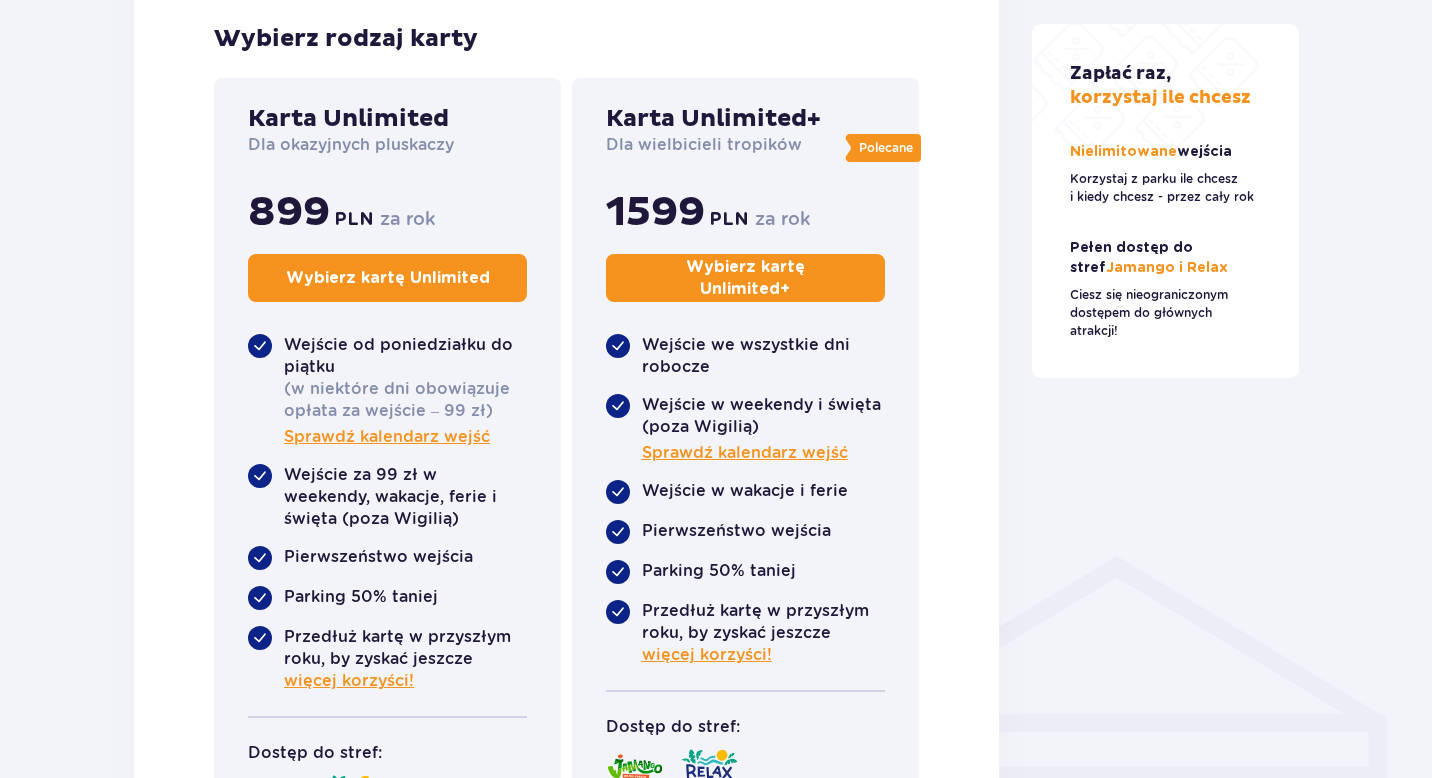 click on "Wybierz kartę Unlimited +" at bounding box center [745, 278] 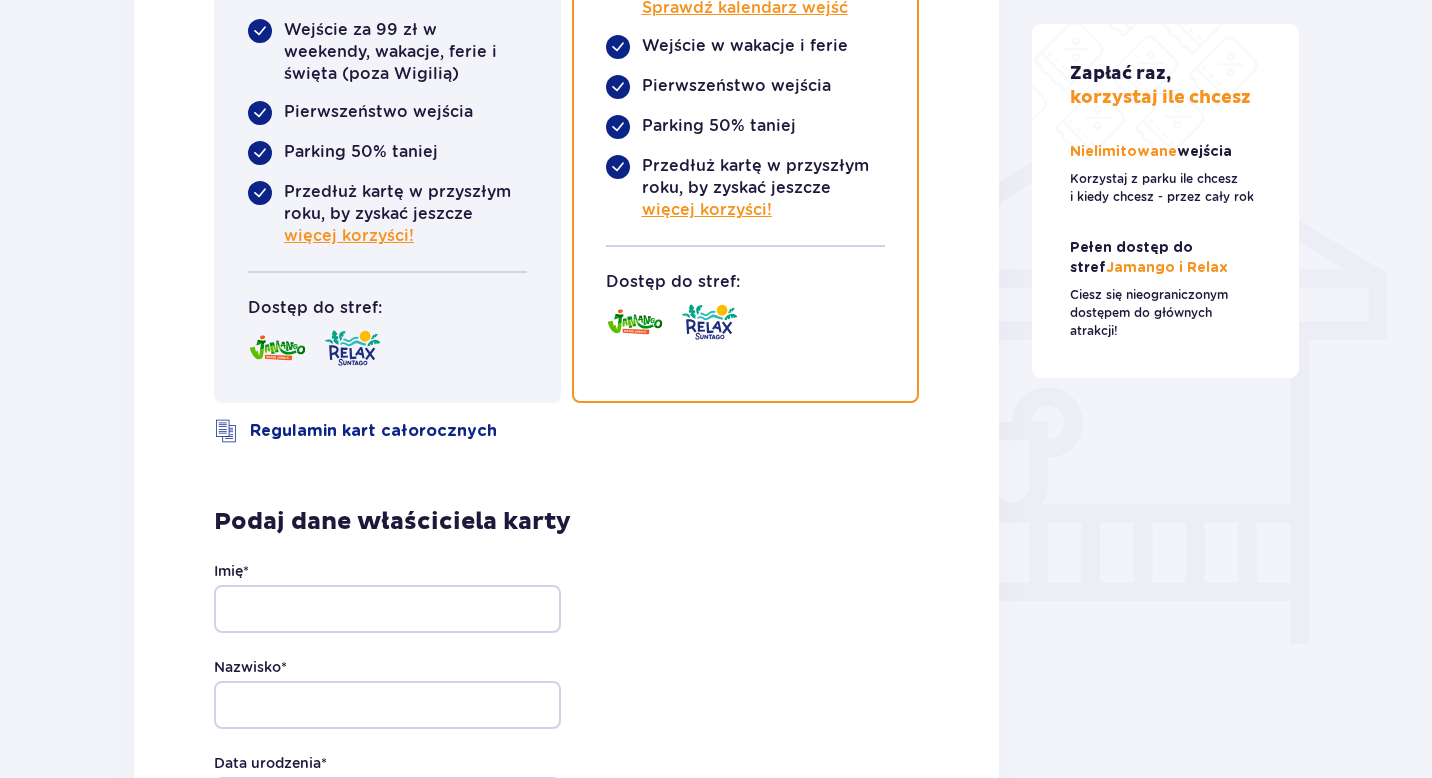 scroll, scrollTop: 1487, scrollLeft: 0, axis: vertical 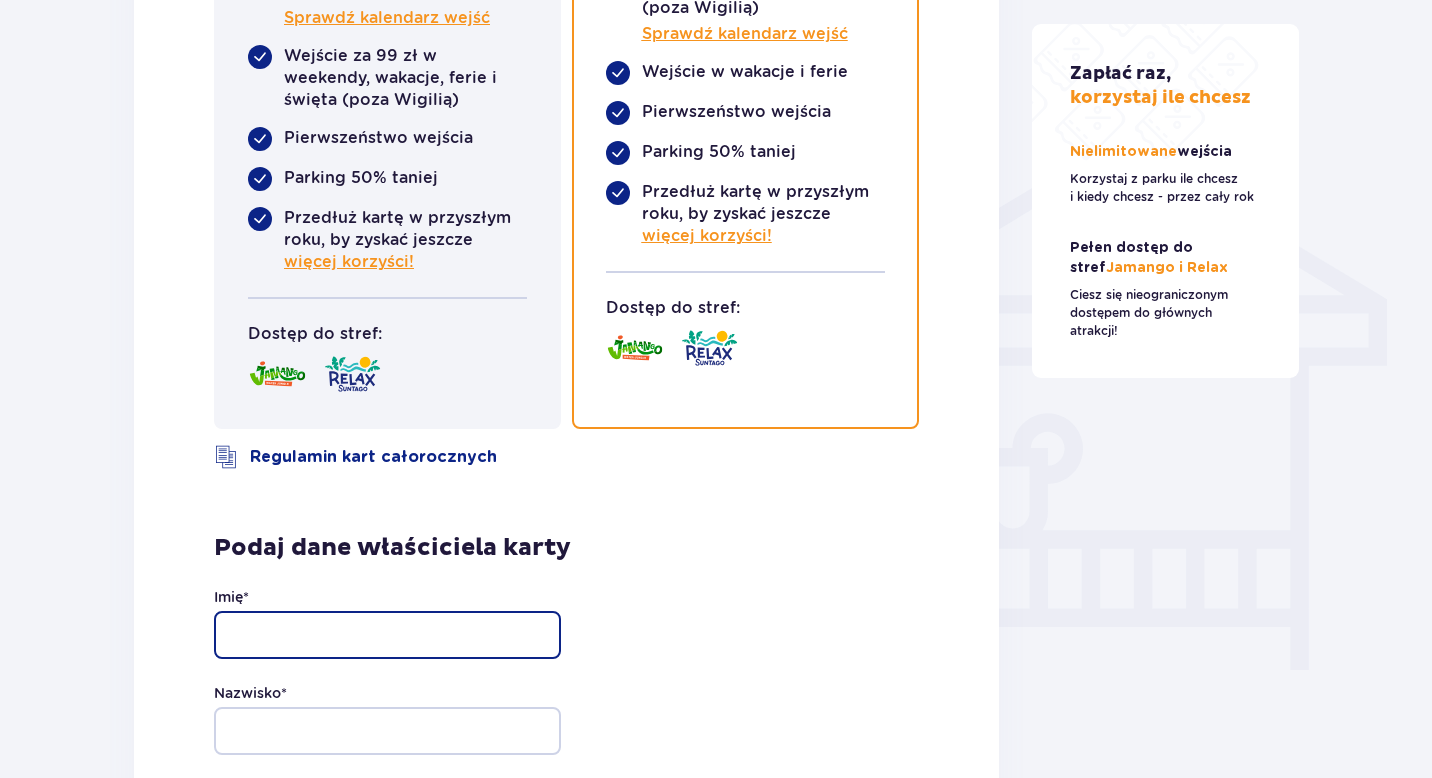 click on "Imię *" at bounding box center [387, 635] 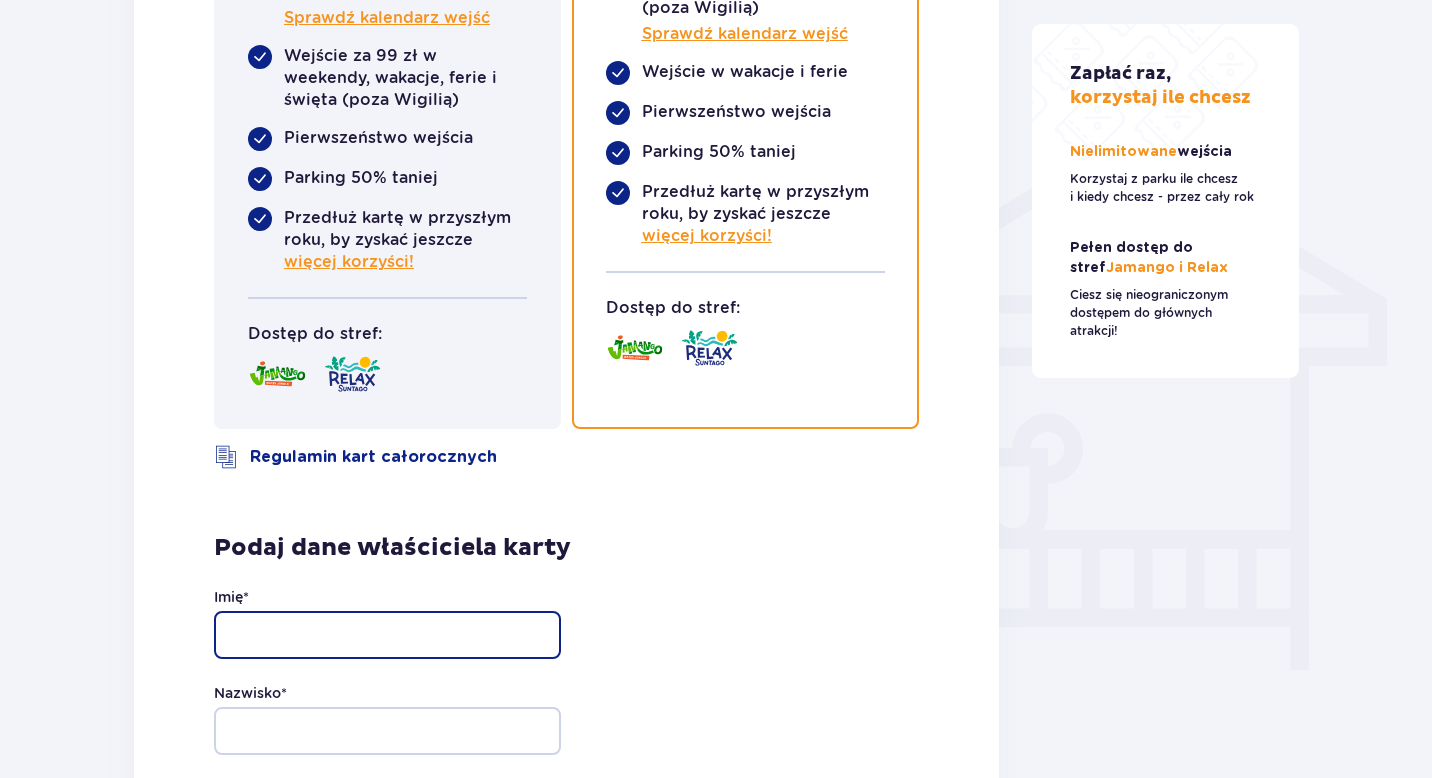 type on "[FIRST]" 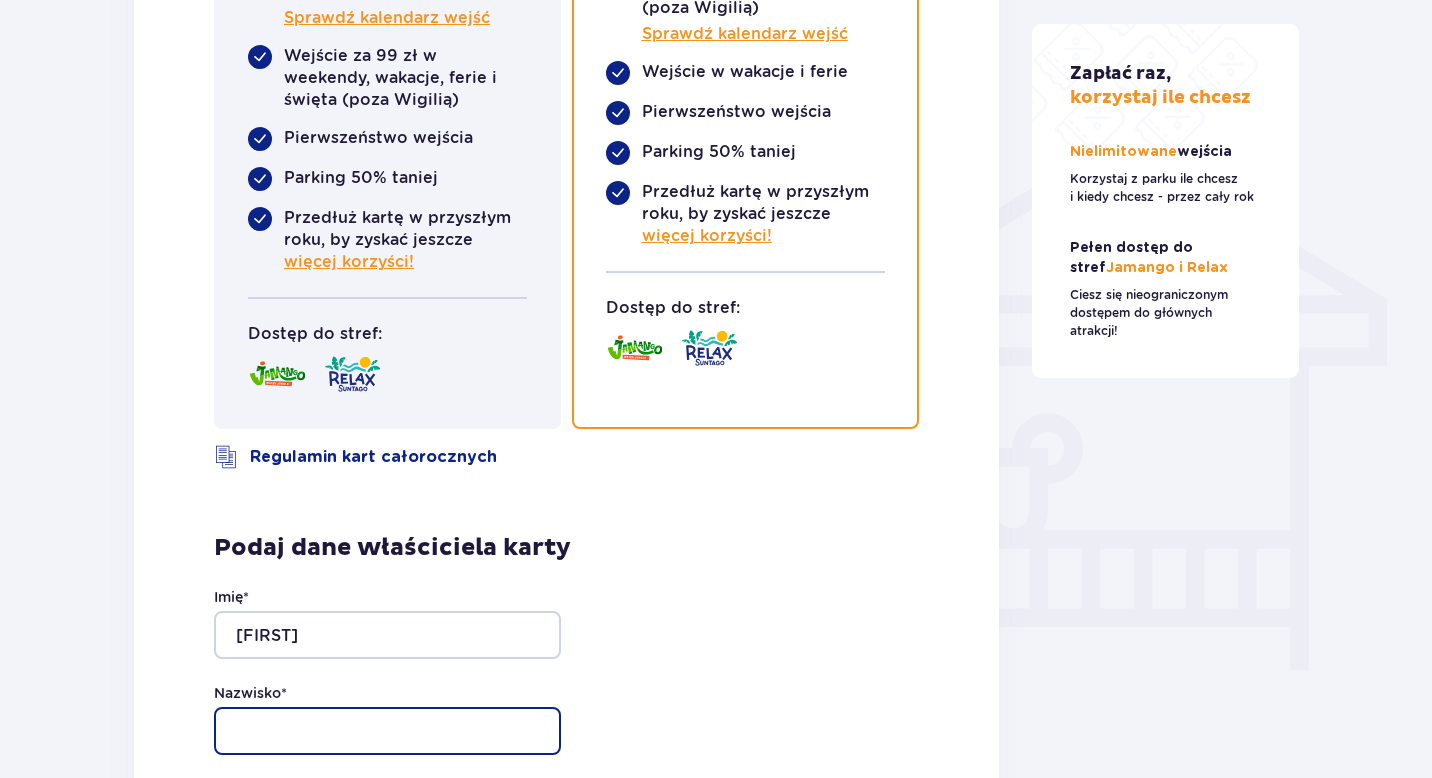 type on "[LAST]" 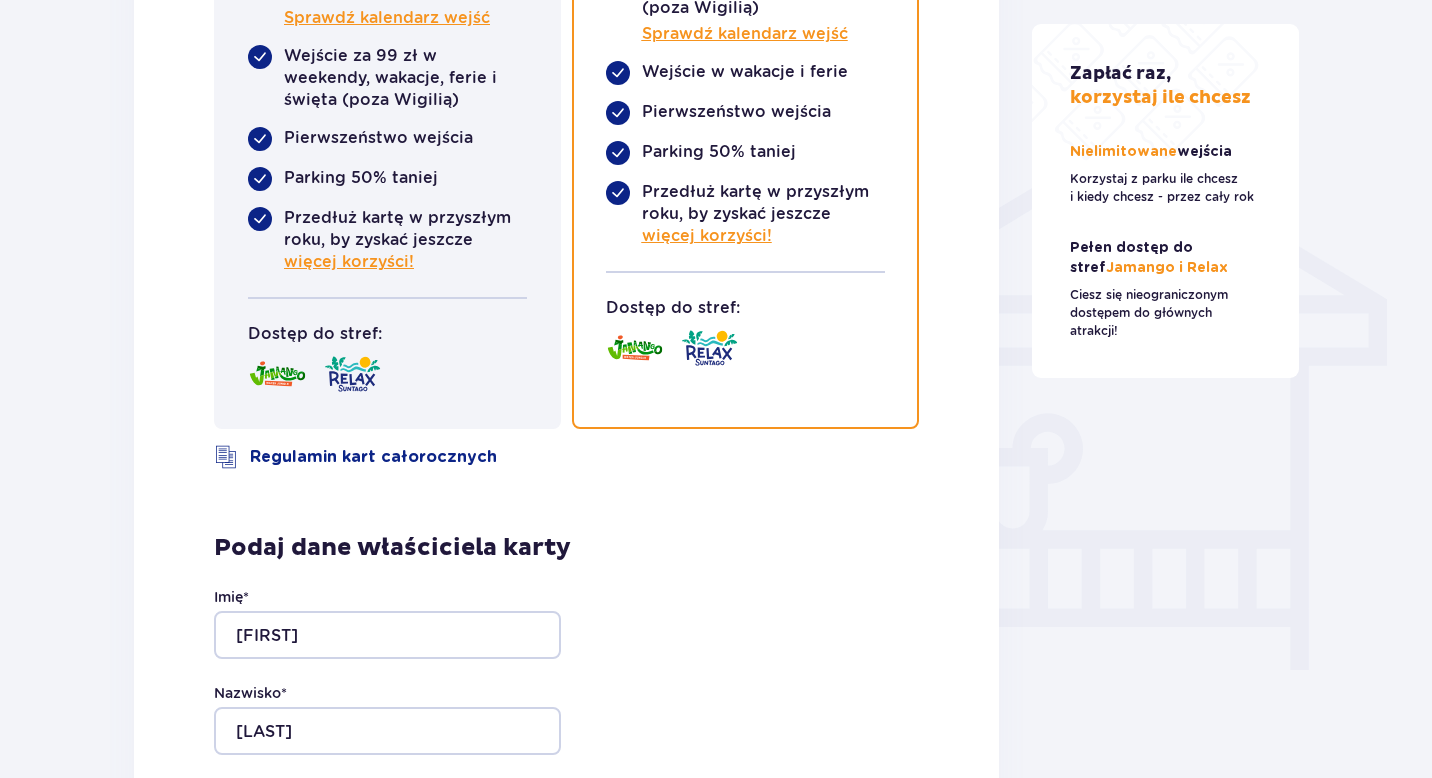 type on "[EMAIL]" 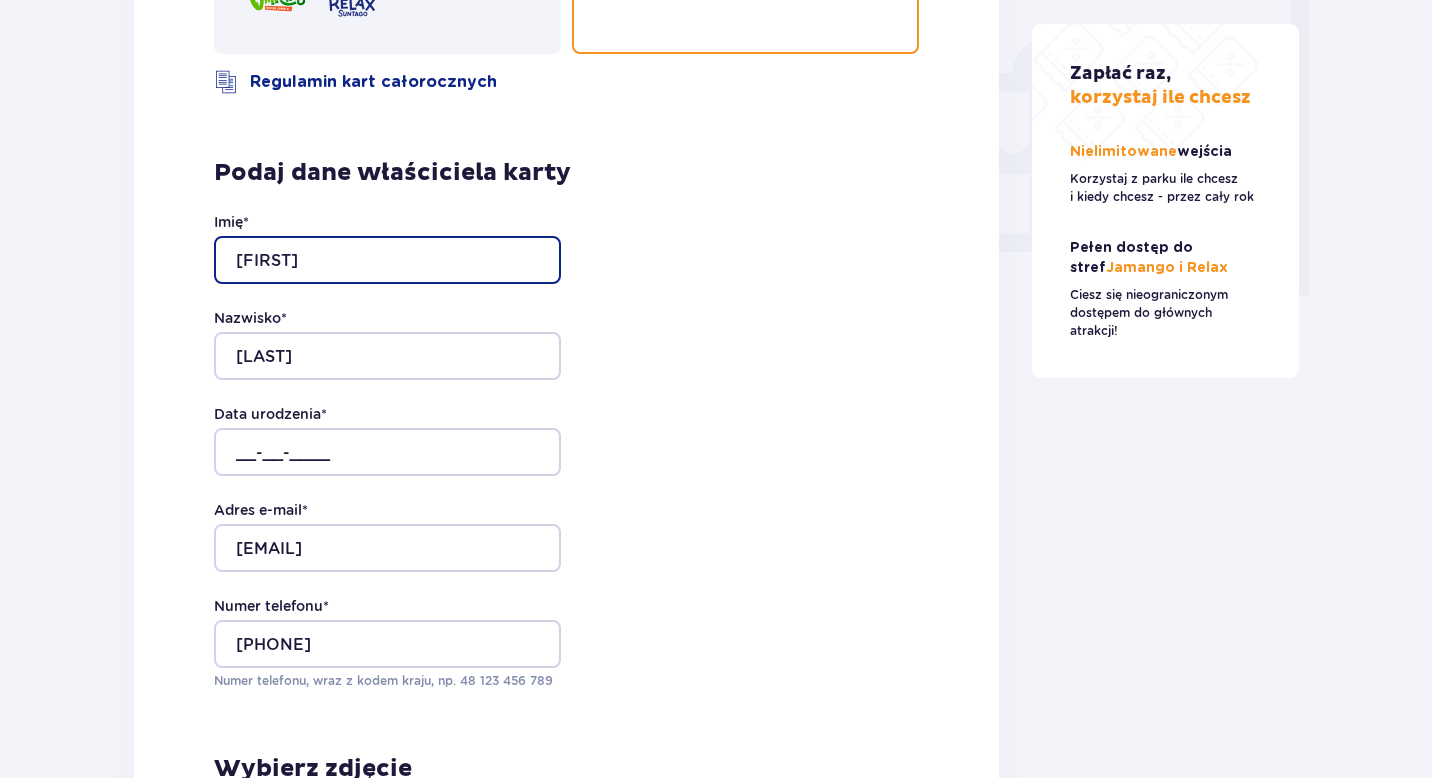 scroll, scrollTop: 1912, scrollLeft: 0, axis: vertical 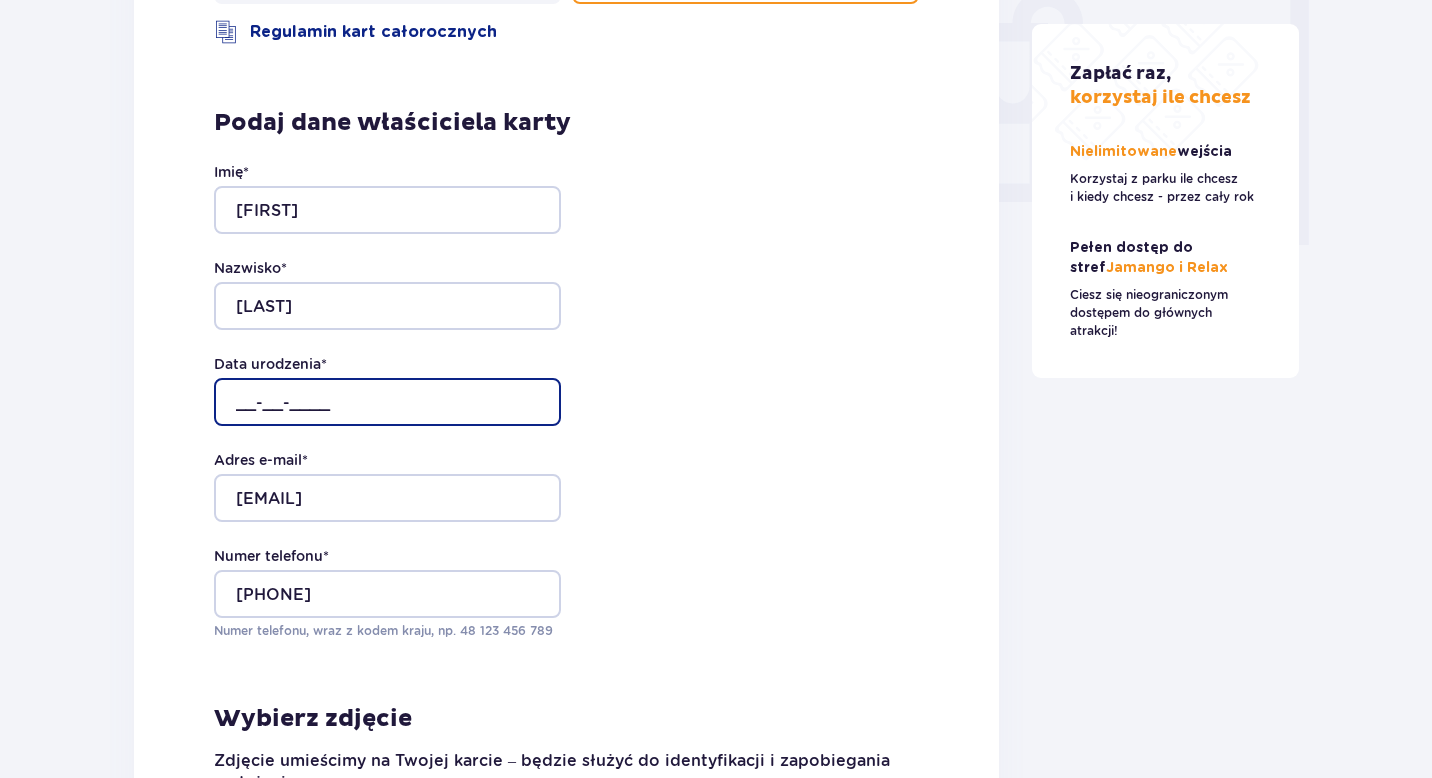 click on "__-__-____" at bounding box center (387, 402) 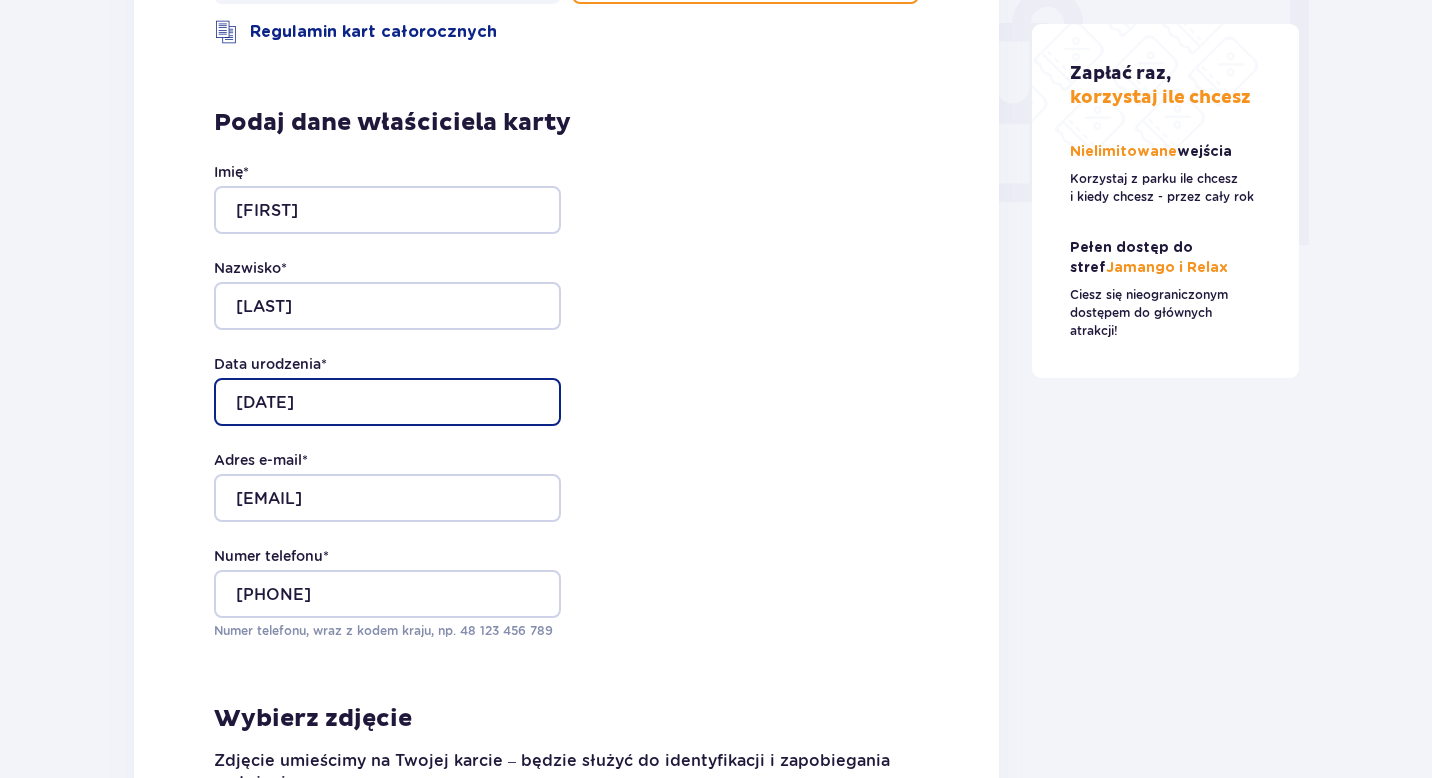 type on "[DATE]" 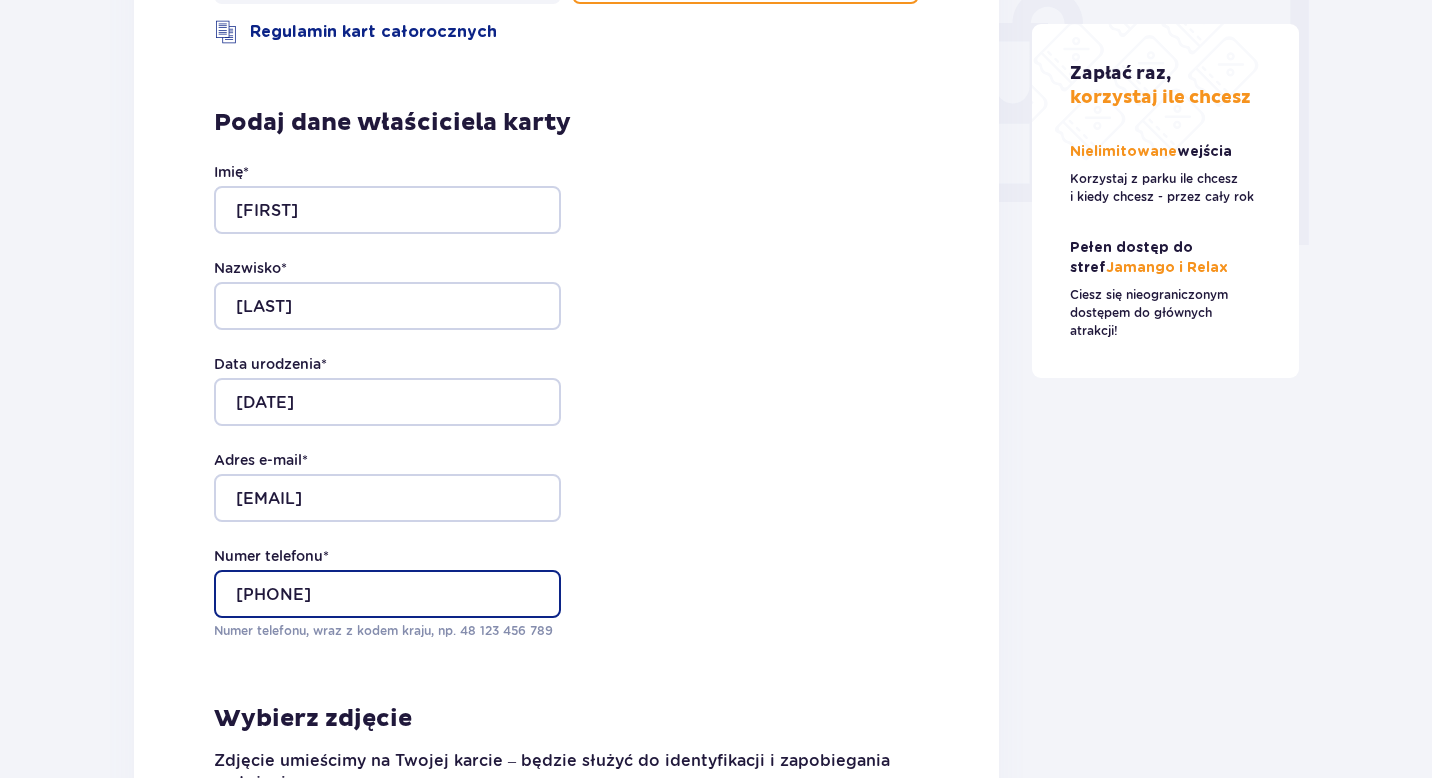 click on "[PHONE]" at bounding box center [387, 594] 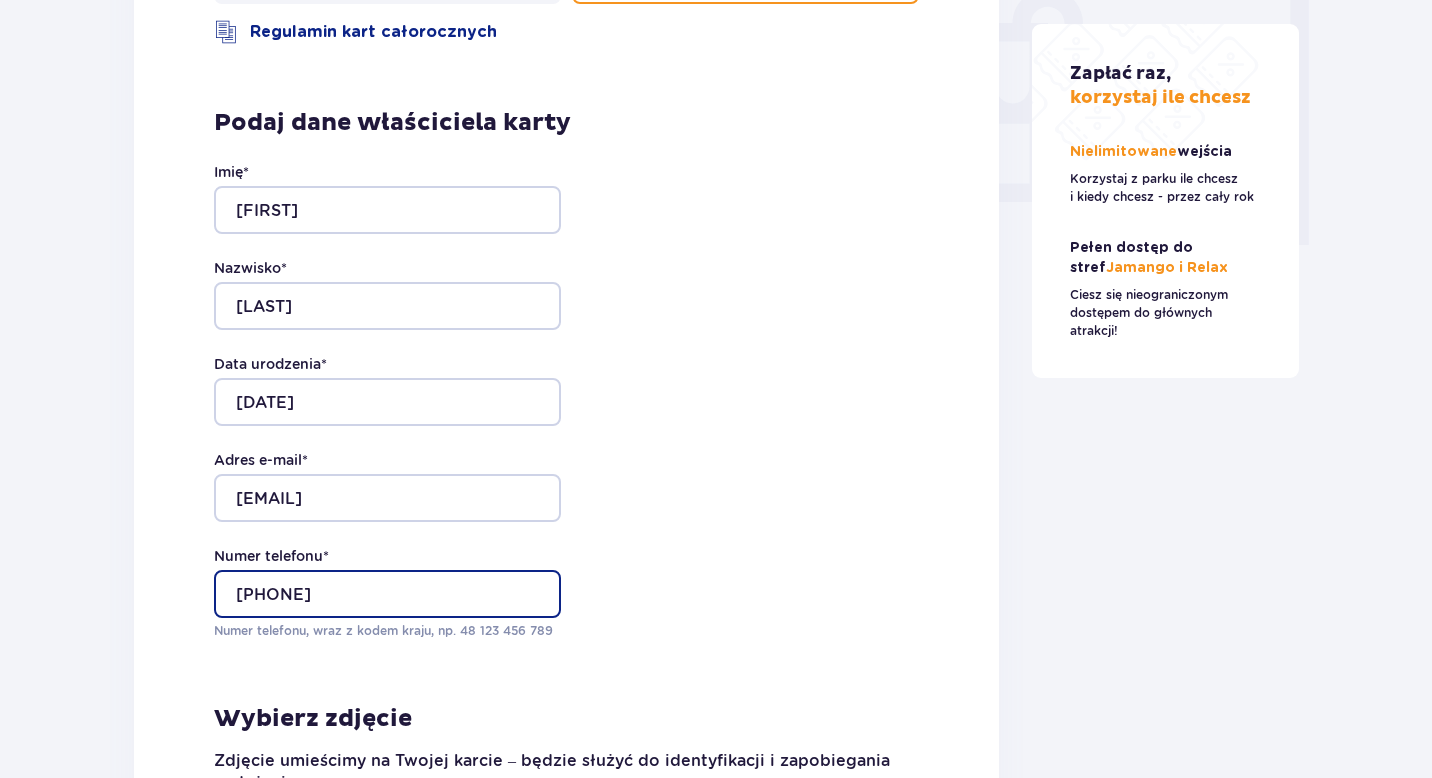 type on "[PHONE]" 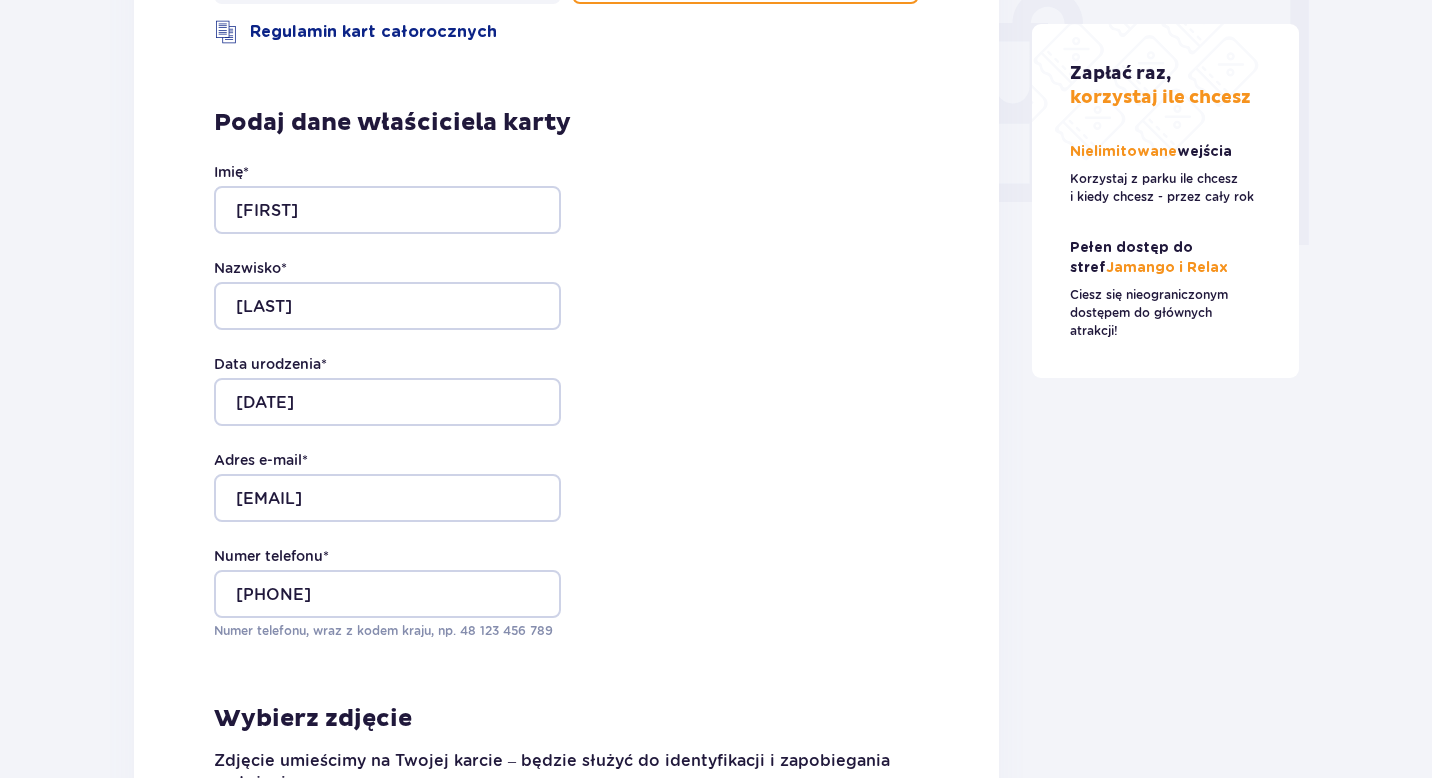 click on "Imię * [FIRST] Nazwisko * [LAST] Data urodzenia * [DATE] Adres e-mail * [EMAIL] Numer telefonu * [PHONE] Numer telefonu, wraz z kodem kraju, np. 48 ​123 ​456 ​789" at bounding box center (566, 401) 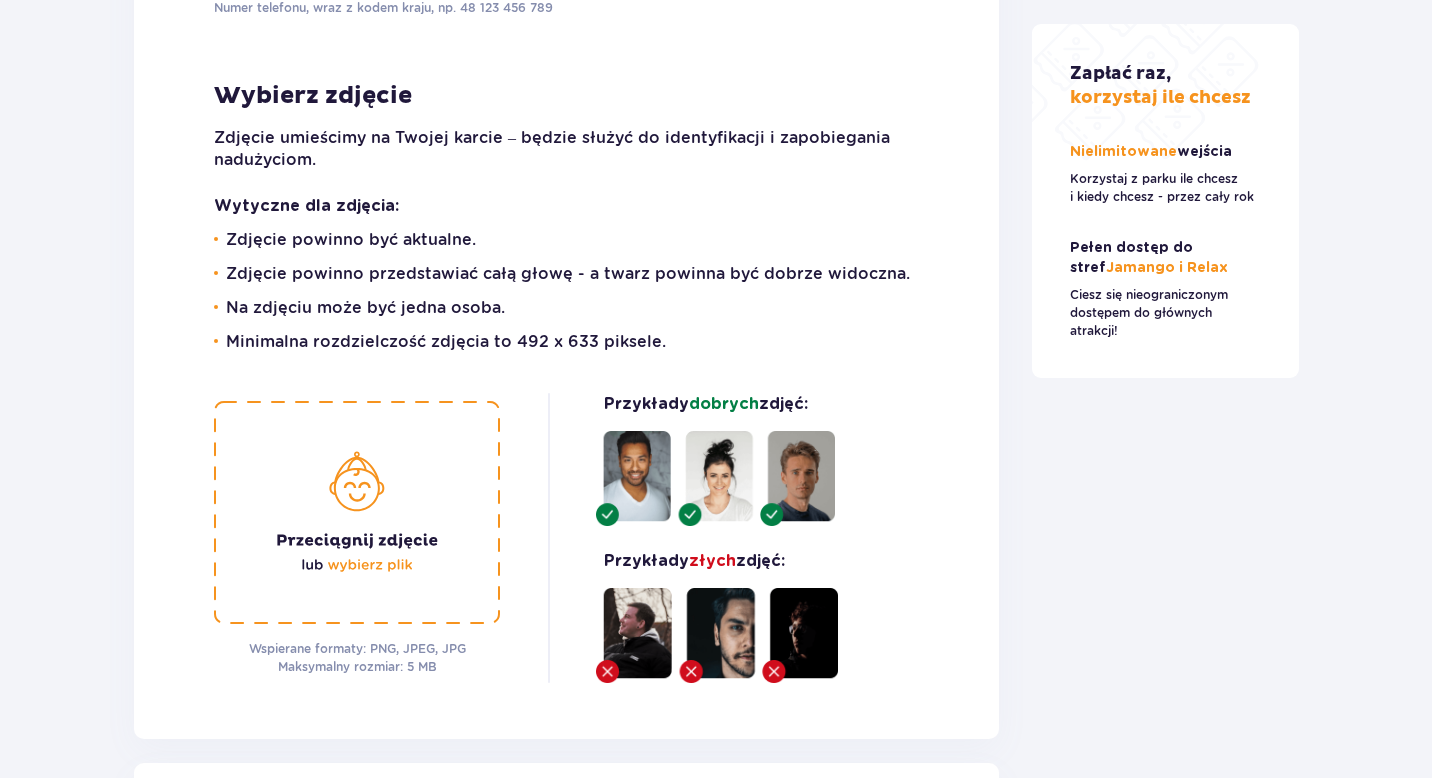 scroll, scrollTop: 2616, scrollLeft: 0, axis: vertical 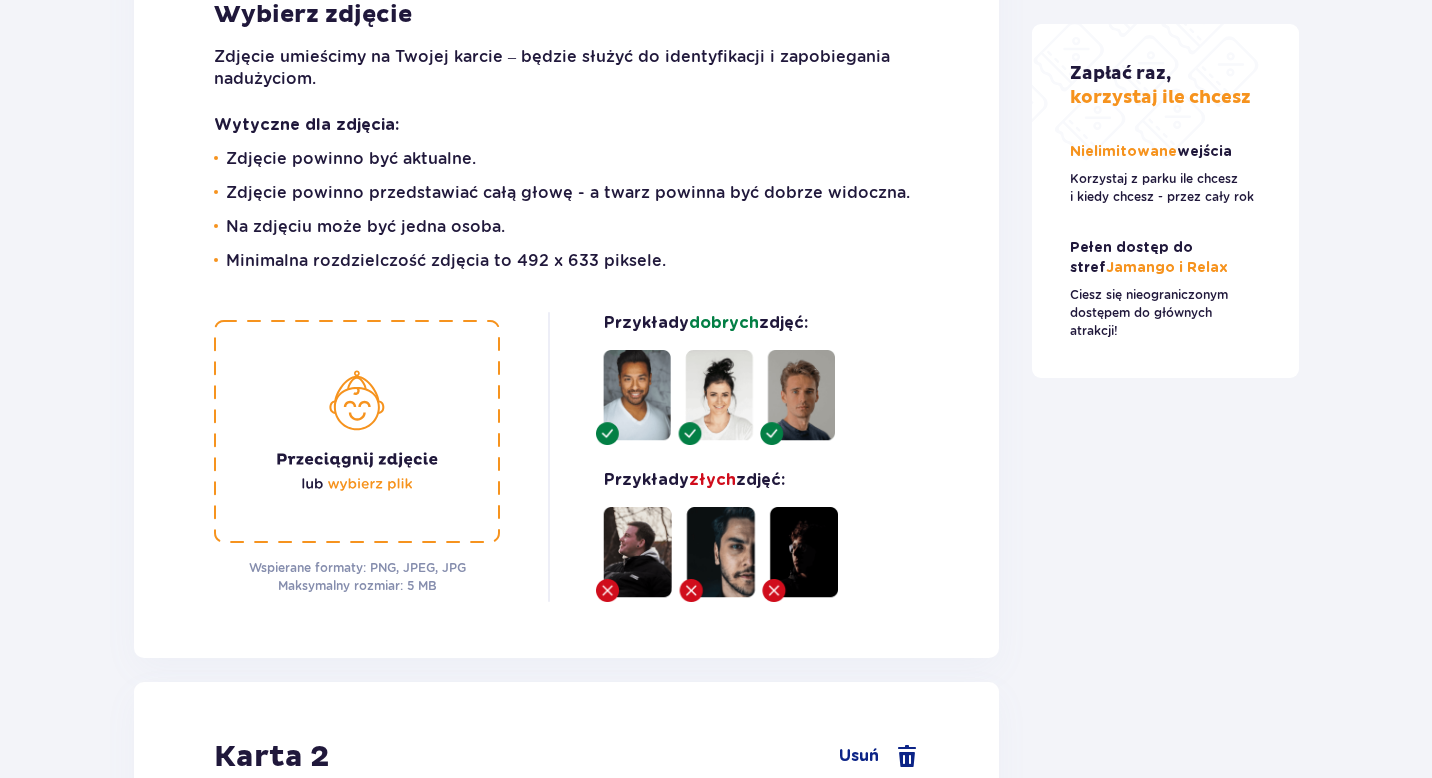click at bounding box center (357, 431) 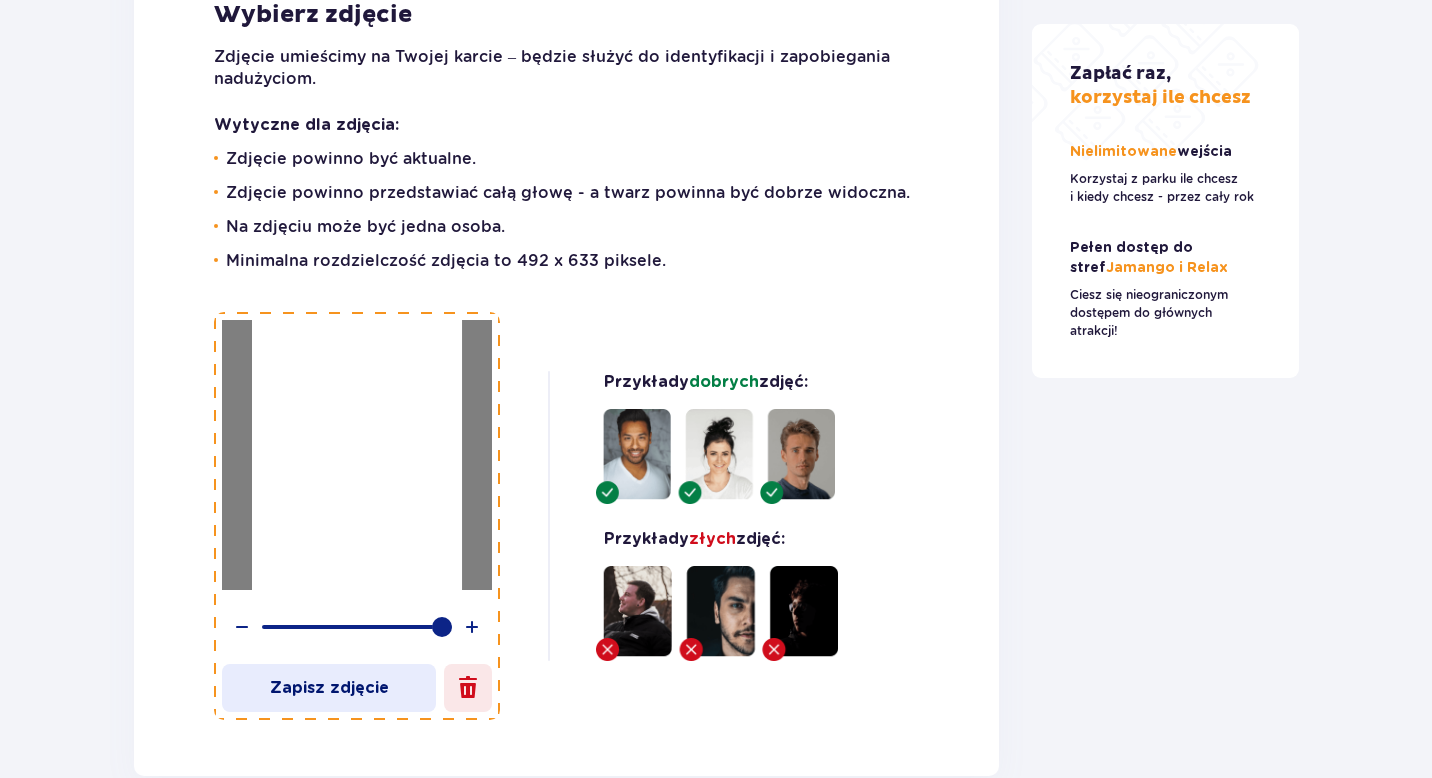 drag, startPoint x: 270, startPoint y: 627, endPoint x: 497, endPoint y: 614, distance: 227.37195 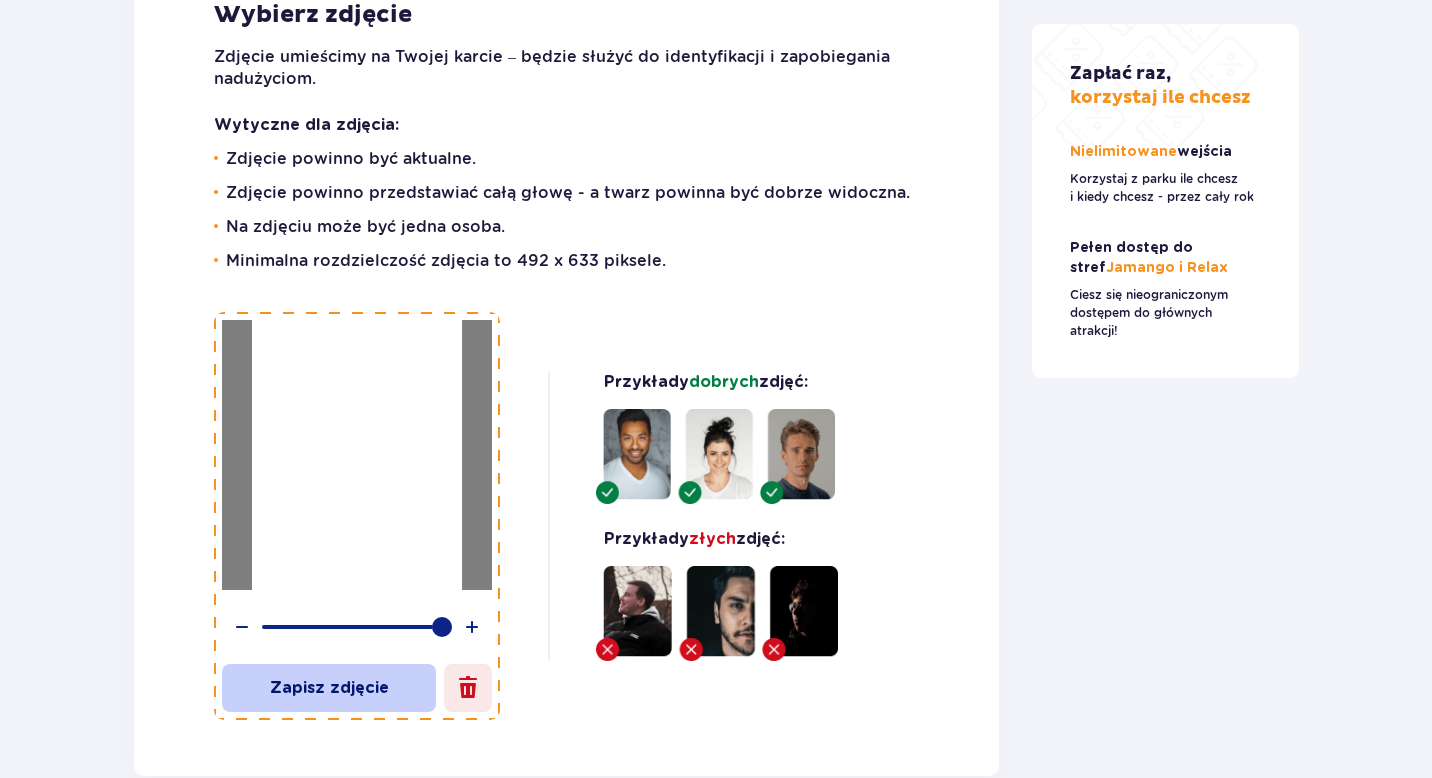 click on "Zapisz zdjęcie" at bounding box center [329, 688] 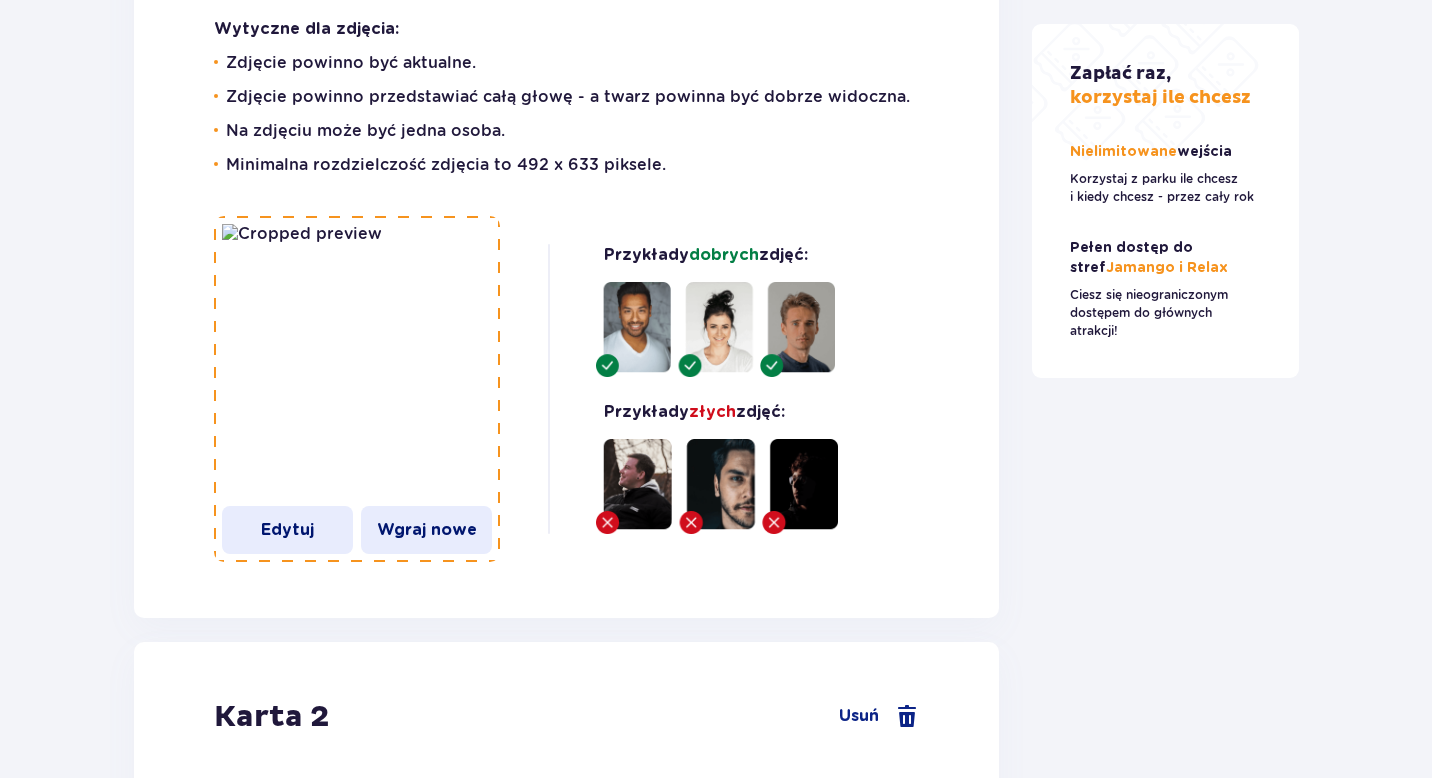 scroll, scrollTop: 2817, scrollLeft: 0, axis: vertical 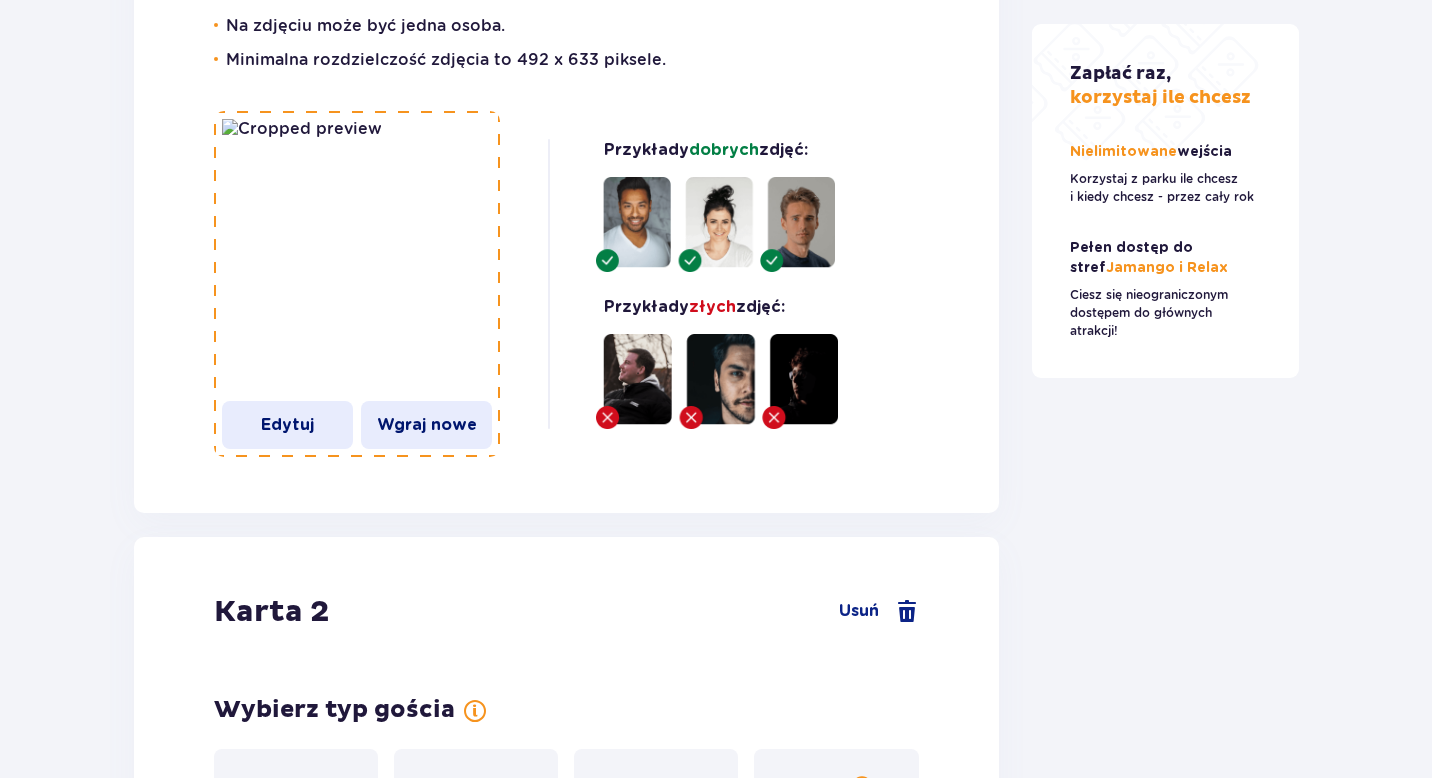 click on "Podaj dane właściciela karty Imię * Evelina Nazwisko * Polovynka Data urodzenia * 10-11-1994 Adres e-mail * EvelinaPolovynka@gmail.com Numer telefonu * 48537578492 Numer telefonu, wraz z kodem kraju, np. 48 ​123 ​456 ​789 Wybierz zdjęcie Zdjęcie umieścimy na Twojej karcie – będzie służyć do identyfikacji i zapobiegania nadużyciom. Wytyczne dla zdjęcia: Zdjęcie powinno być aktualne. Zdjęcie powinno przedstawiać całą głowę - a twarz powinna być dobrze widoczna. Na zdjęciu może być jedna osoba. Minimalna rozdzielczość zdjęcia to 492 x 633 piksele. Wspierane formaty: PNG, JPEG, JPG Maksymalny rozmiar: 5 MB Edytuj Wgraj nowe Przykłady  dobrych  zdjęć: Przykłady  złych  zdjęć:" at bounding box center [566, -174] 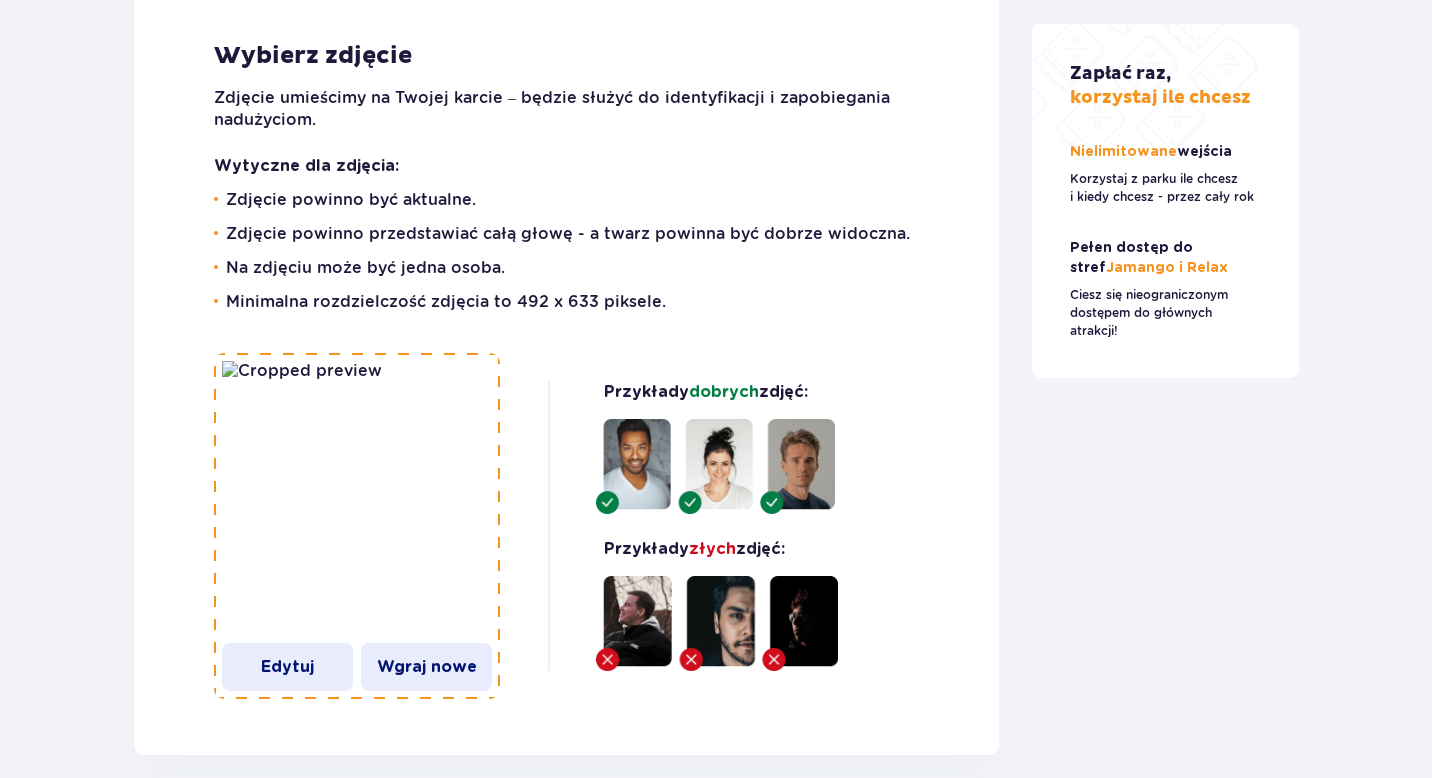 scroll, scrollTop: 2561, scrollLeft: 0, axis: vertical 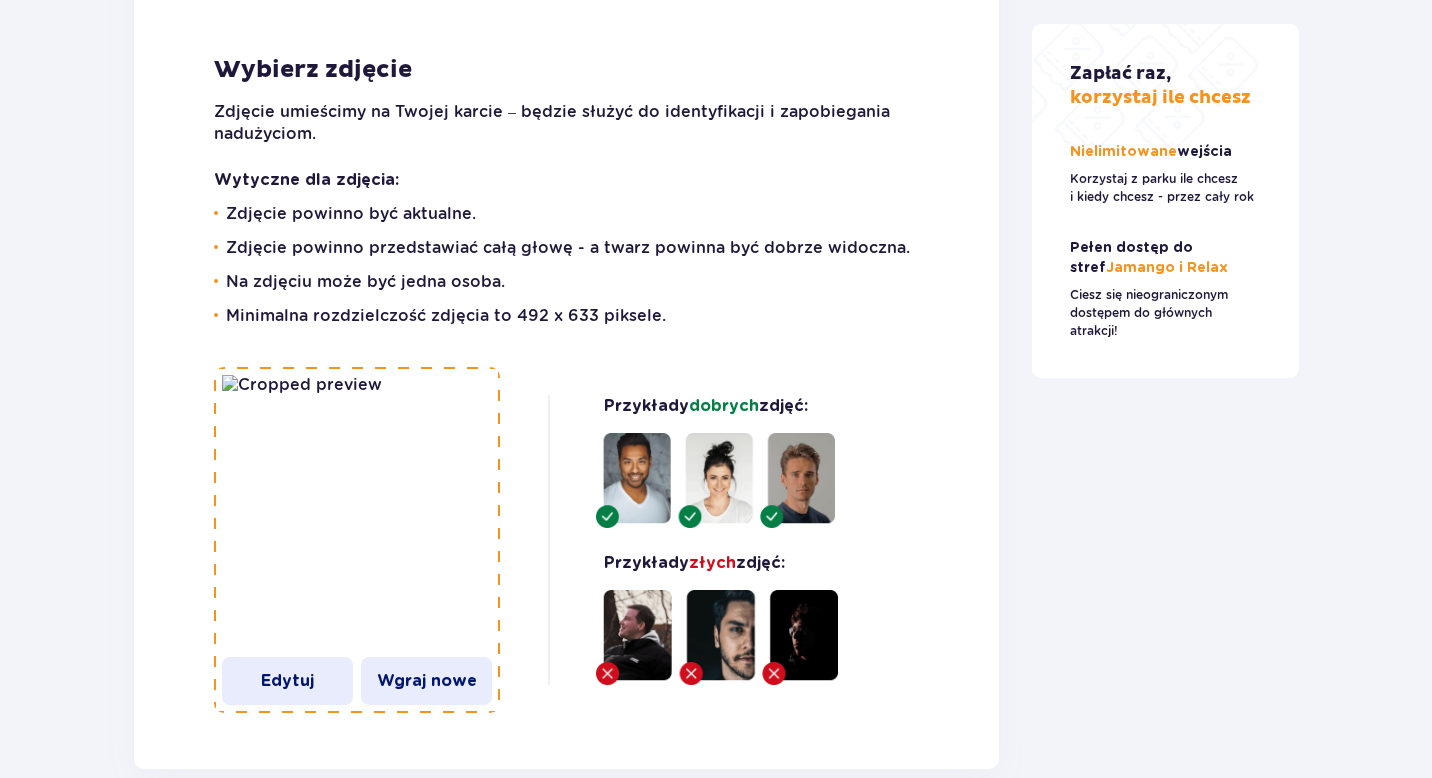 click on "Wybierz zdjęcie Zdjęcie umieścimy na Twojej karcie – będzie służyć do identyfikacji i zapobiegania nadużyciom. Wytyczne dla zdjęcia: Zdjęcie powinno być aktualne. Zdjęcie powinno przedstawiać całą głowę - a twarz powinna być dobrze widoczna. Na zdjęciu może być jedna osoba. Minimalna rozdzielczość zdjęcia to 492 x 633 piksele." at bounding box center (566, 211) 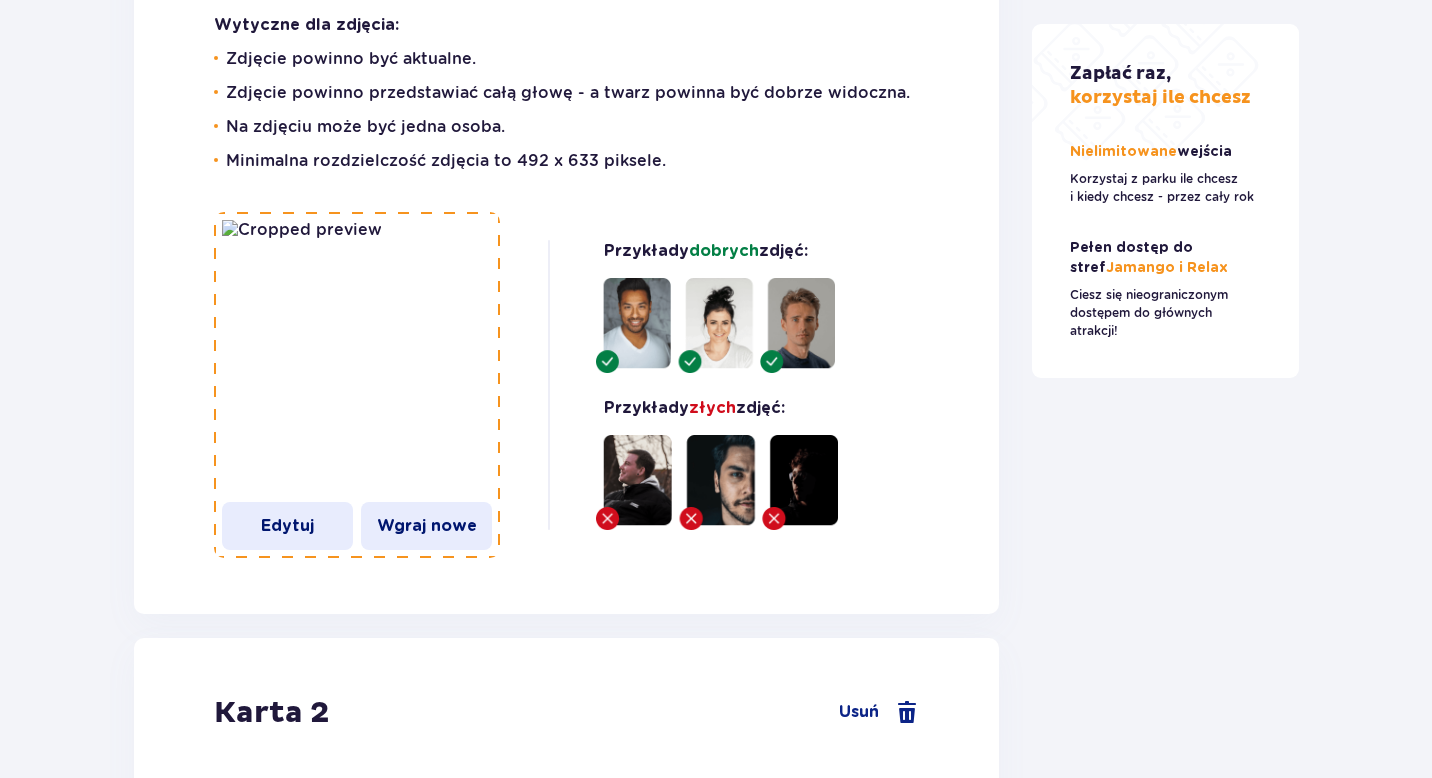 scroll, scrollTop: 3001, scrollLeft: 0, axis: vertical 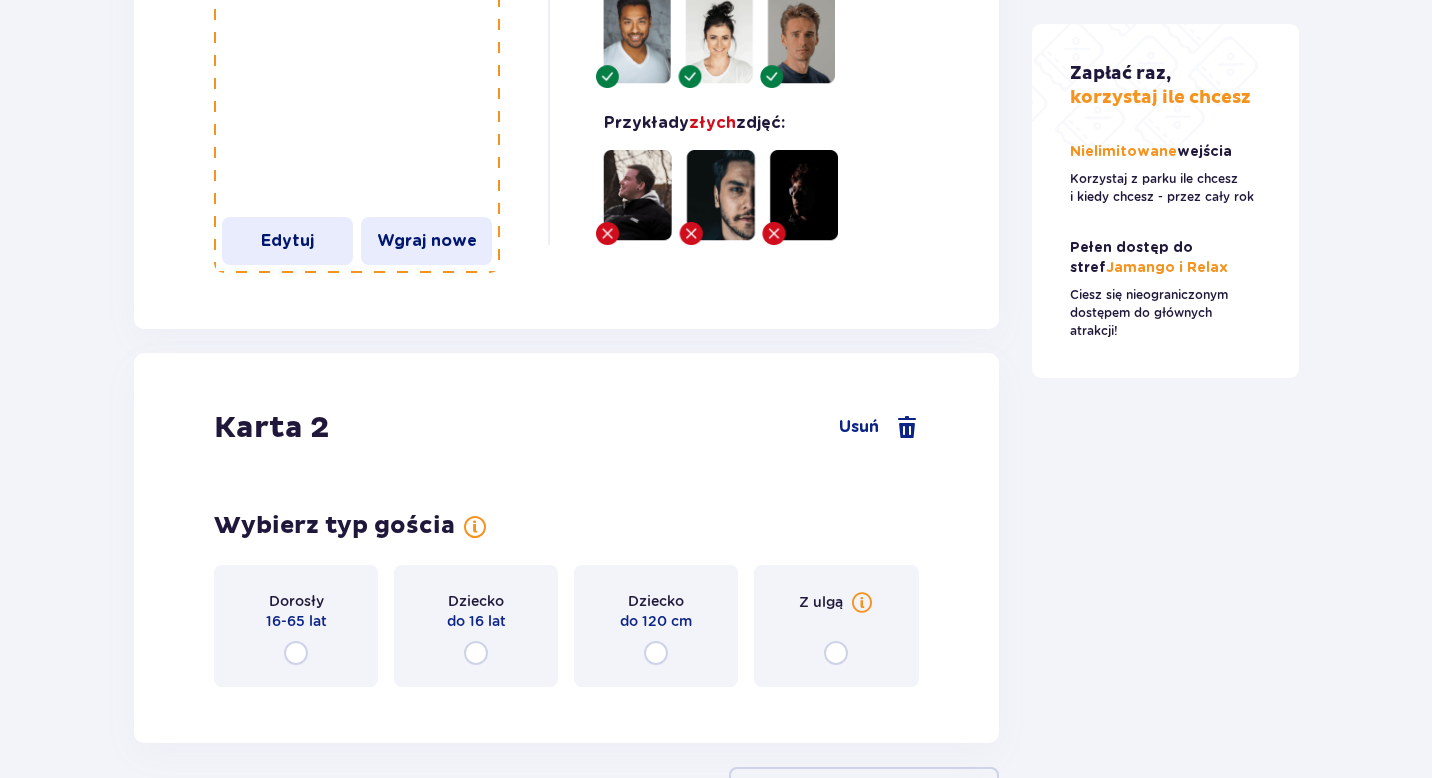 click on "Karta   2 Usuń" at bounding box center [566, 428] 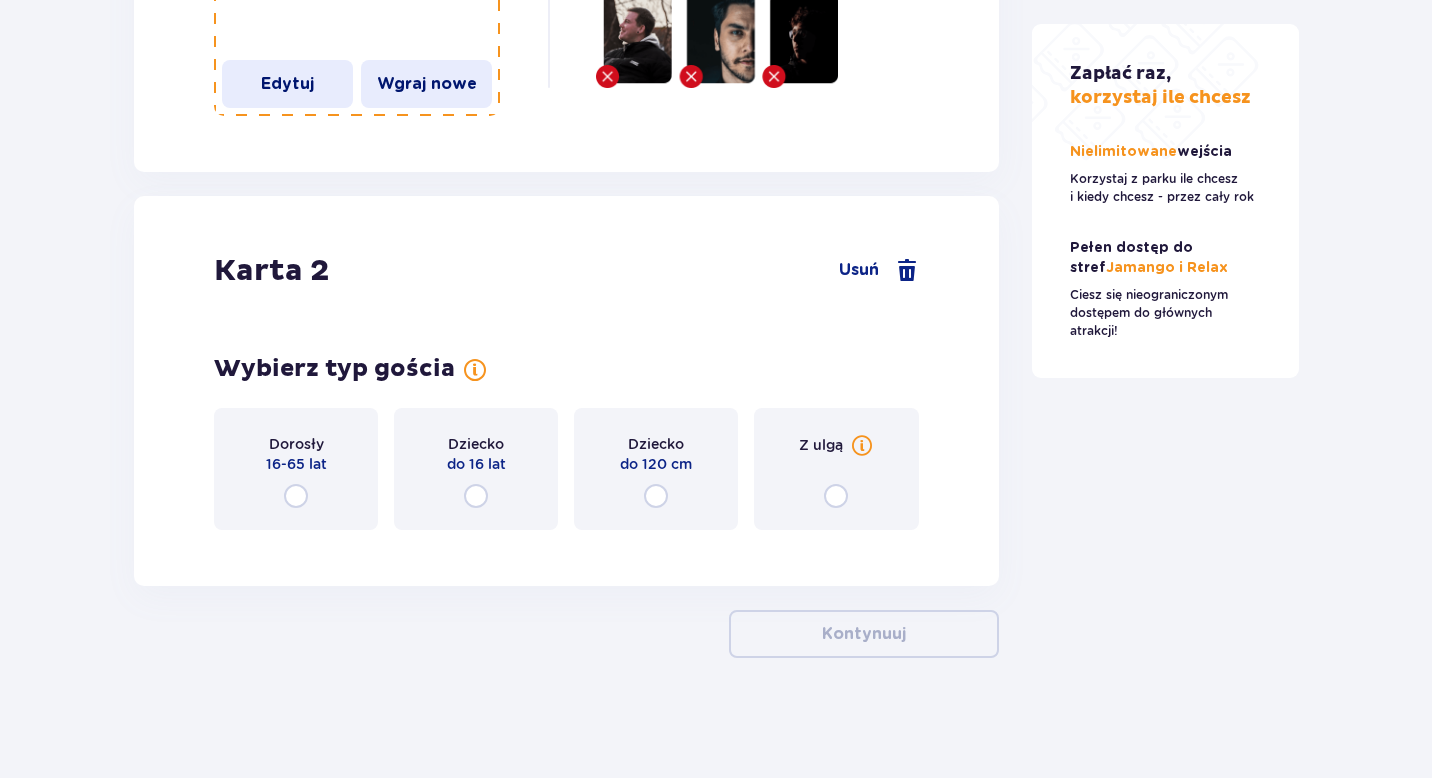 scroll, scrollTop: 3235, scrollLeft: 0, axis: vertical 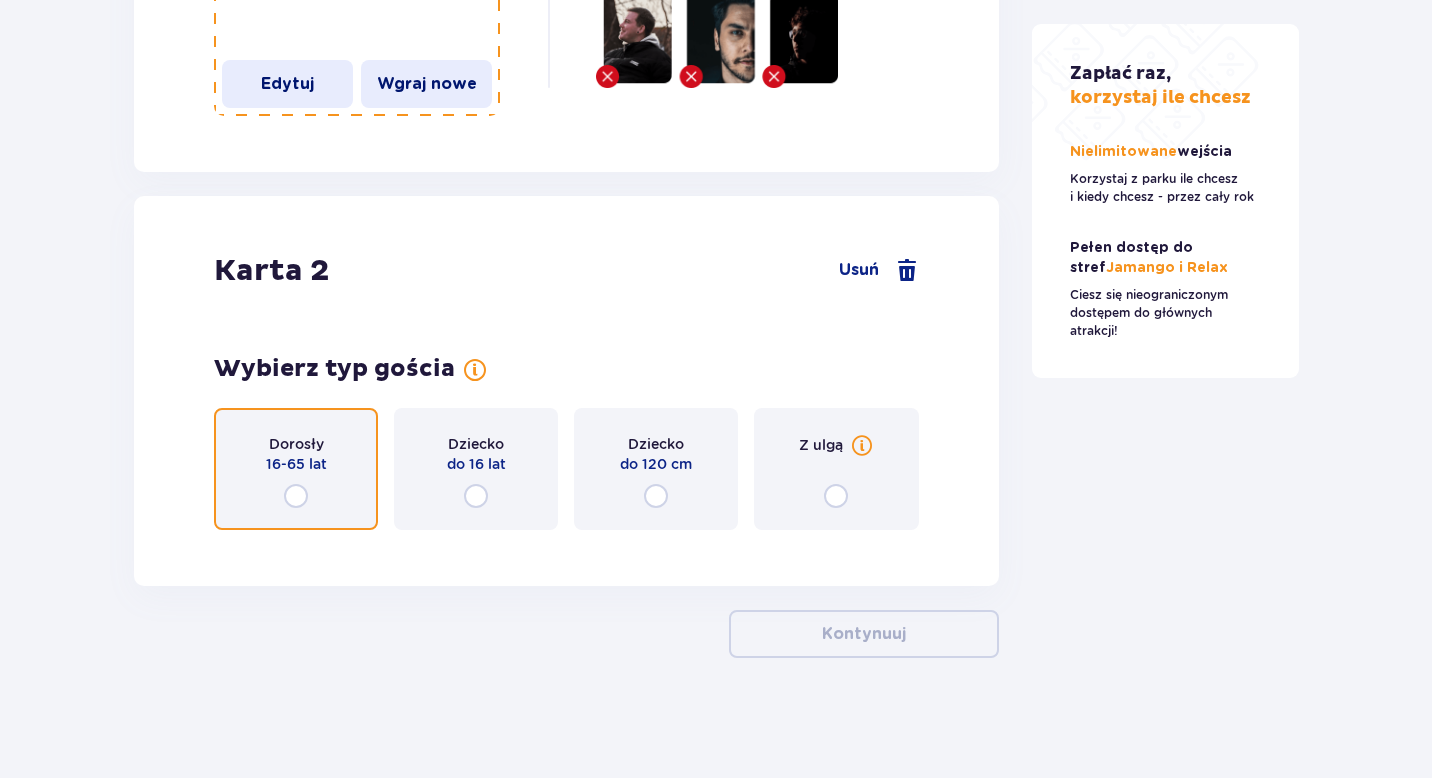 click at bounding box center (296, 496) 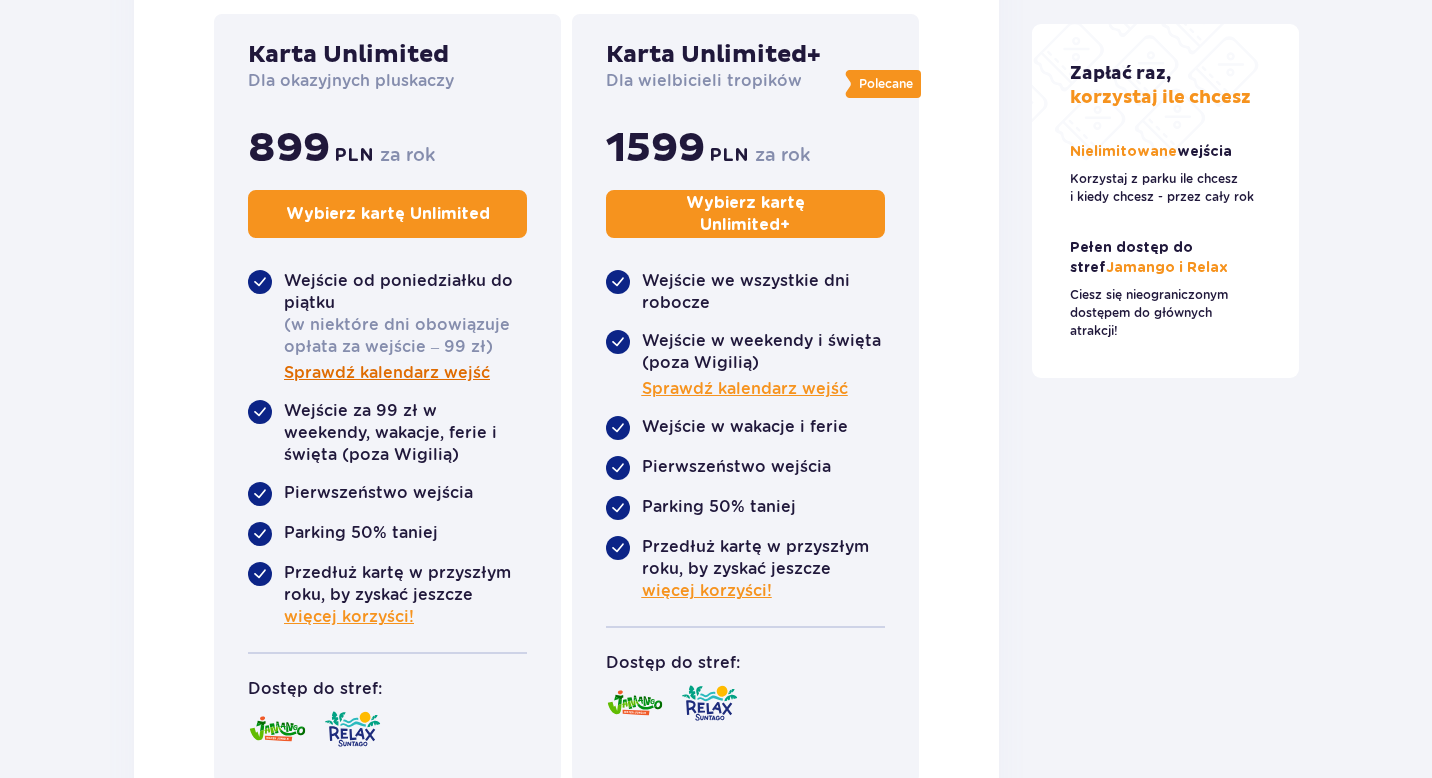 scroll, scrollTop: 3805, scrollLeft: 0, axis: vertical 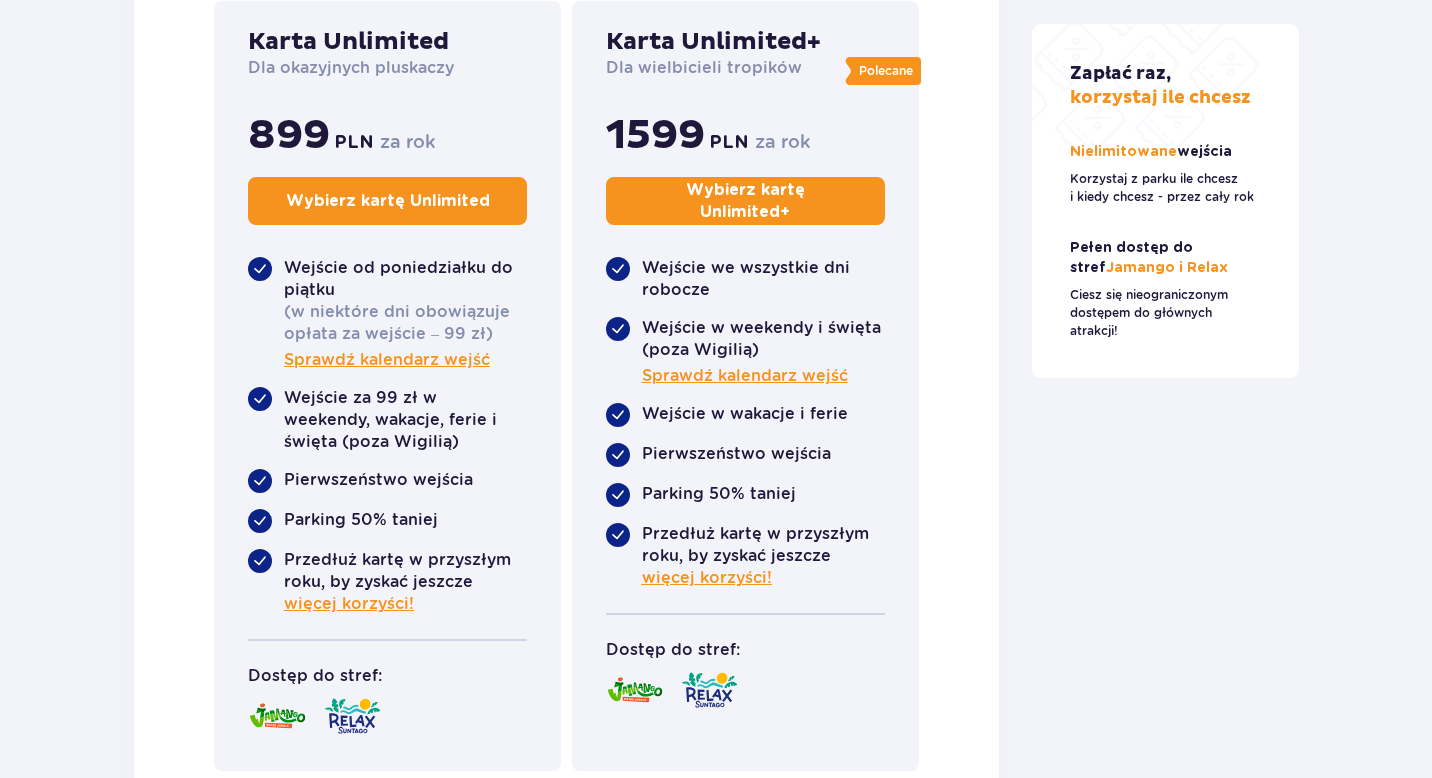 click on "Wybierz kartę Unlimited +" at bounding box center [745, 201] 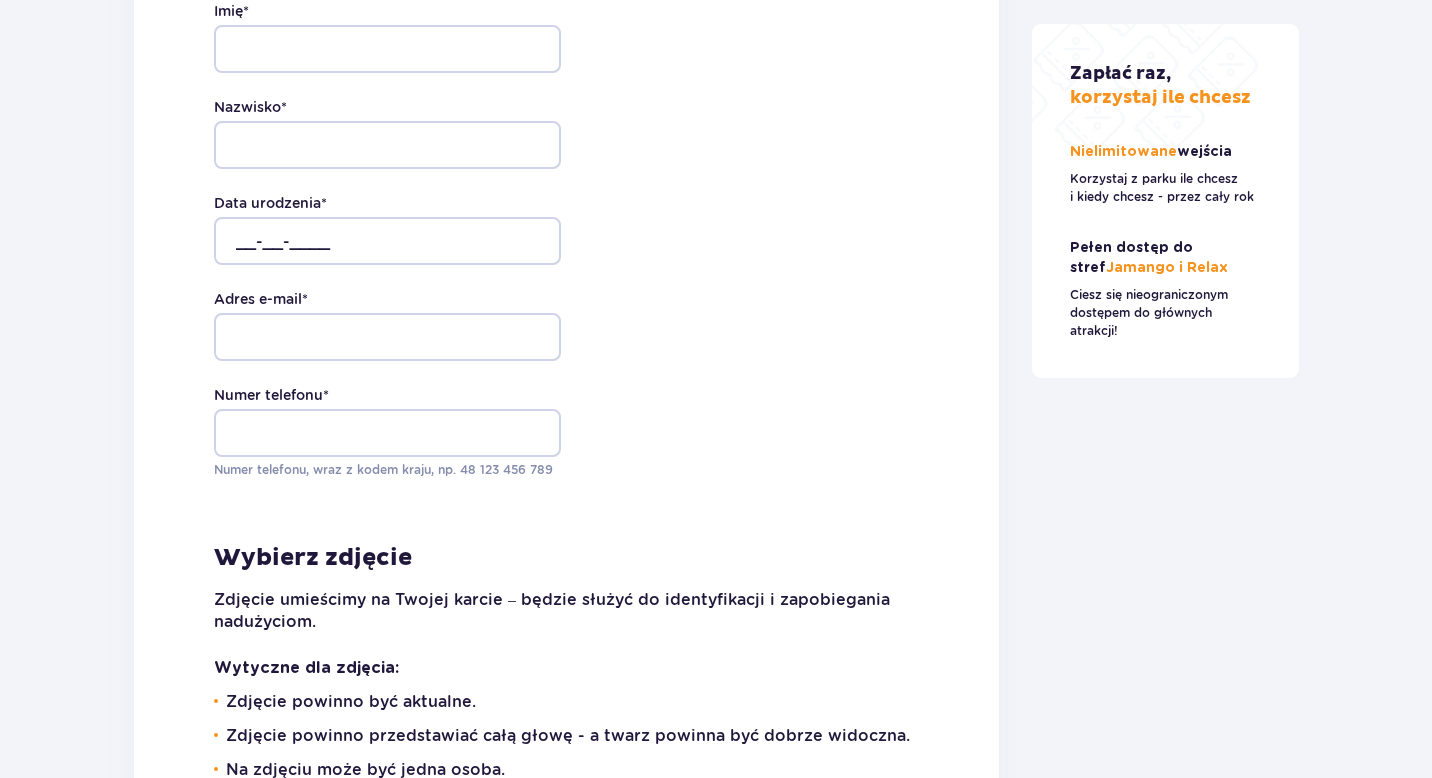scroll, scrollTop: 4733, scrollLeft: 0, axis: vertical 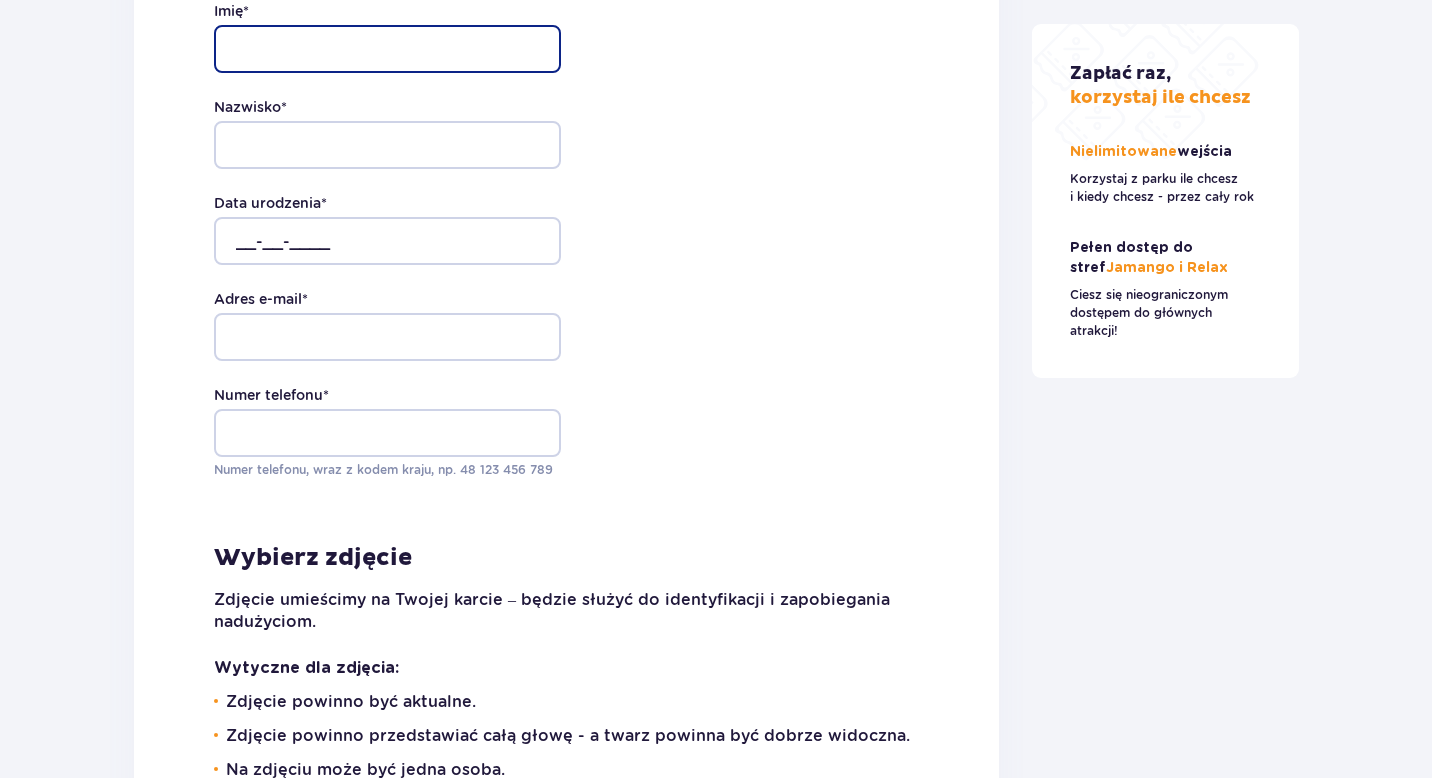 click on "Imię *" at bounding box center (387, 49) 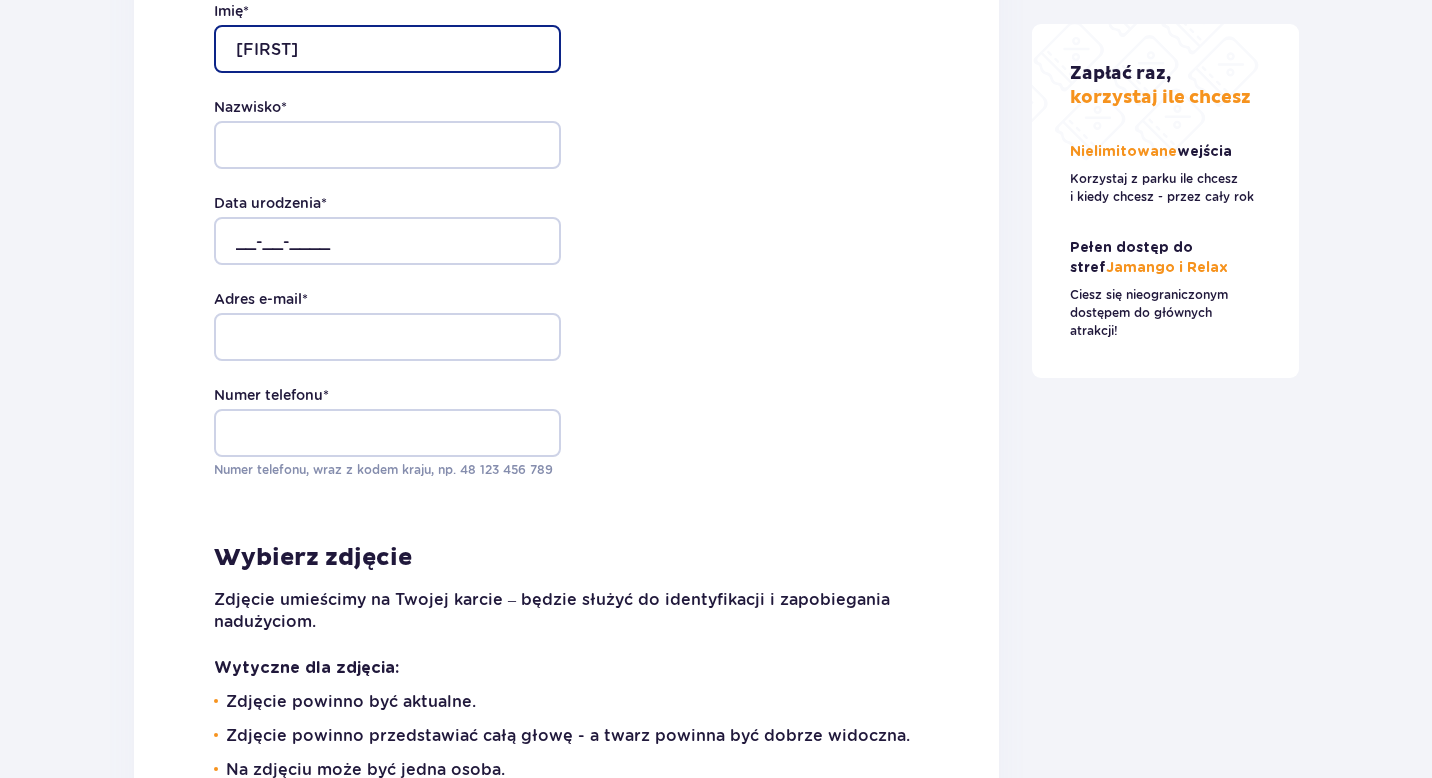 type on "Erik" 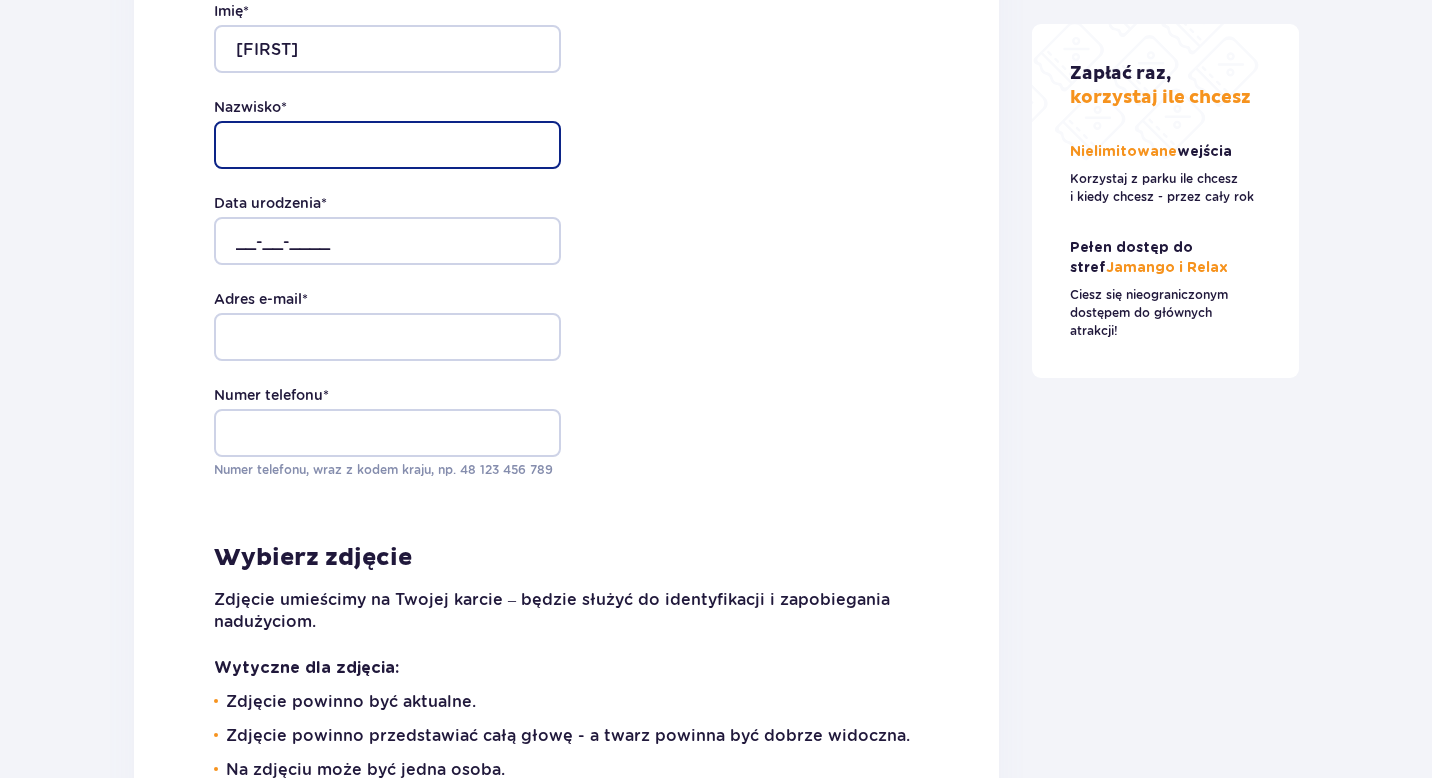 click on "Nazwisko *" at bounding box center [387, 145] 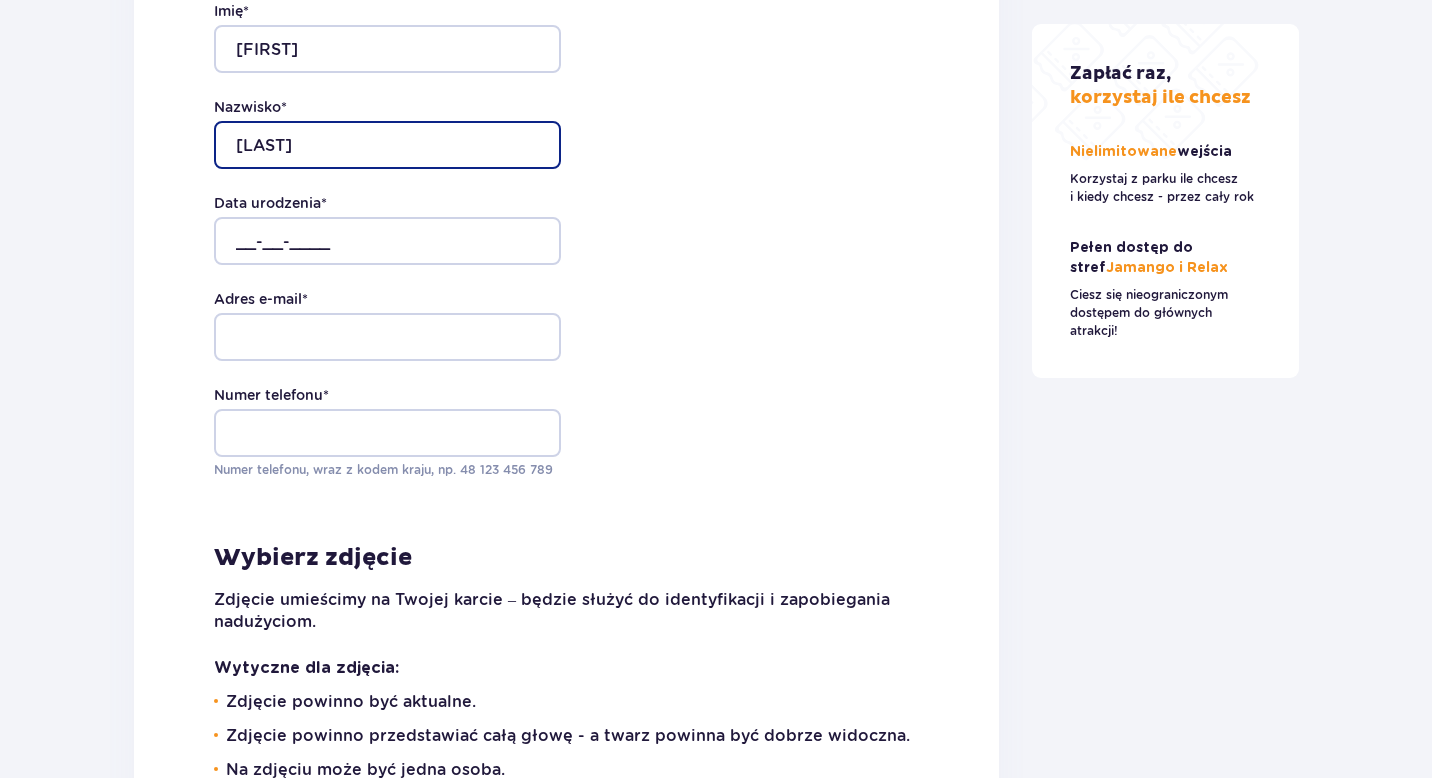 type on "Lonskyi" 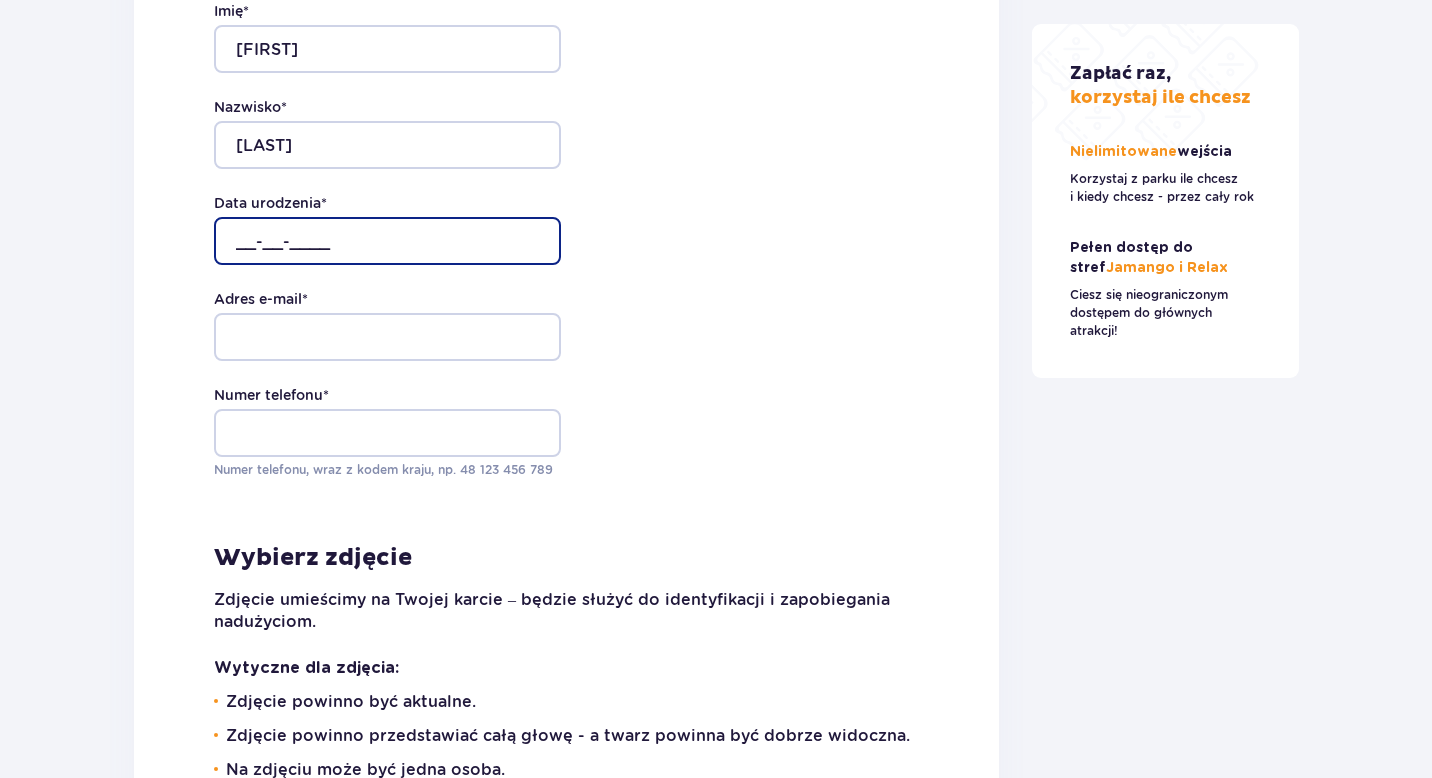 click on "__-__-____" at bounding box center (387, 241) 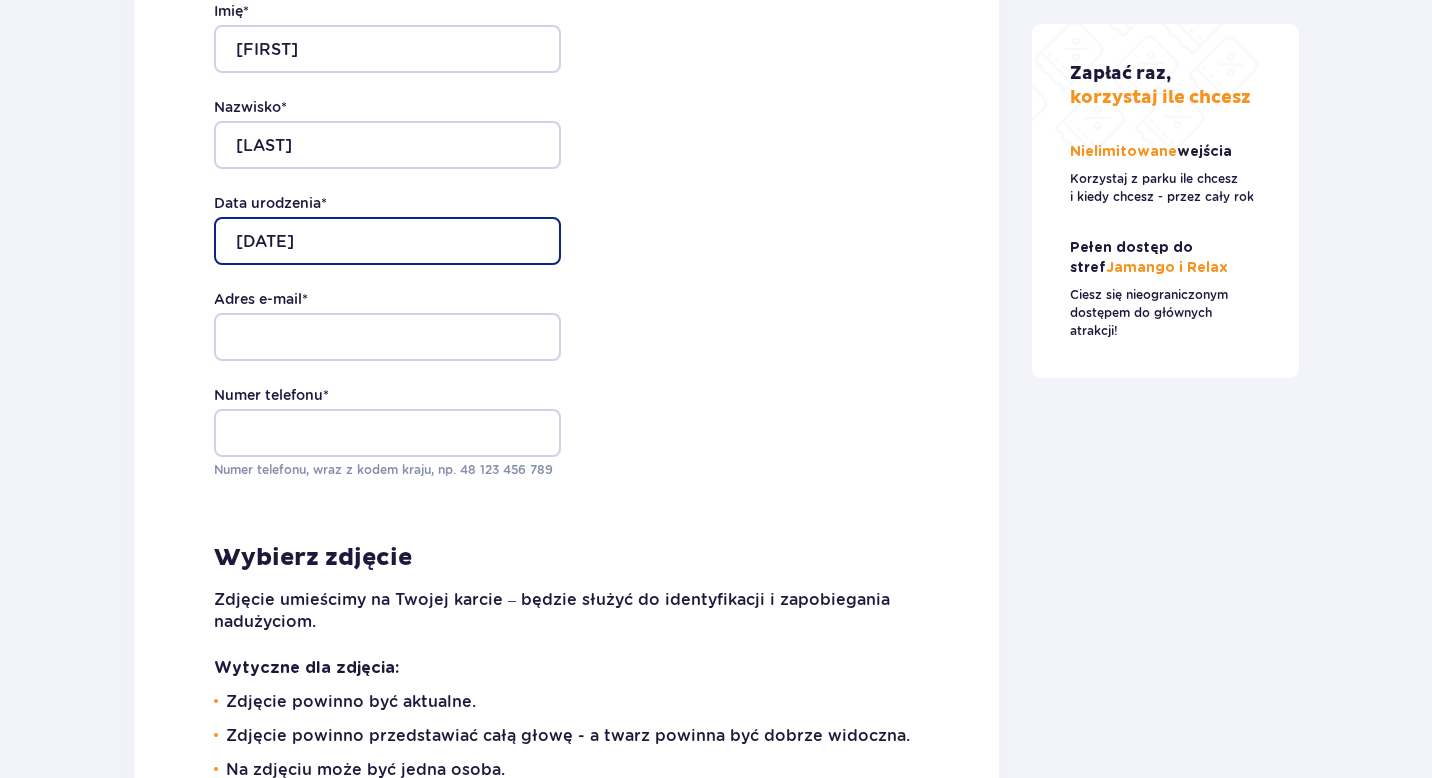 type on "24-08-1995" 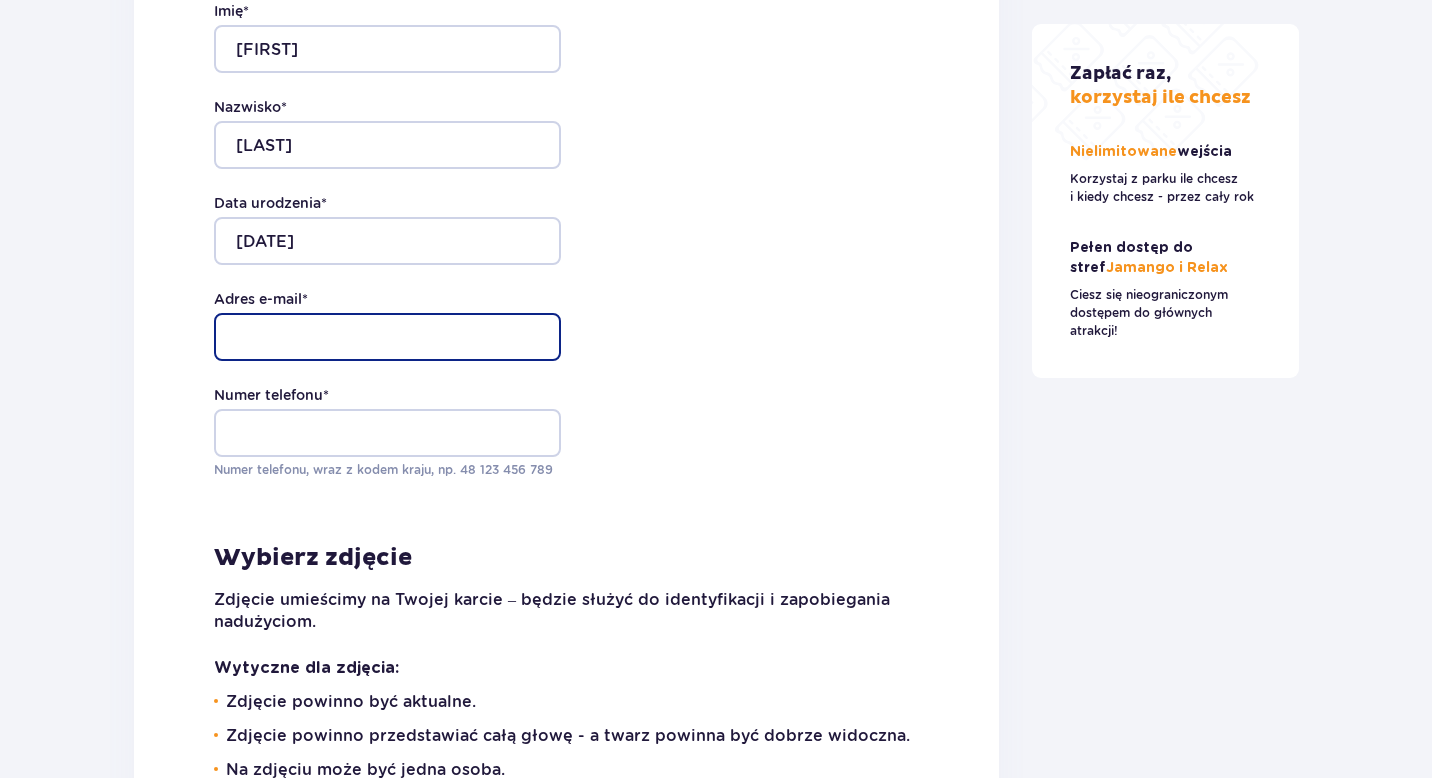 click on "Adres e-mail *" at bounding box center [387, 337] 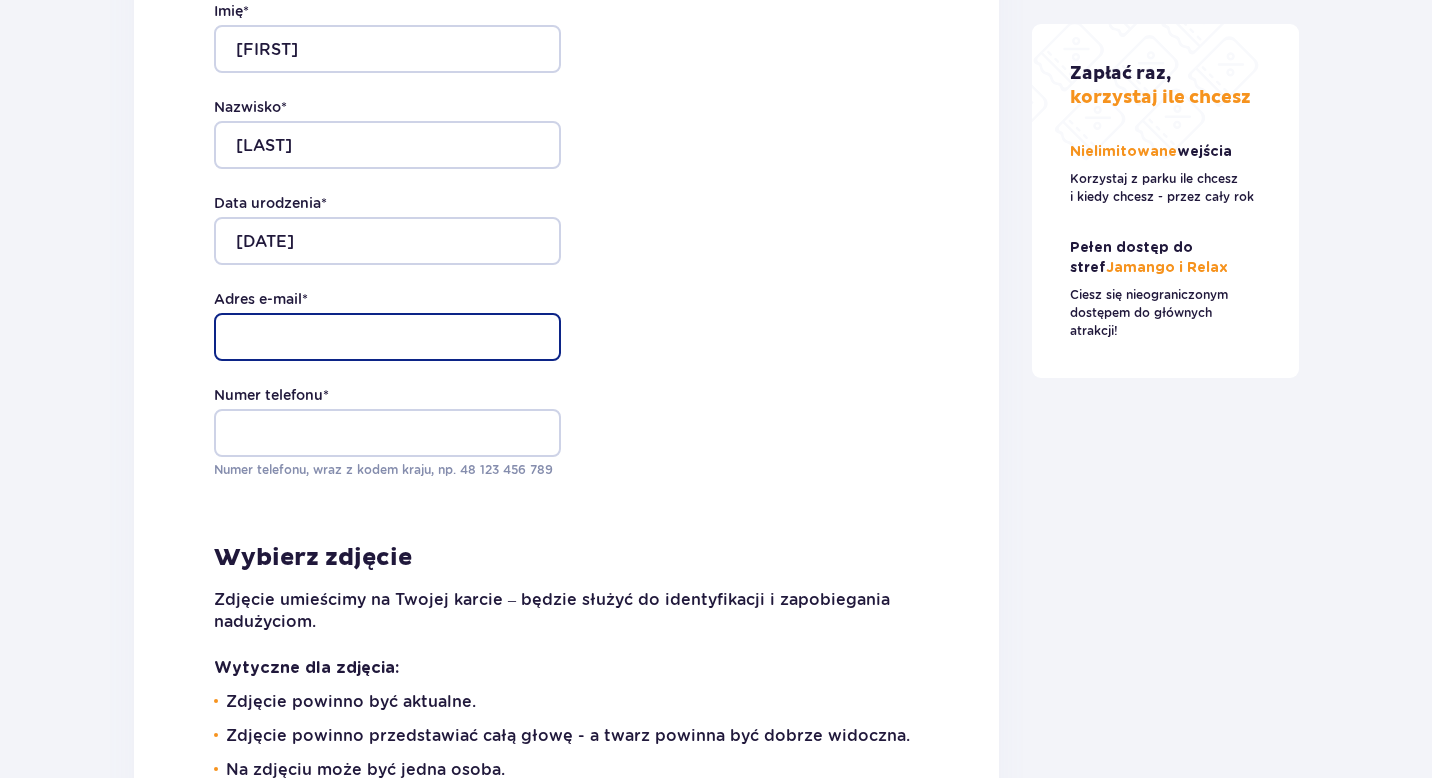 type on "EvelinaPolovynka@gmail.com" 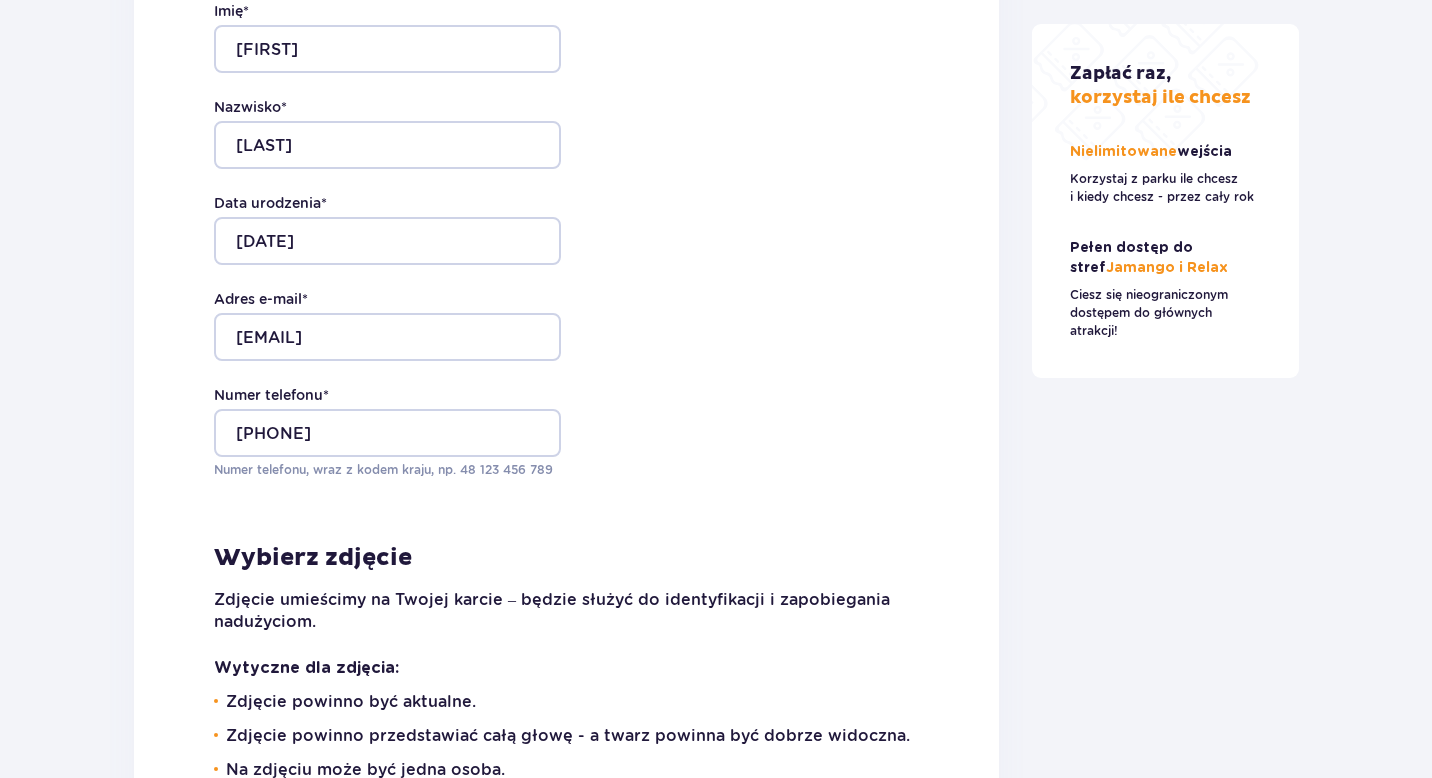 click on "Adres e-mail * EvelinaPolovynka@gmail.com" at bounding box center [566, 325] 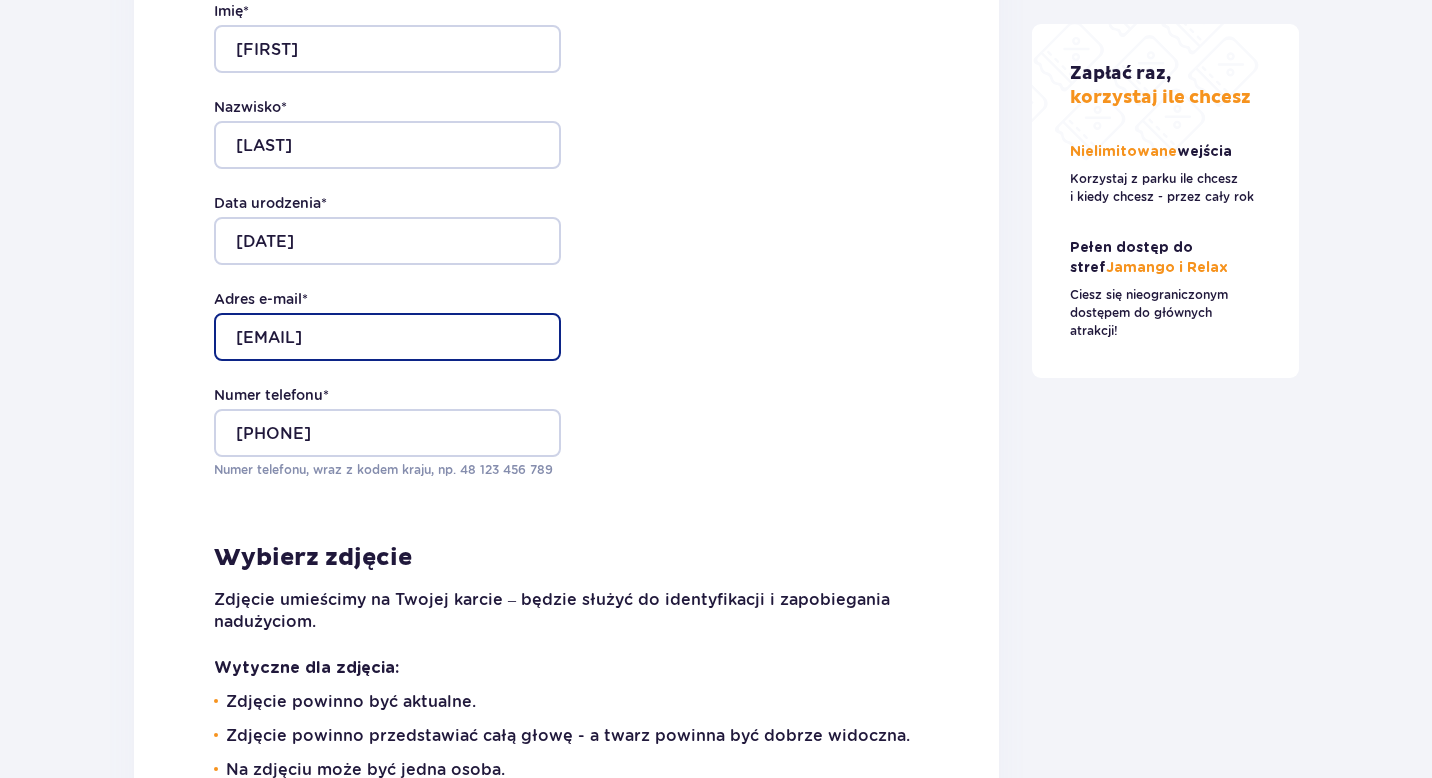 click on "EvelinaPolovynka@gmail.com" at bounding box center (387, 337) 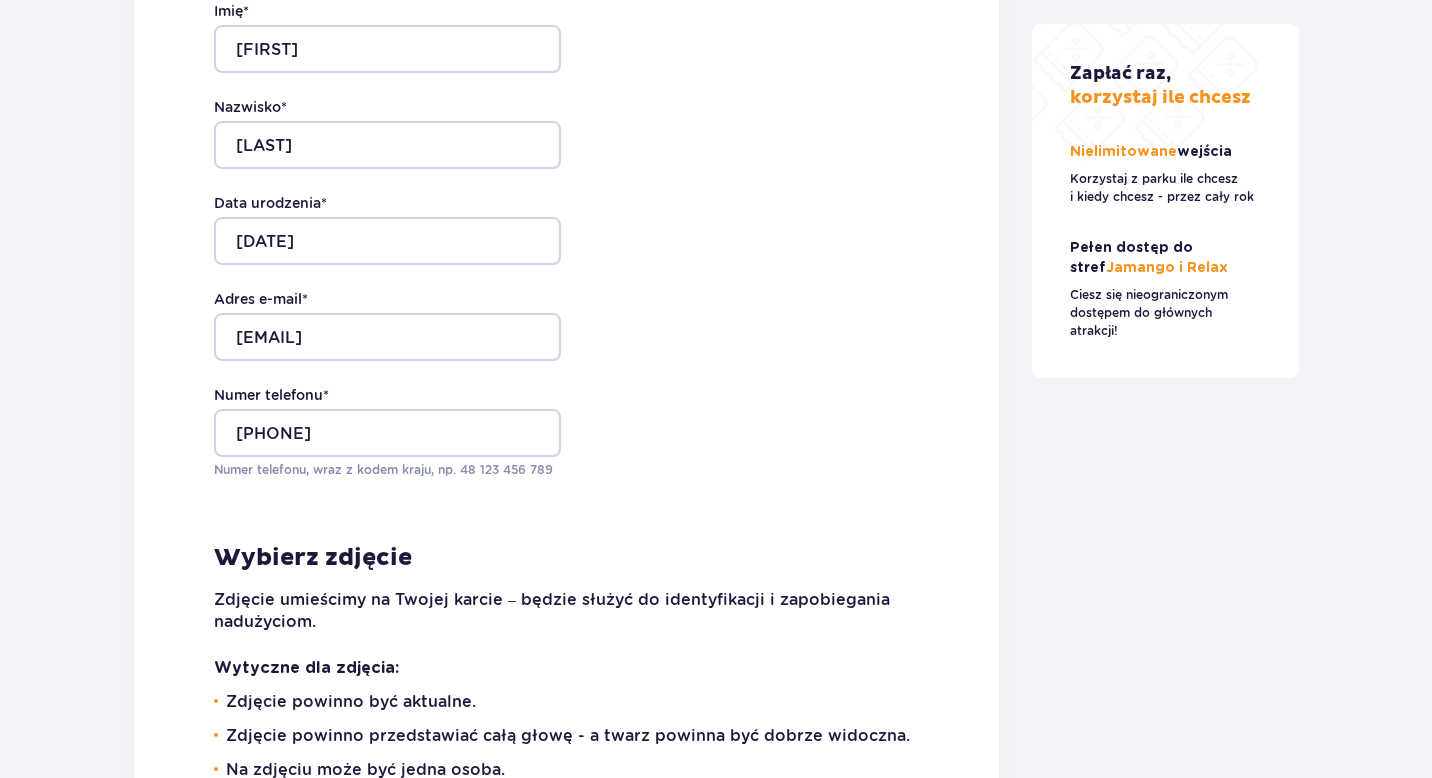 click on "Data urodzenia * 24-08-1995" at bounding box center [566, 229] 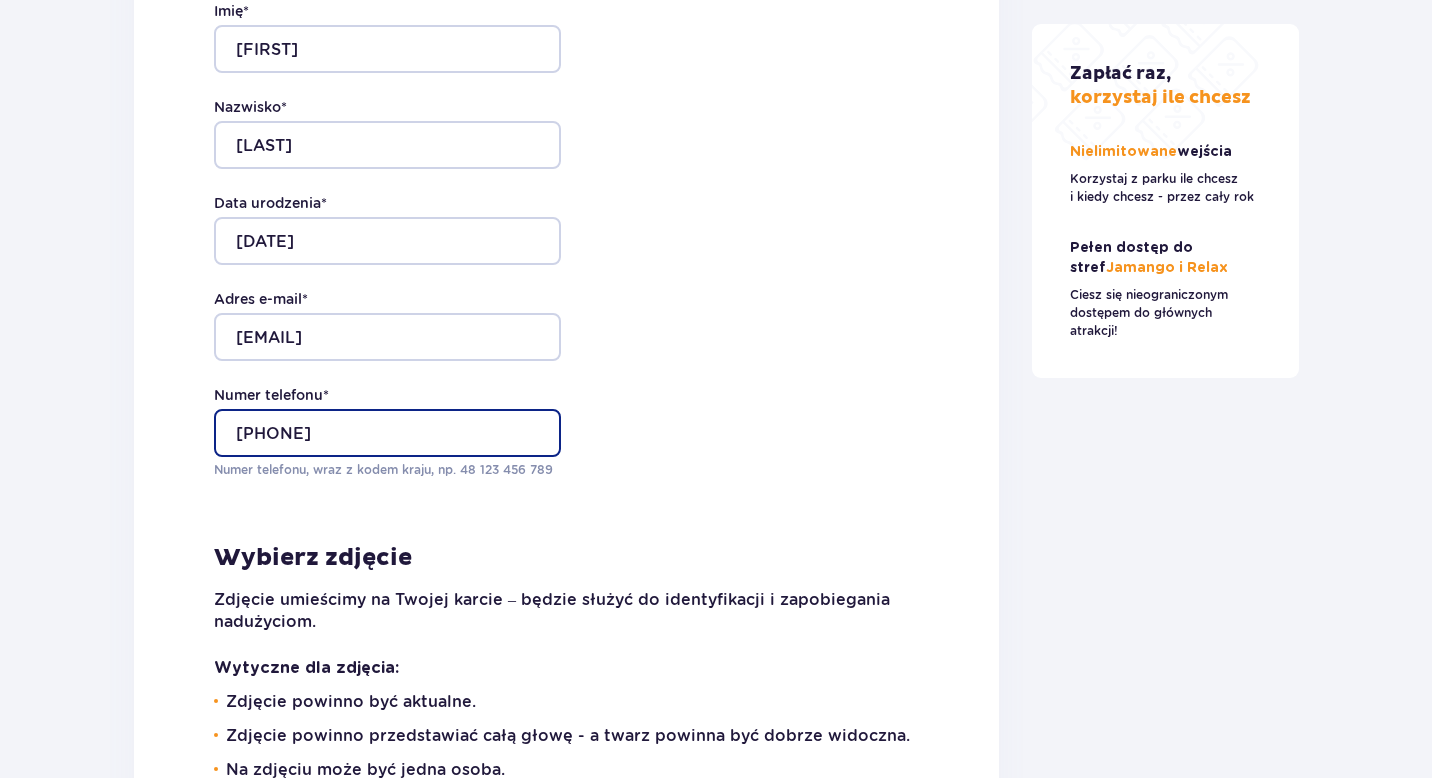 click on "+48537578492" at bounding box center (387, 433) 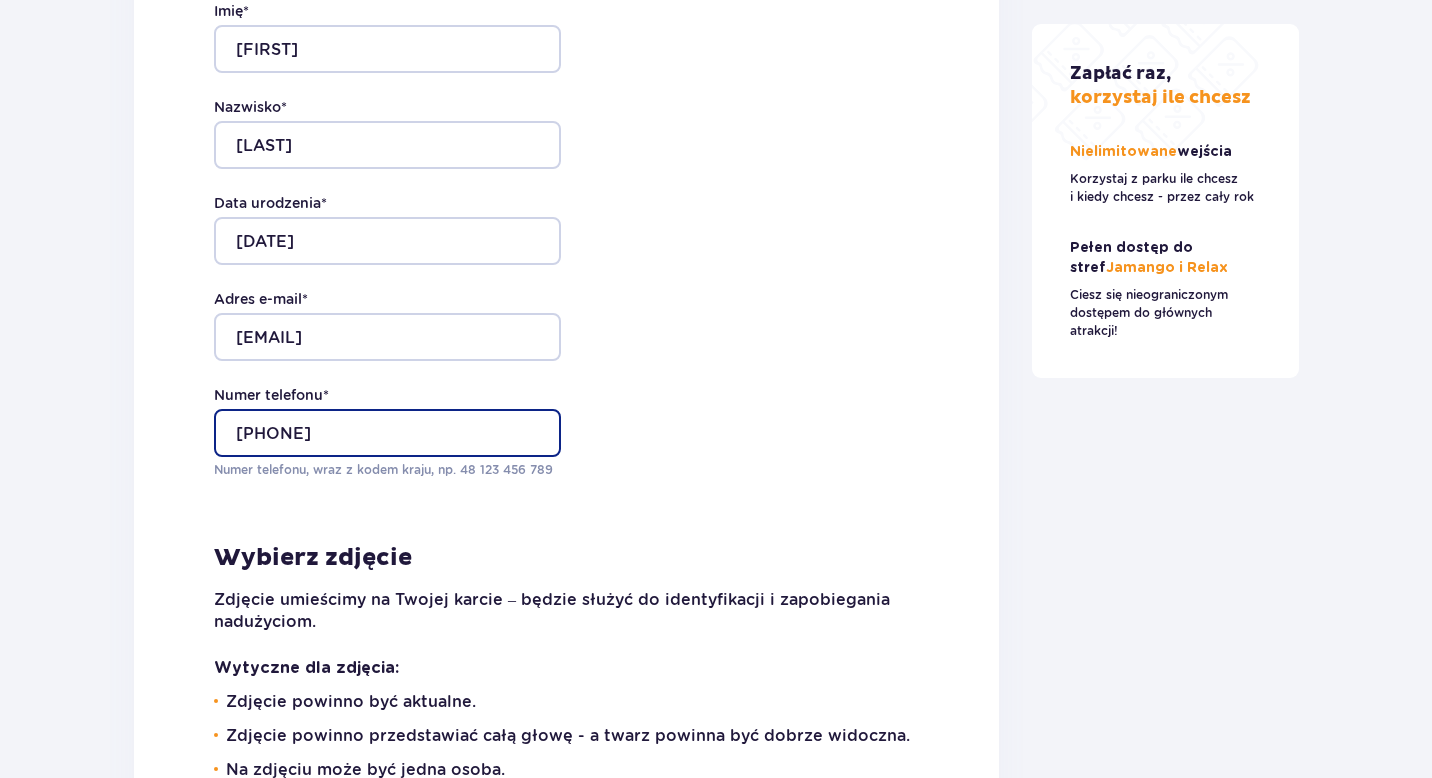 click on "+48537578492" at bounding box center [387, 433] 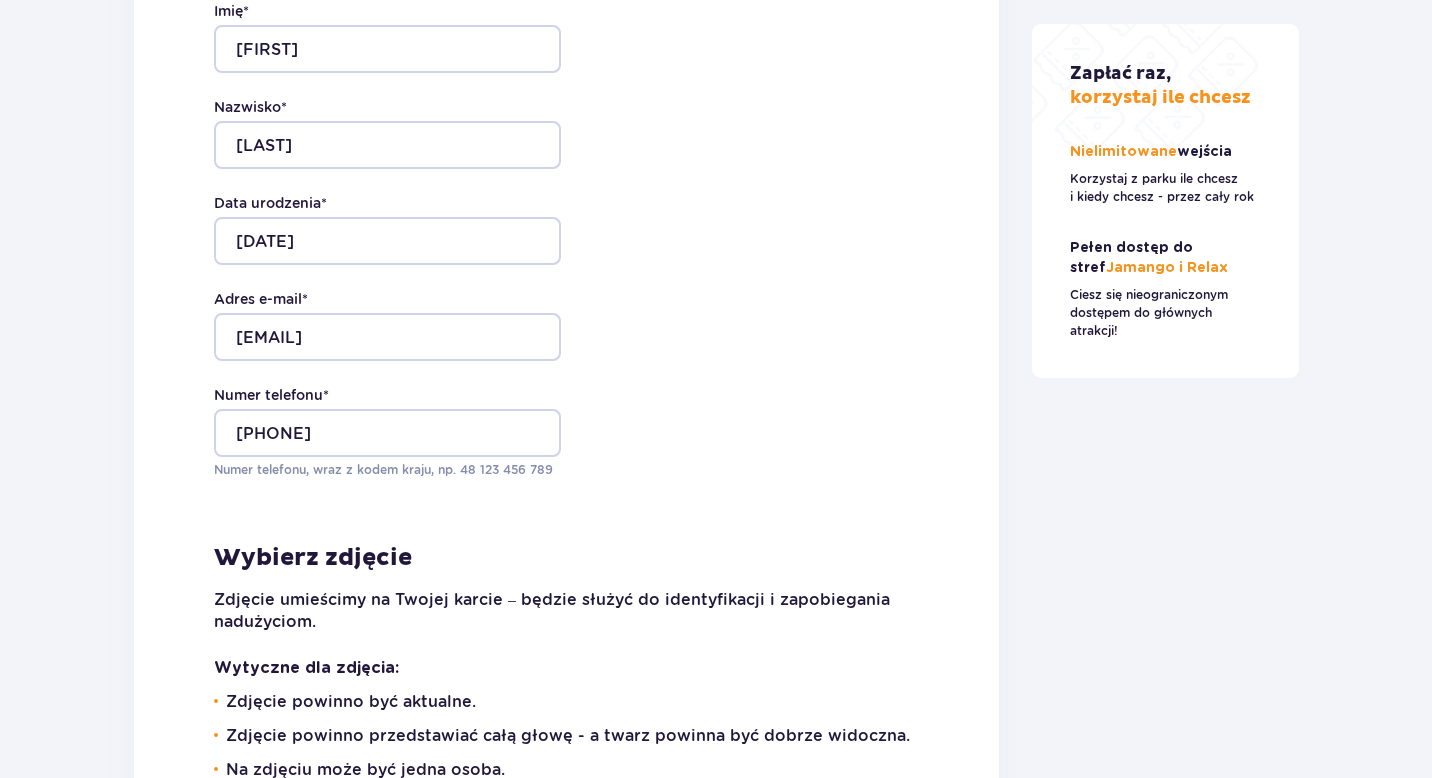 click on "Imię * Erik Nazwisko * Lonskyi Data urodzenia * 24-08-1995 Adres e-mail * EvelinaPolovynka@gmail.com Numer telefonu * 48537578492 Numer telefonu, wraz z kodem kraju, np. 48 ​123 ​456 ​789" at bounding box center (566, 240) 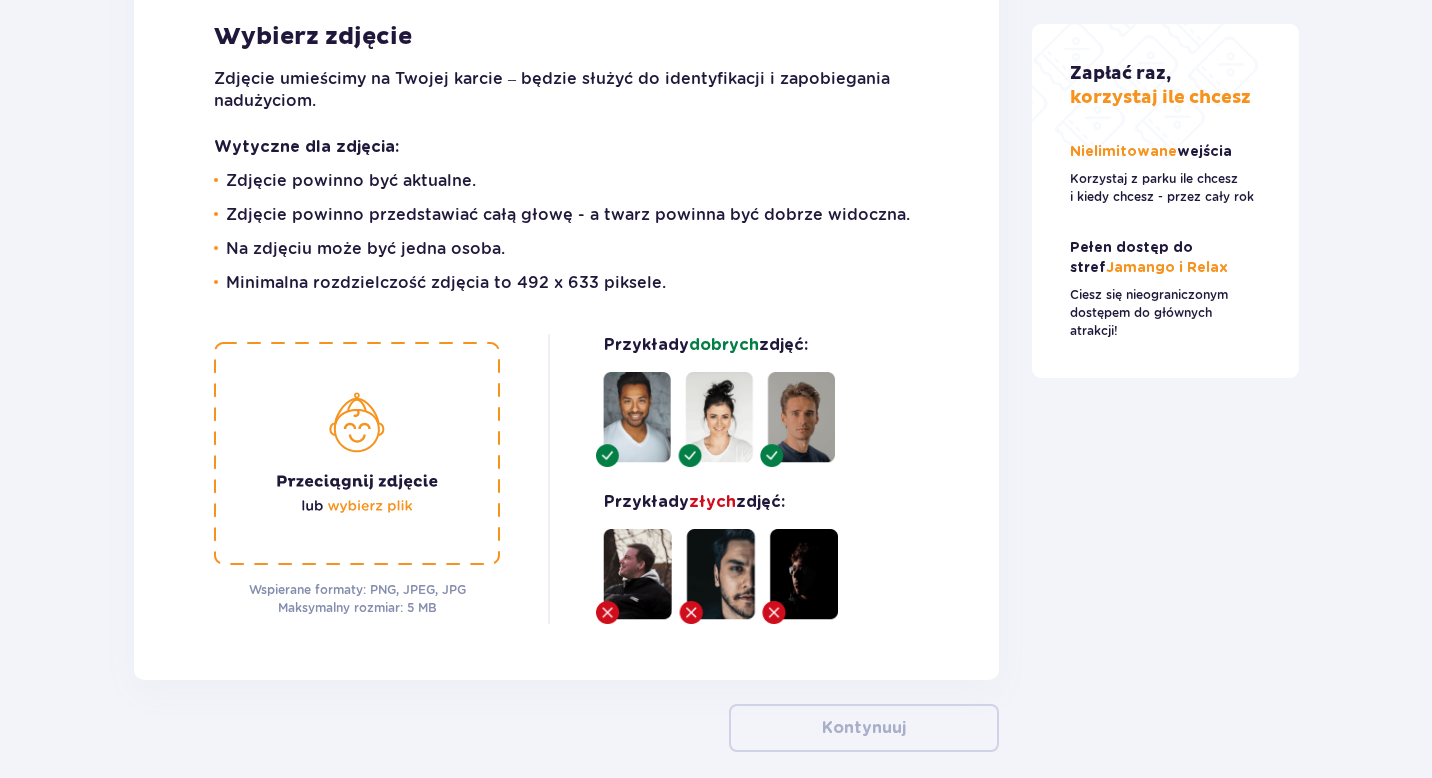scroll, scrollTop: 5259, scrollLeft: 0, axis: vertical 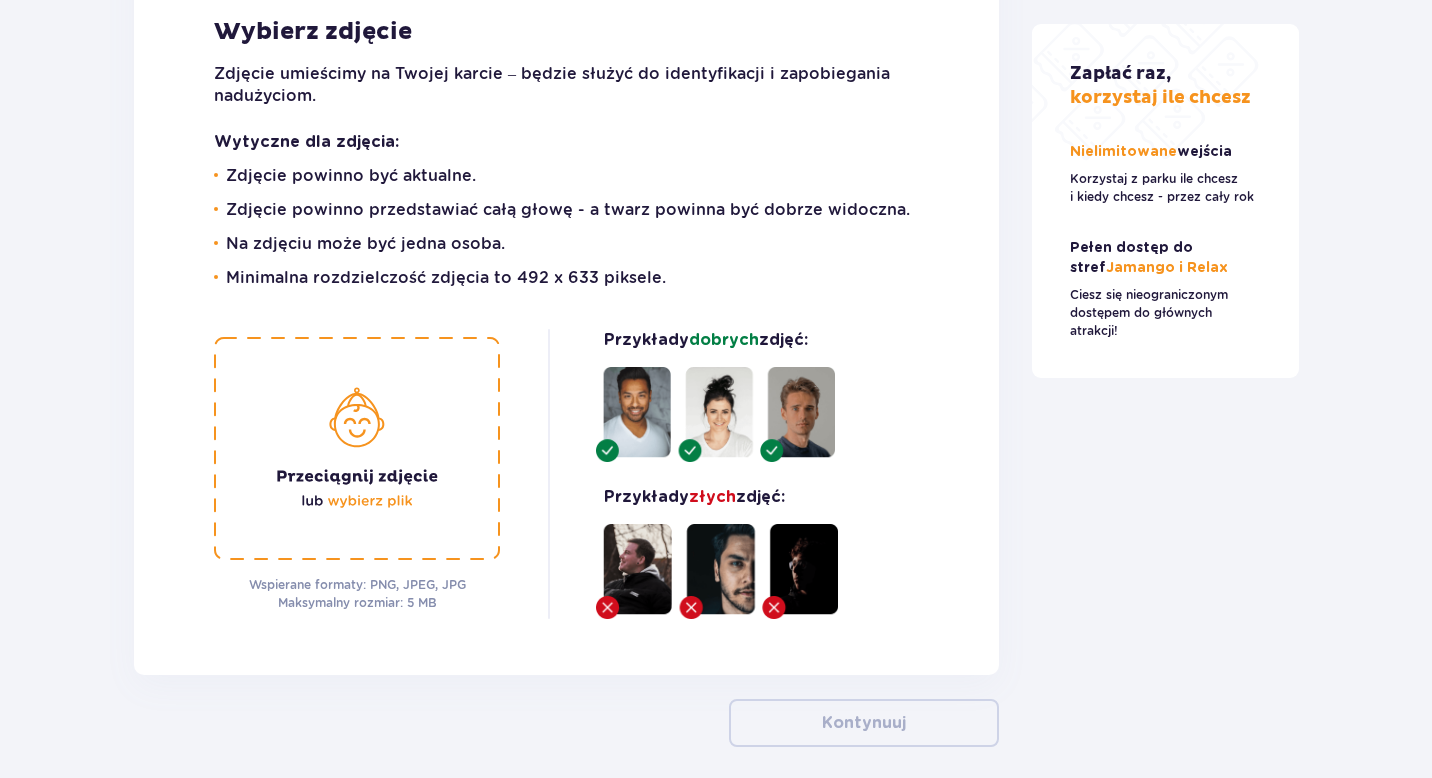 click at bounding box center (357, 448) 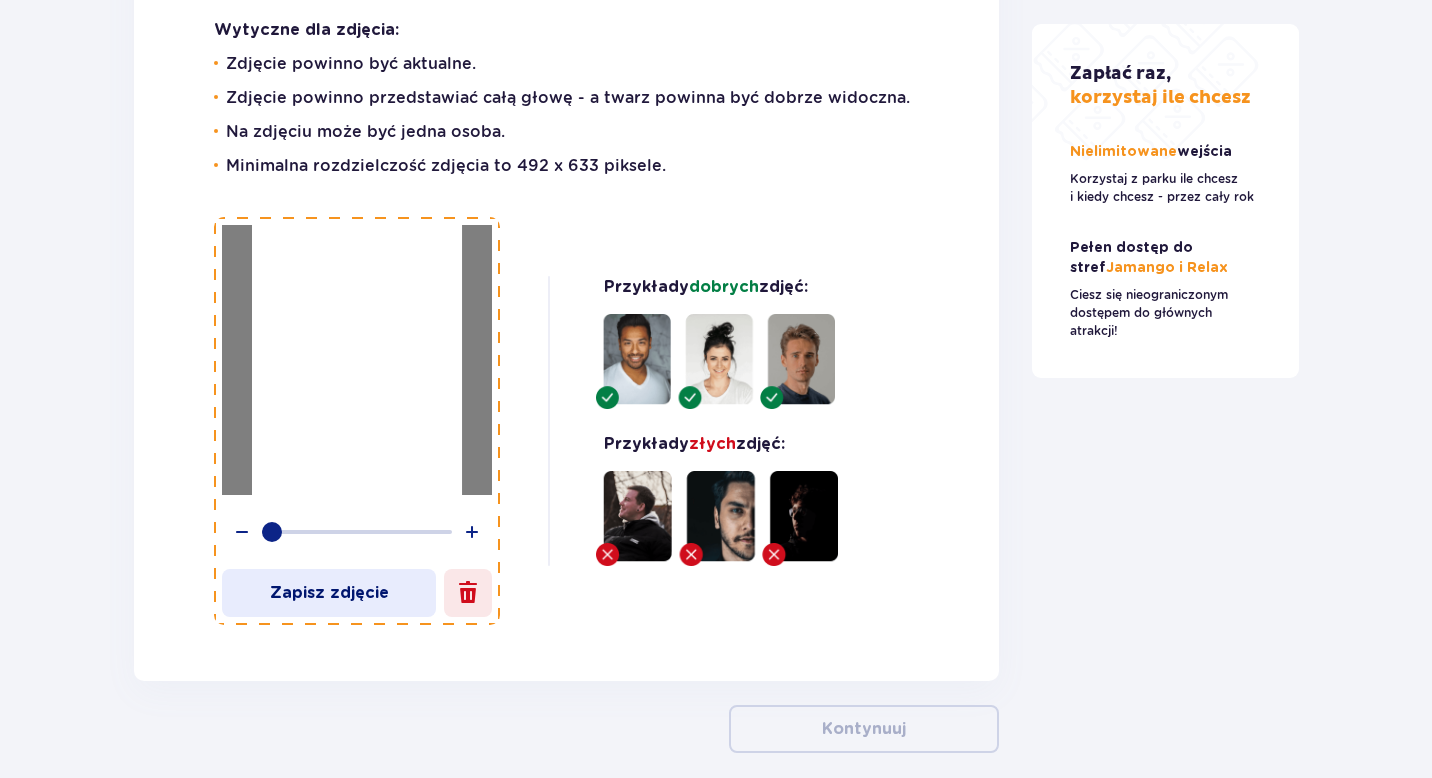 scroll, scrollTop: 5398, scrollLeft: 0, axis: vertical 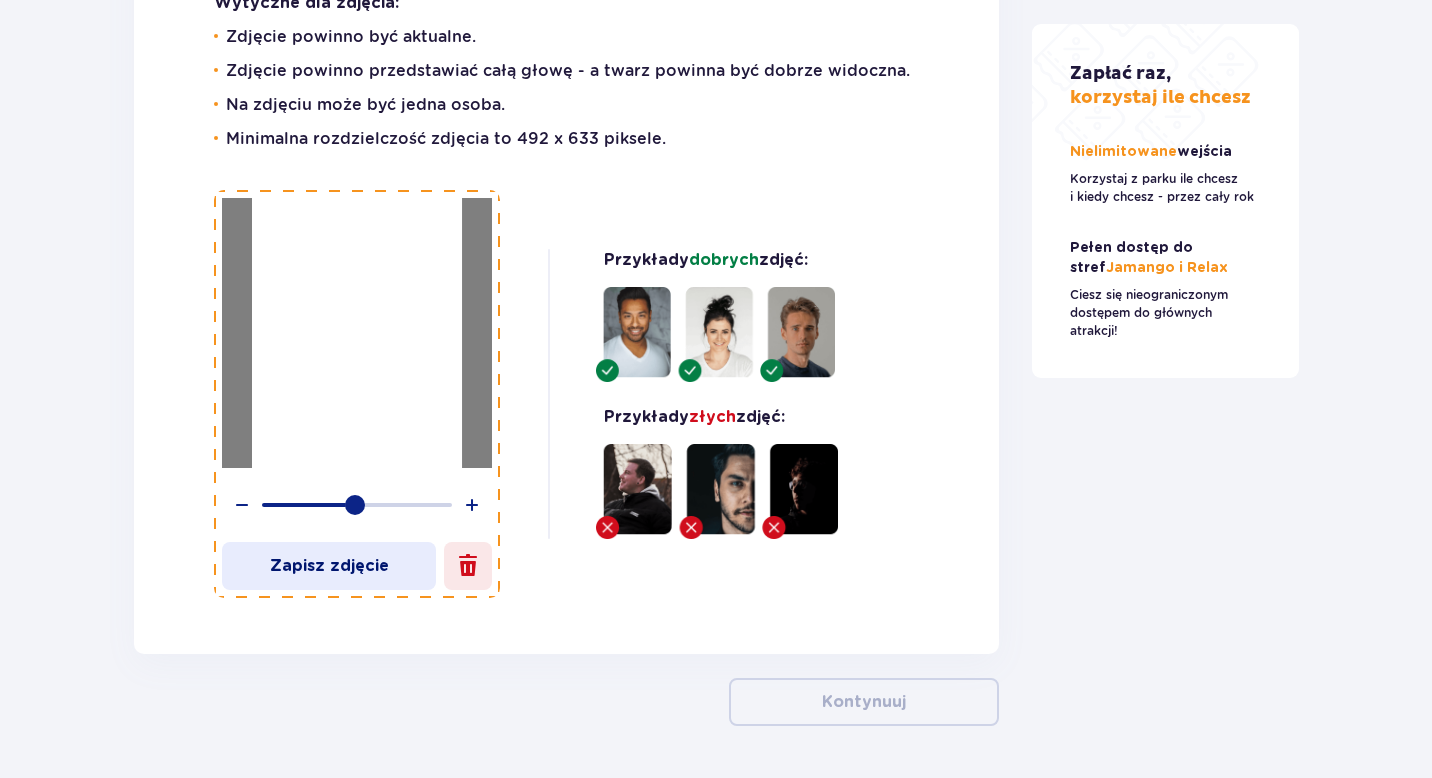 drag, startPoint x: 276, startPoint y: 584, endPoint x: 360, endPoint y: 591, distance: 84.29116 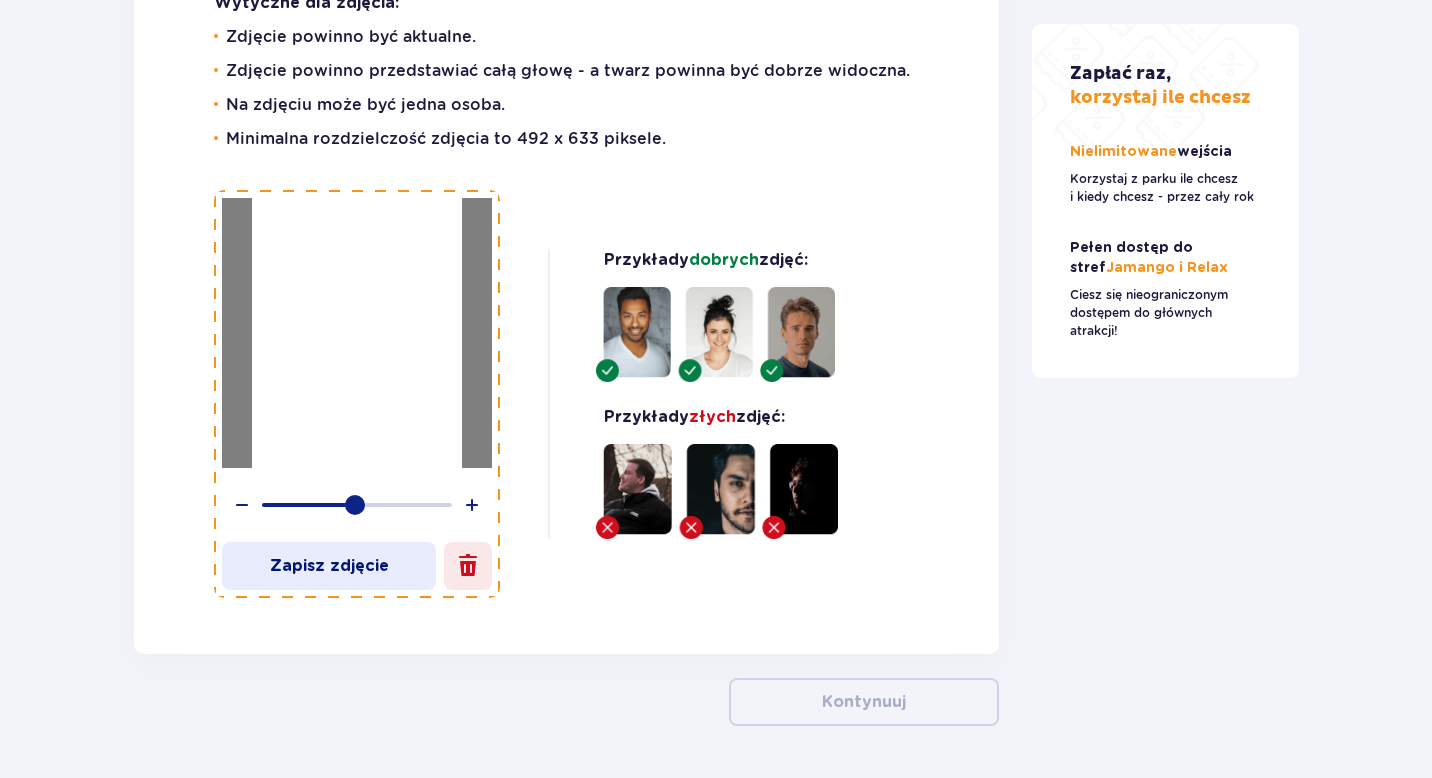 click on "Wspierane formaty: PNG, JPEG, JPG Maksymalny rozmiar: 5 MB Zapisz zdjęcie Przykłady  dobrych  zdjęć: Przykłady  złych  zdjęć:" at bounding box center (566, 394) 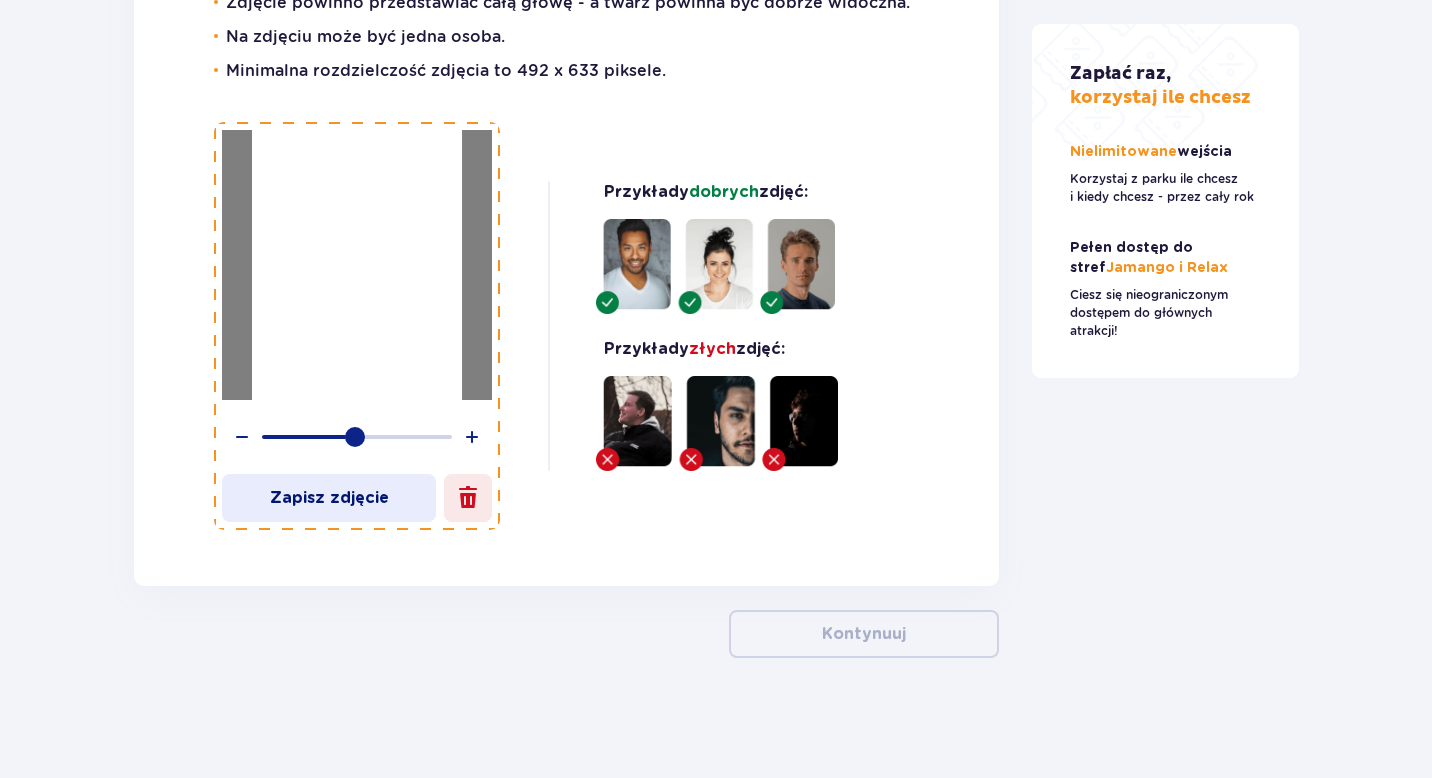 scroll, scrollTop: 5517, scrollLeft: 0, axis: vertical 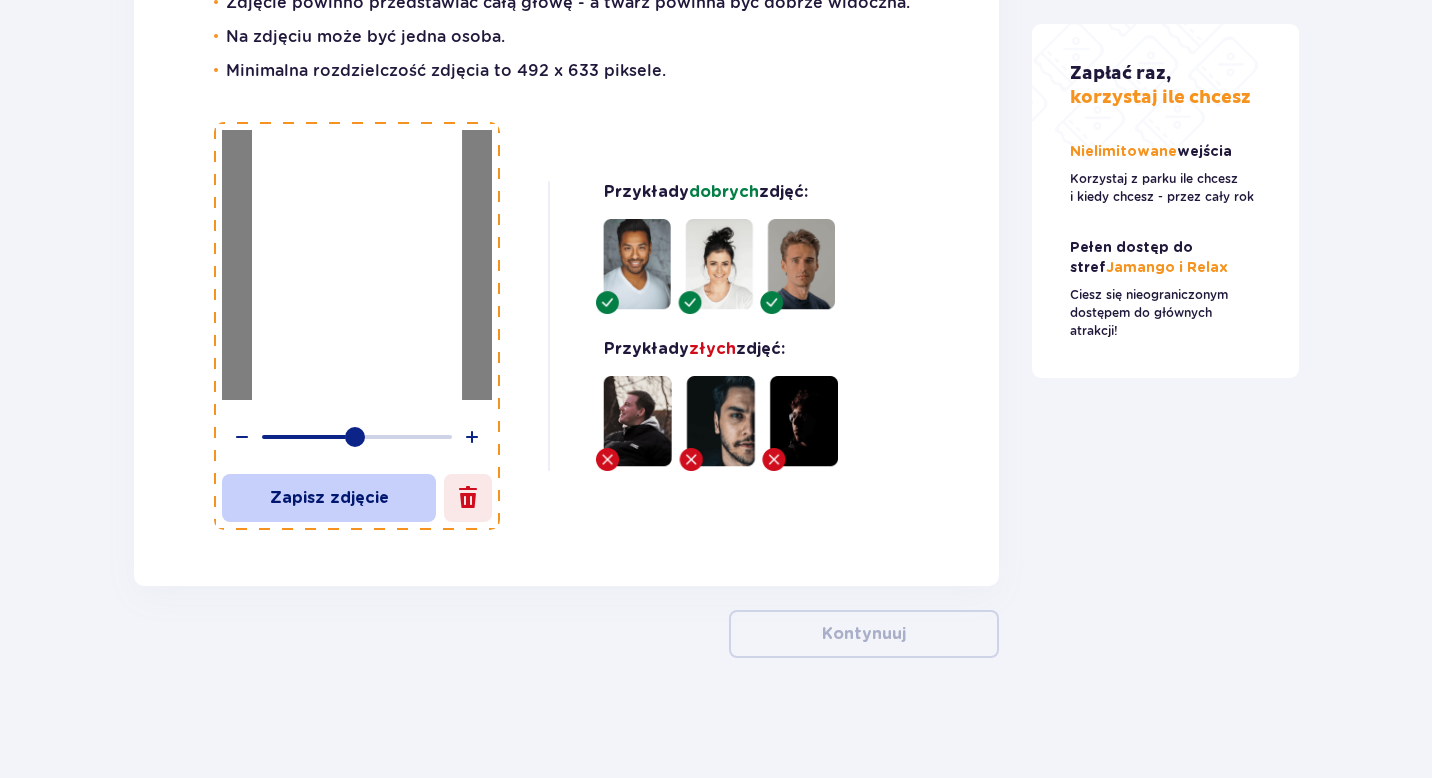 click on "Zapisz zdjęcie" at bounding box center [329, 498] 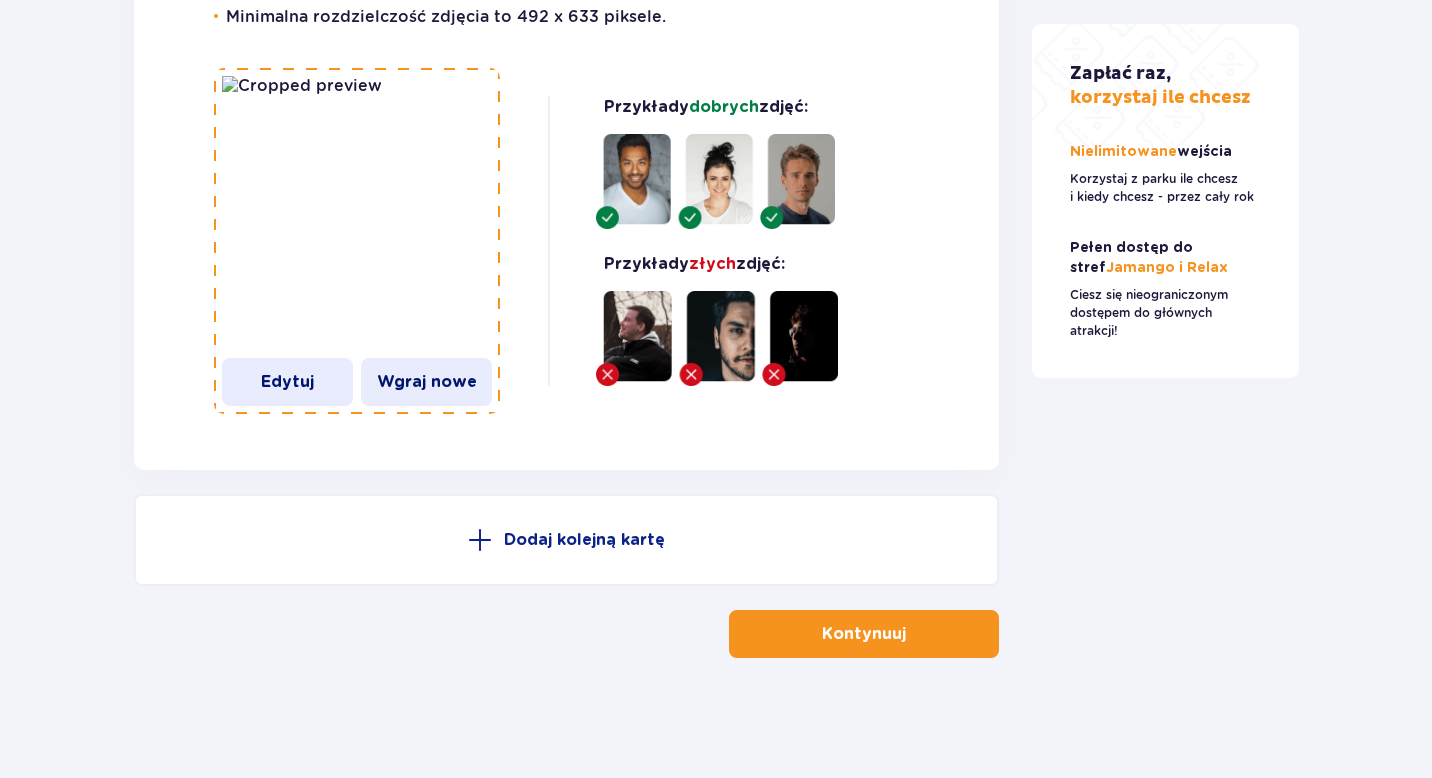 scroll, scrollTop: 5608, scrollLeft: 0, axis: vertical 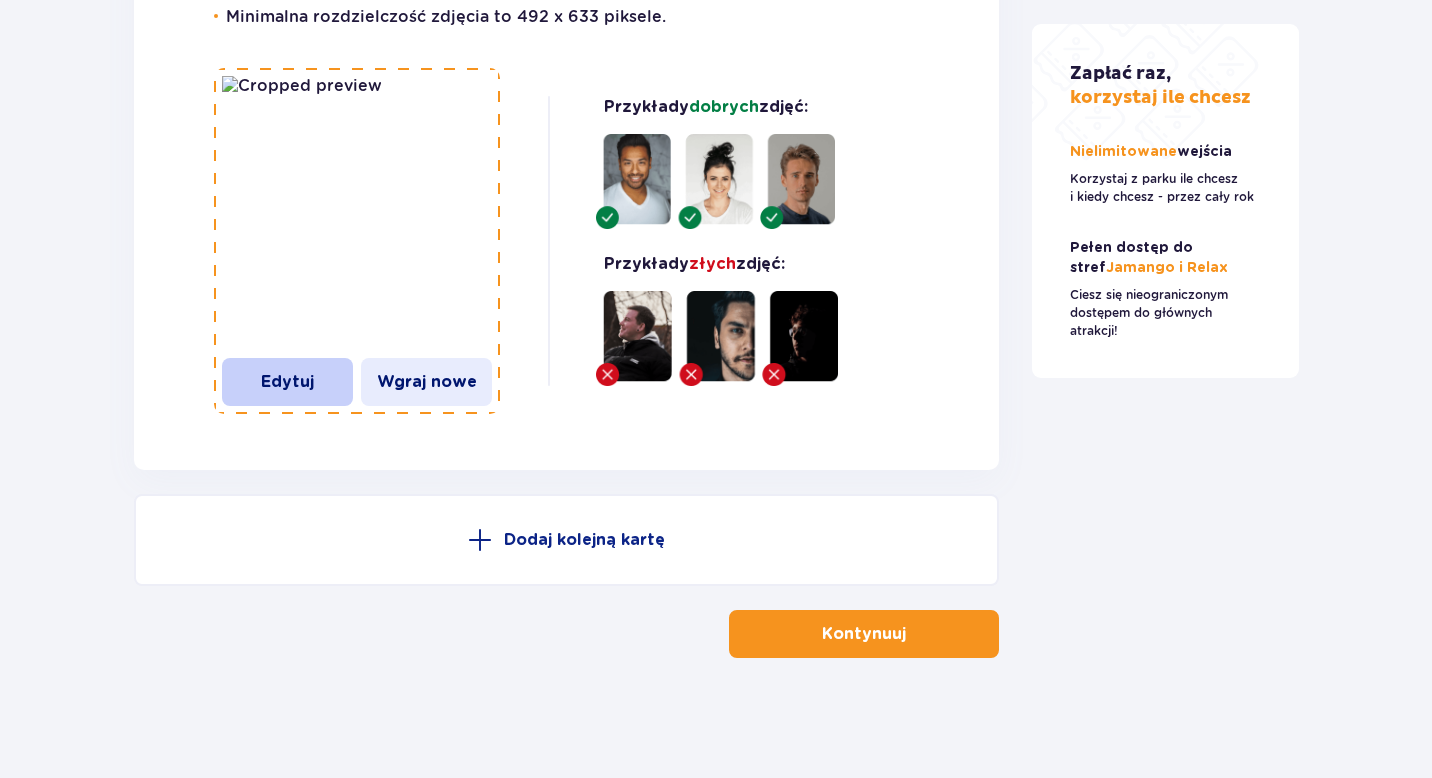 click on "Edytuj" at bounding box center (287, 382) 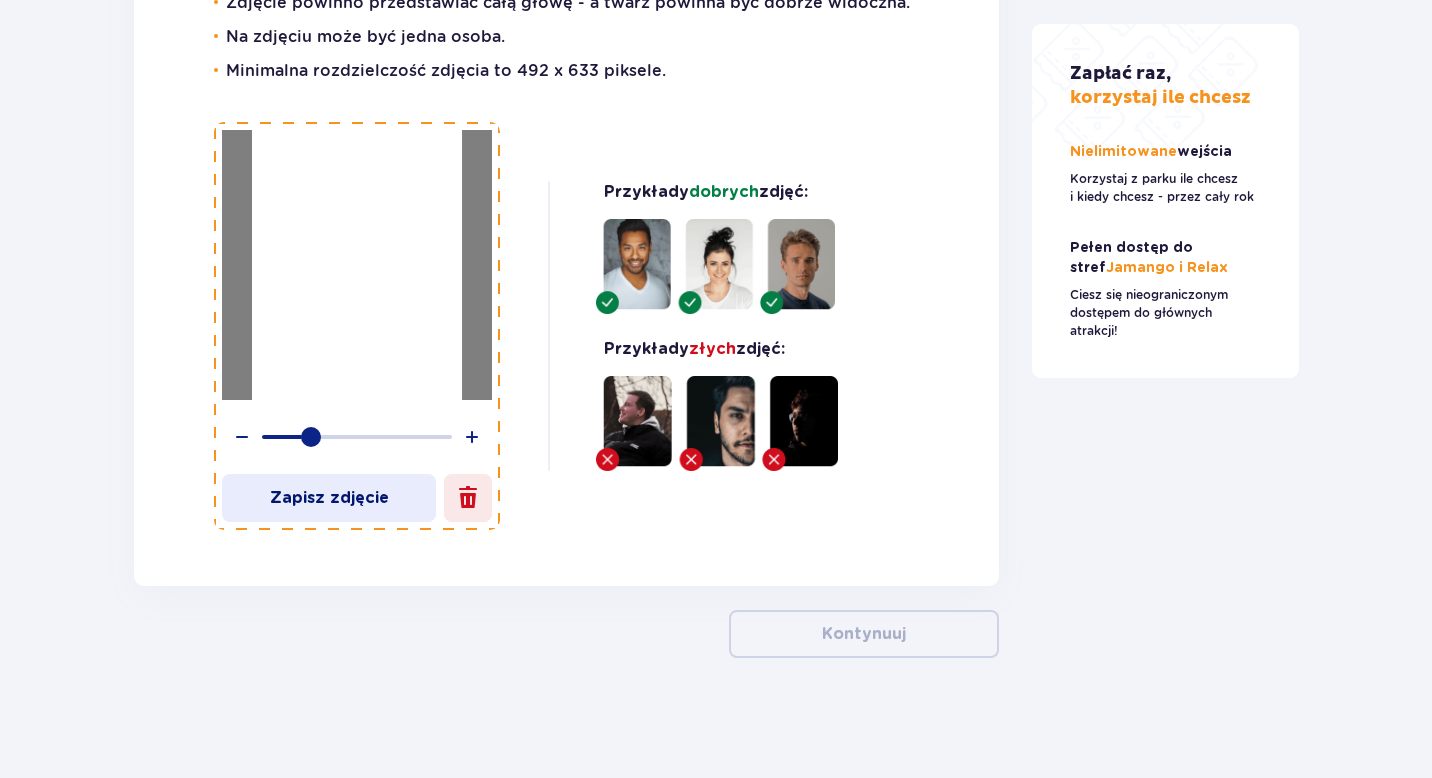 drag, startPoint x: 356, startPoint y: 439, endPoint x: 312, endPoint y: 441, distance: 44.04543 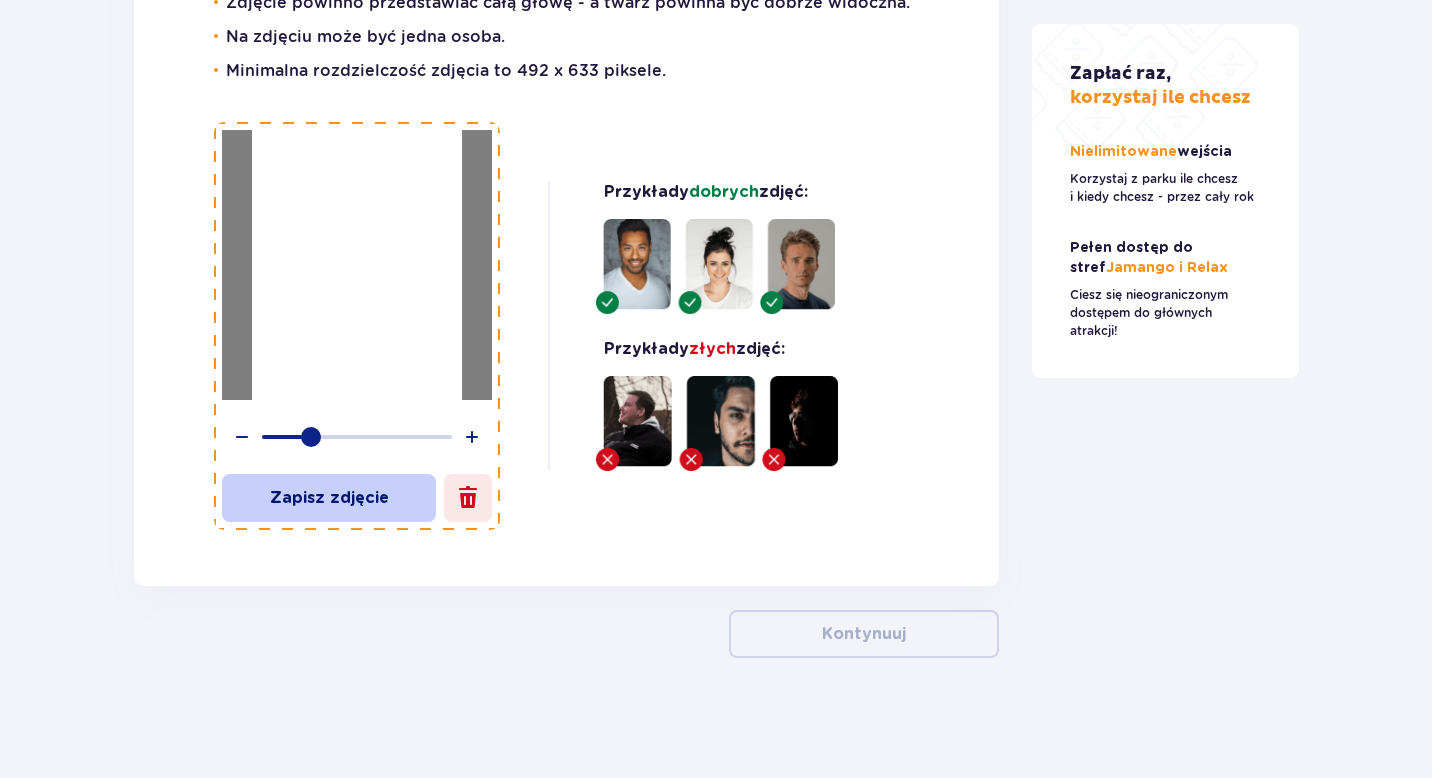 click on "Zapisz zdjęcie" at bounding box center (329, 498) 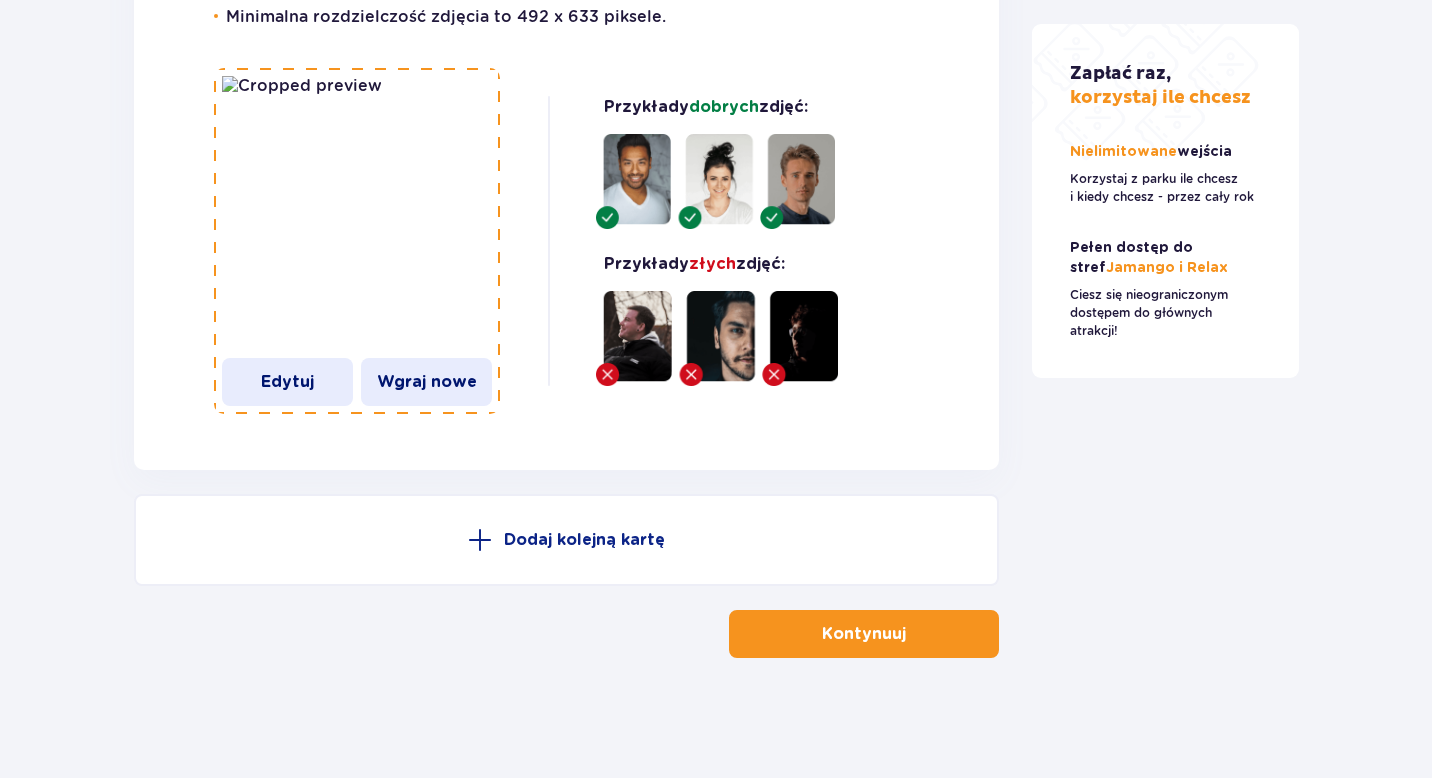 scroll, scrollTop: 5674, scrollLeft: 0, axis: vertical 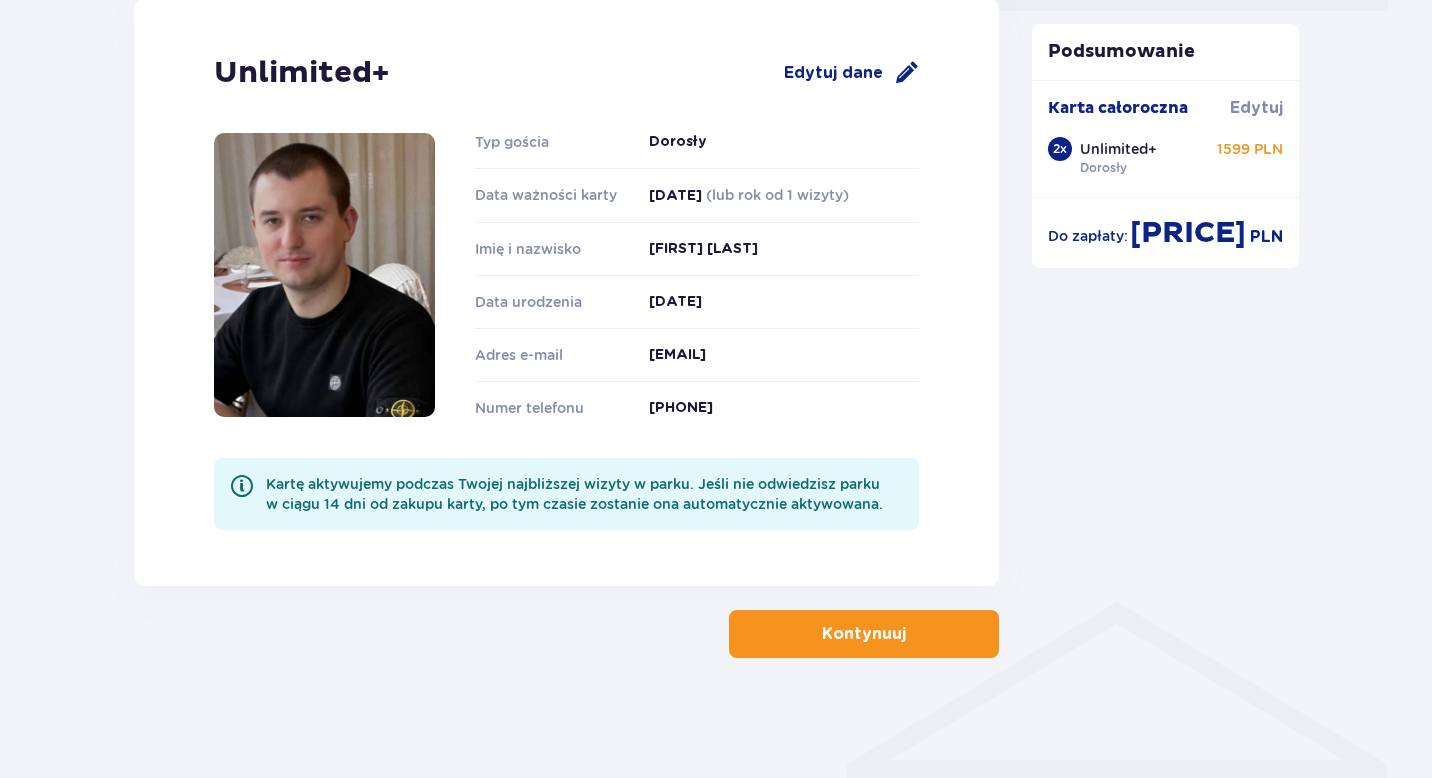 click on "Kontynuuj" at bounding box center (864, 634) 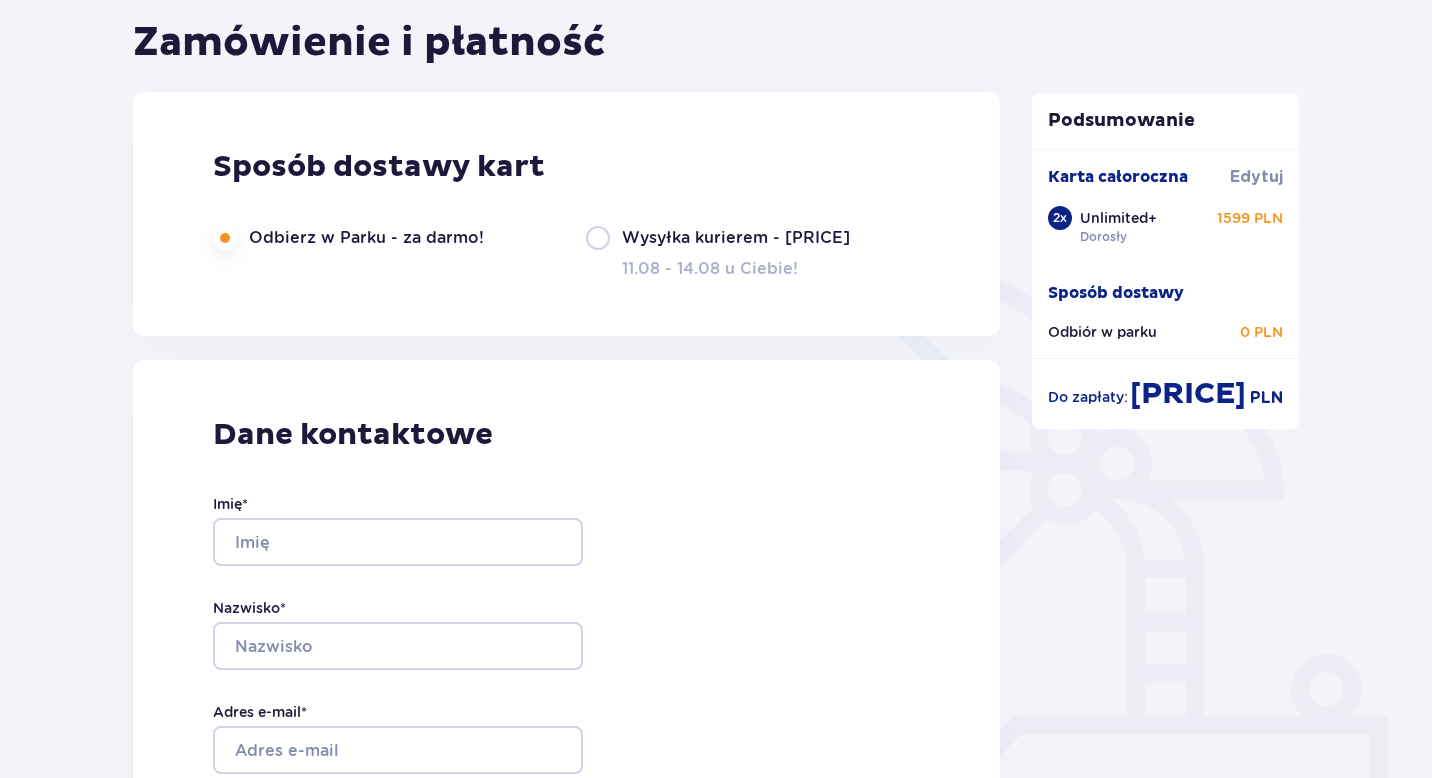 type on "Evelina" 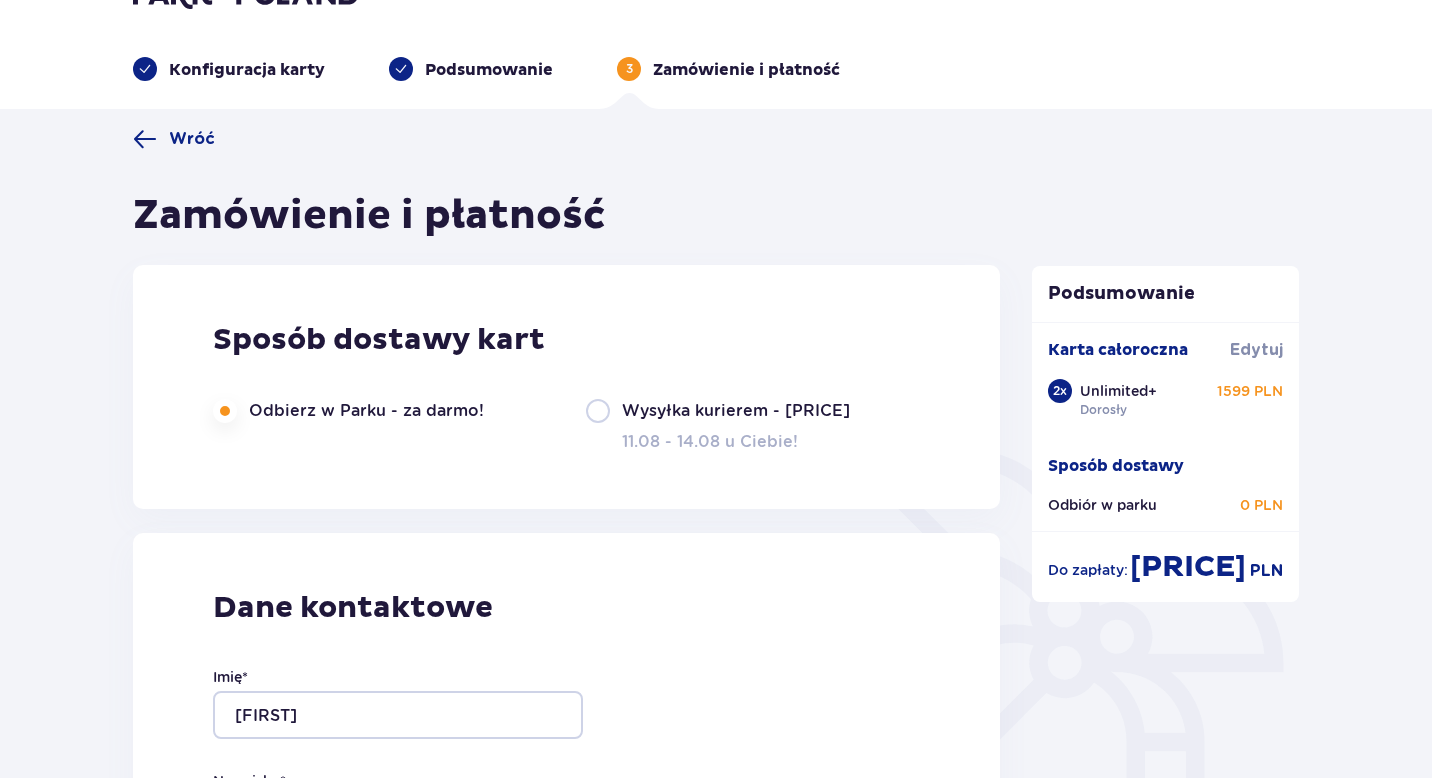 scroll, scrollTop: 0, scrollLeft: 0, axis: both 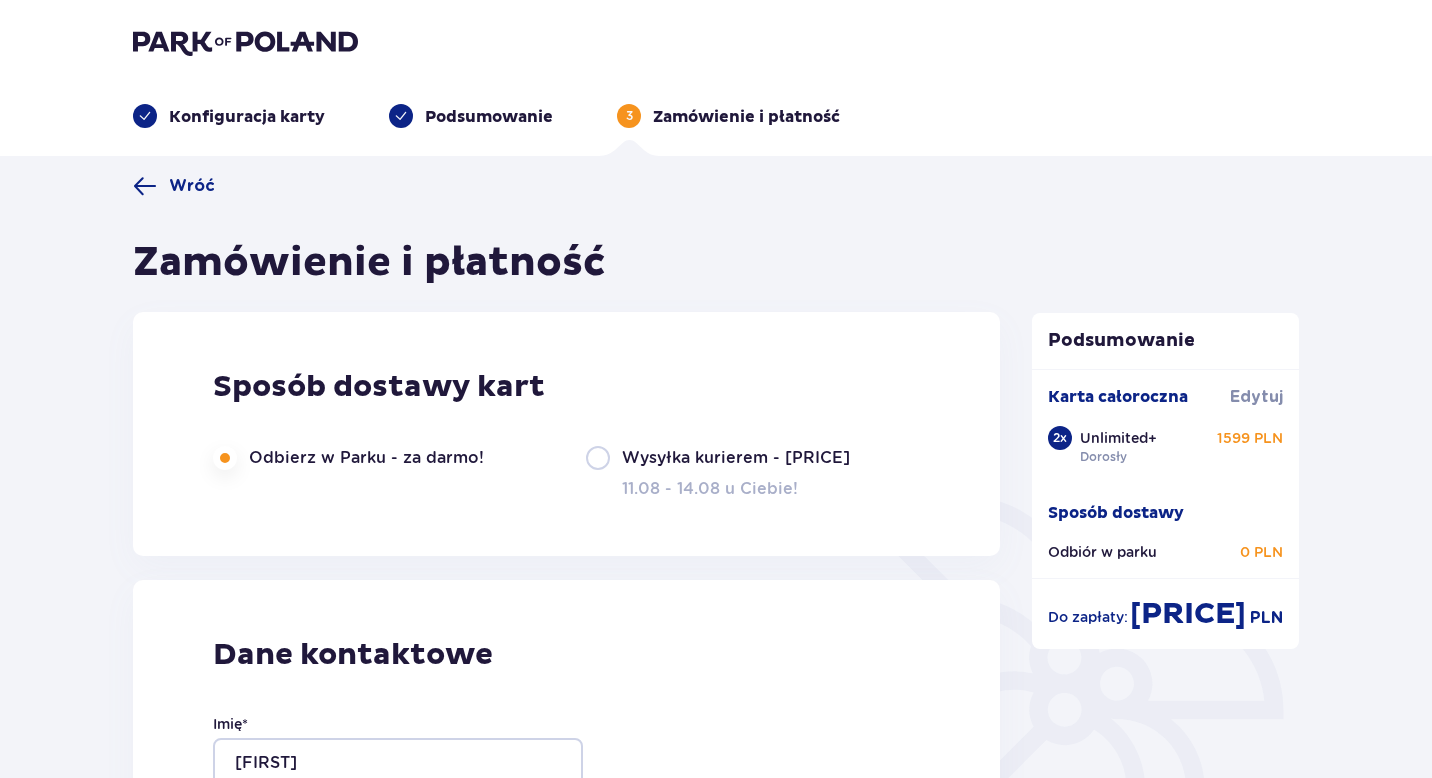 click on "Wysyłka kurierem -   15 PLN" at bounding box center (598, 458) 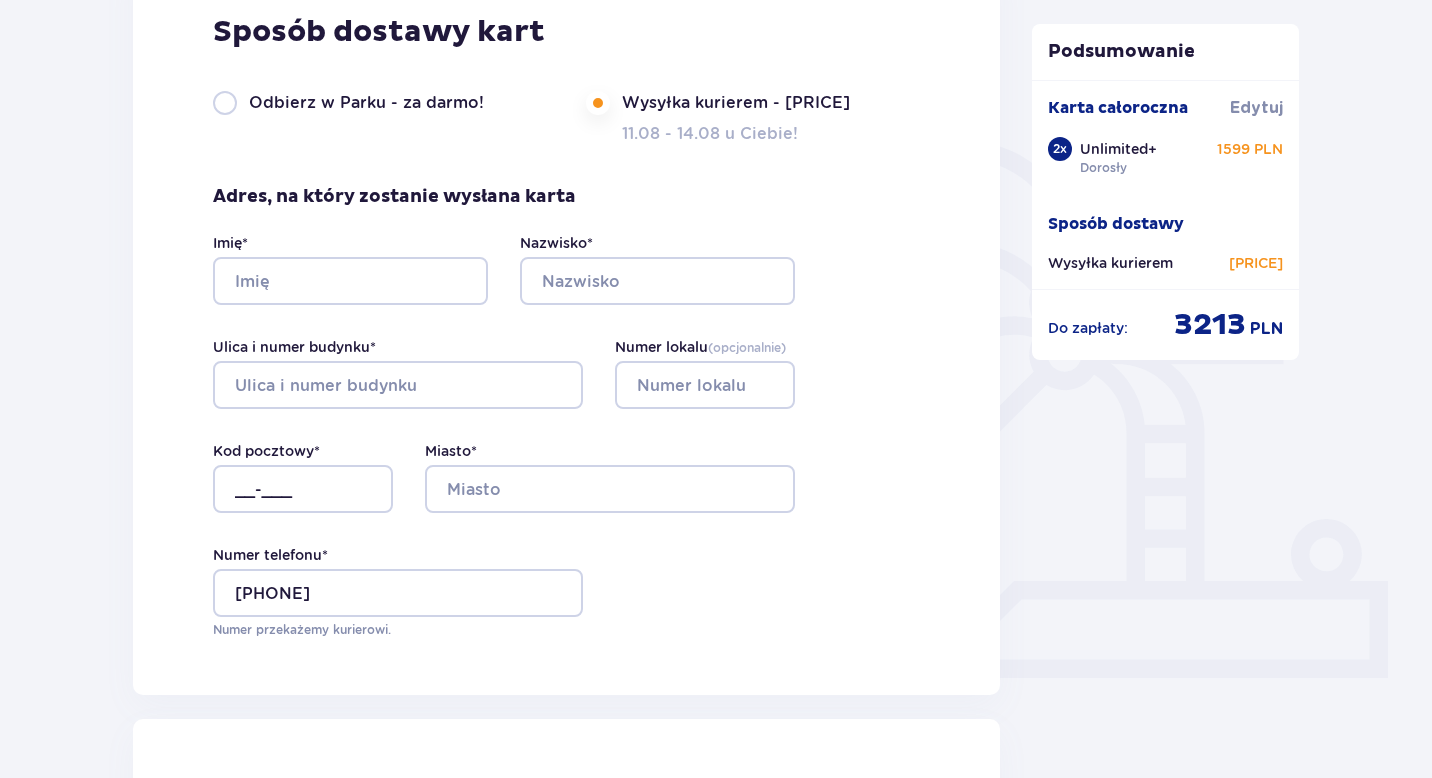 scroll, scrollTop: 359, scrollLeft: 0, axis: vertical 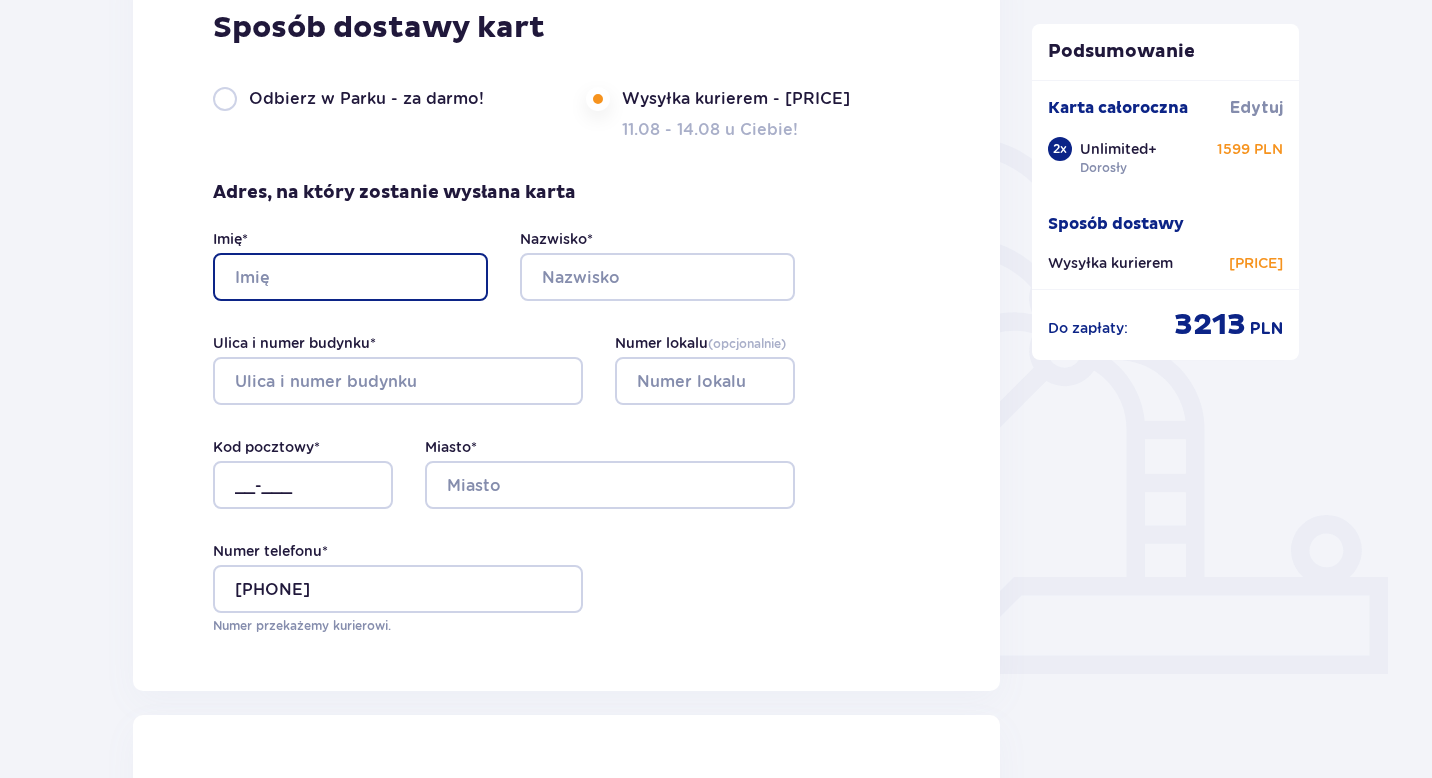 click on "Imię *" at bounding box center [350, 277] 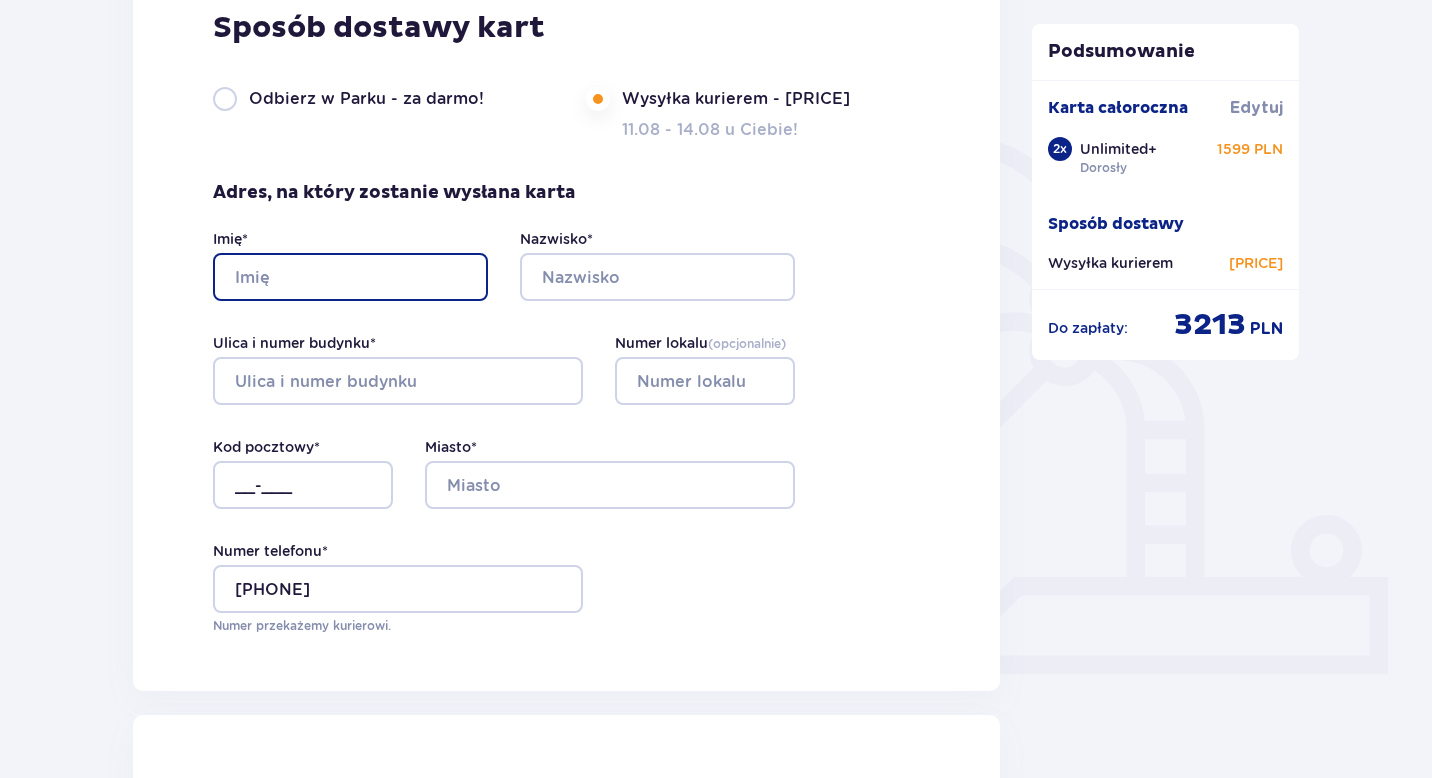 type on "Evelina" 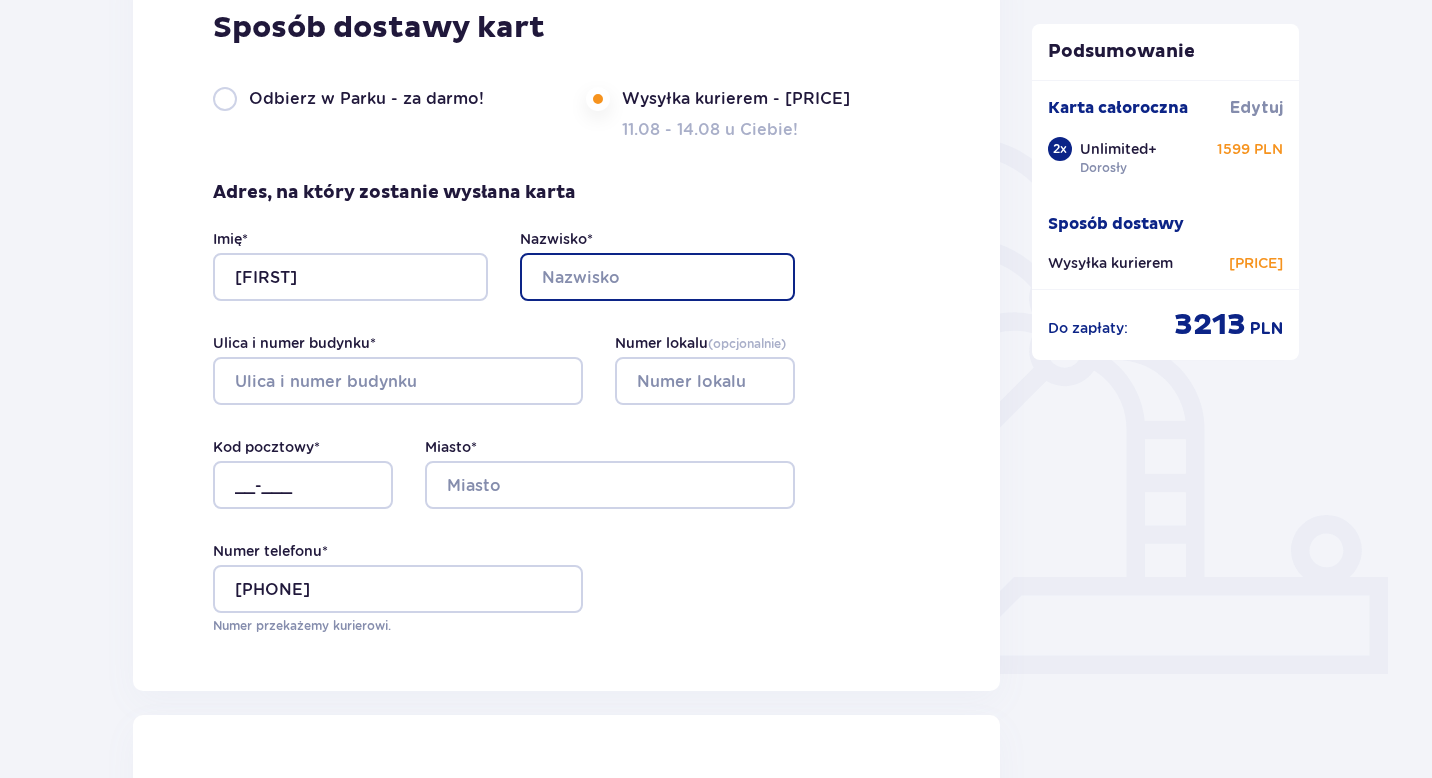 type on "Polovynka" 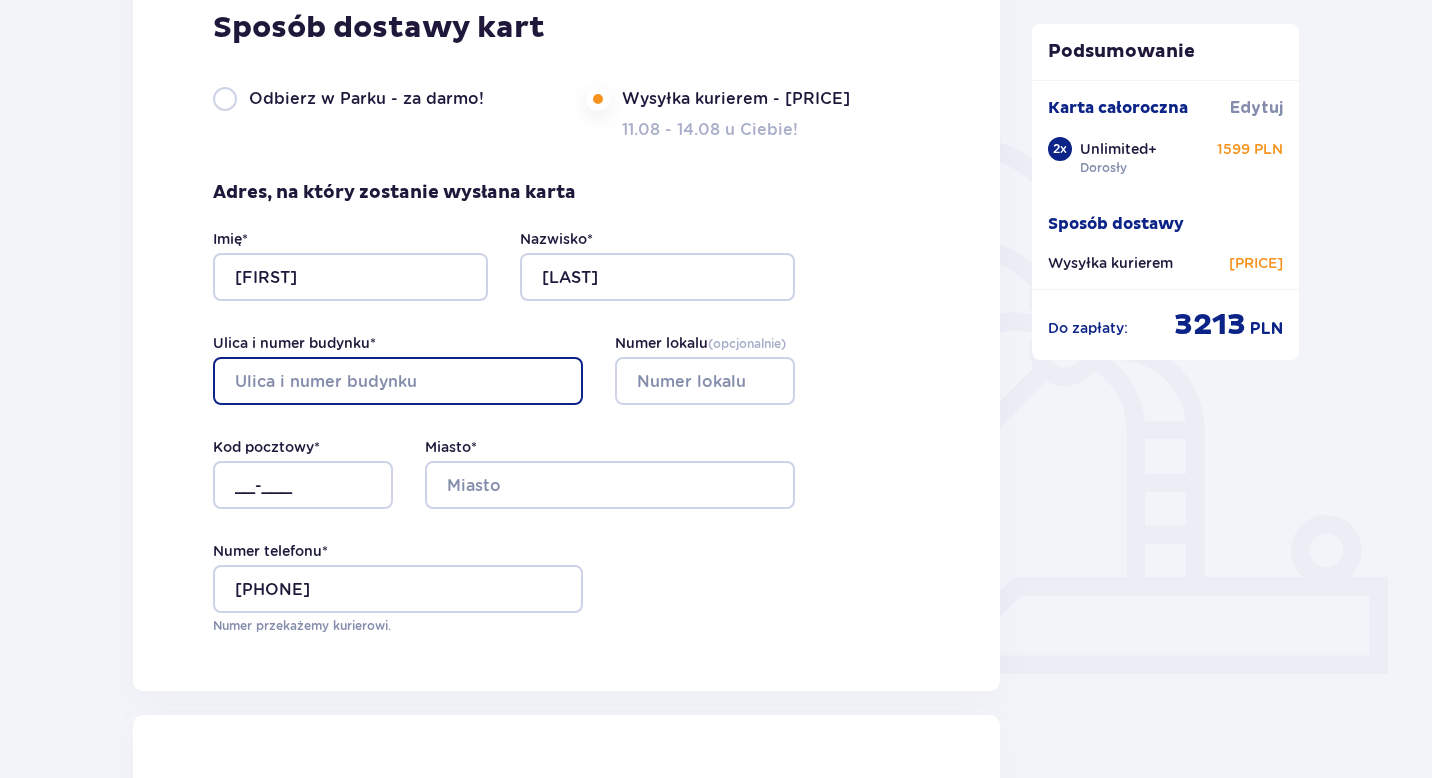type on "marcina kasprzaka 29b, 47" 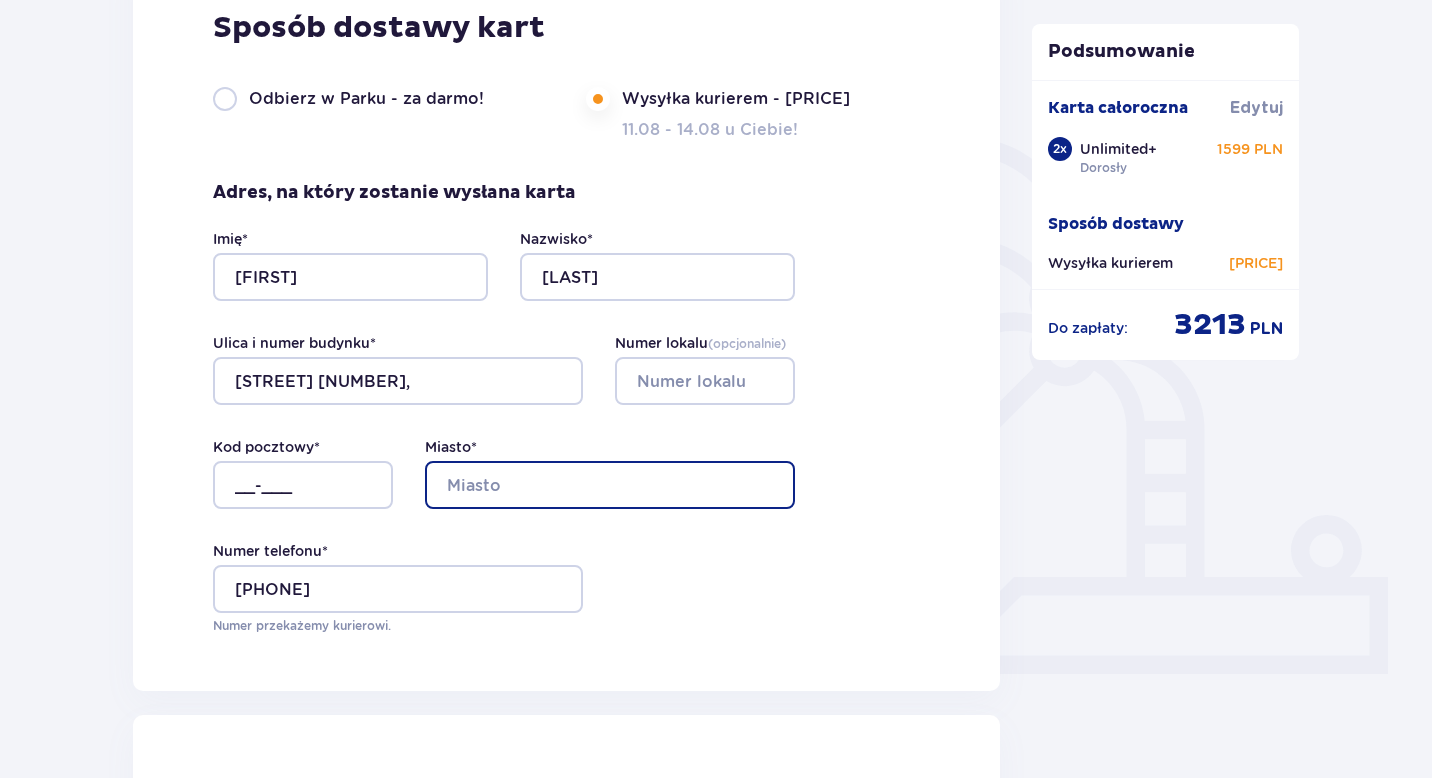 type on "warszawa" 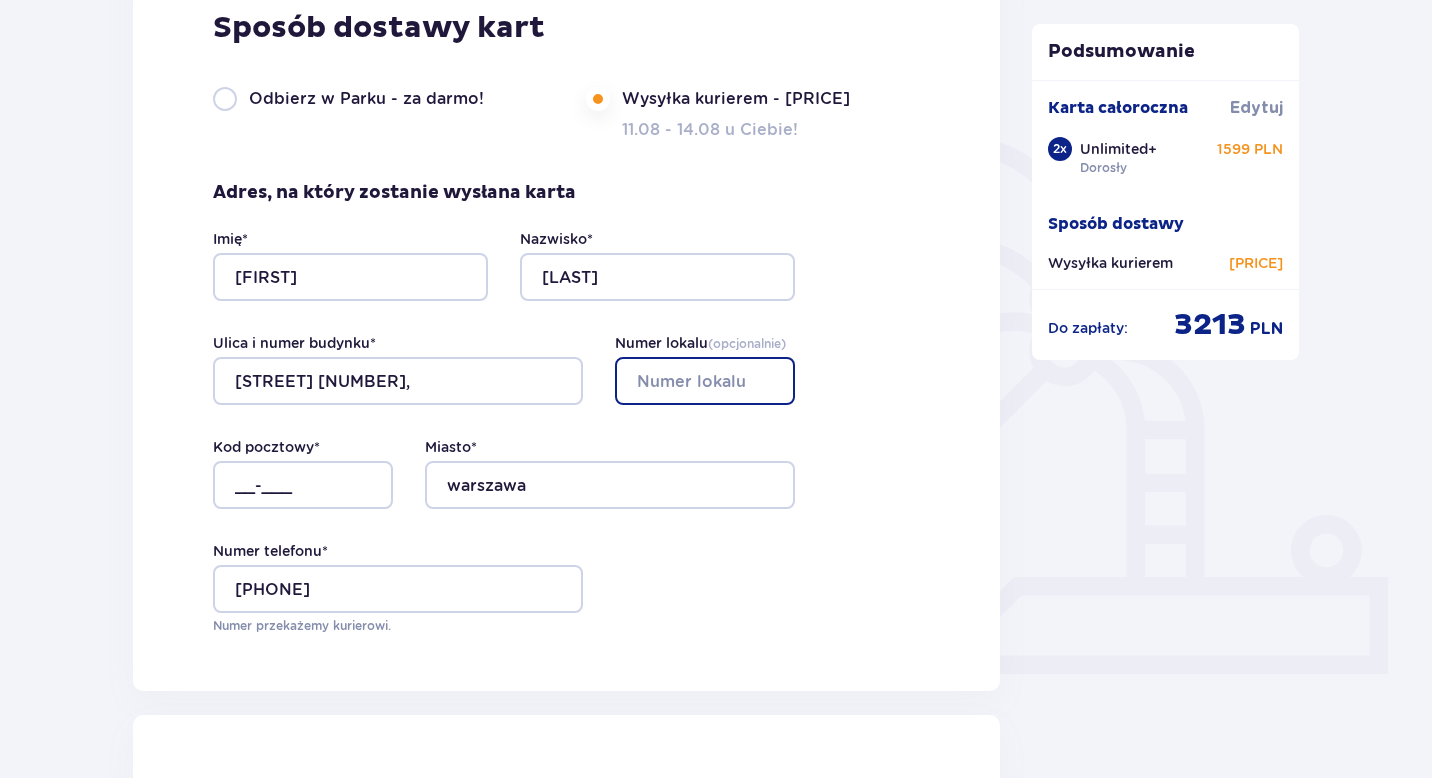 click on "Numer lokalu  ( opcjonalnie )" at bounding box center (705, 381) 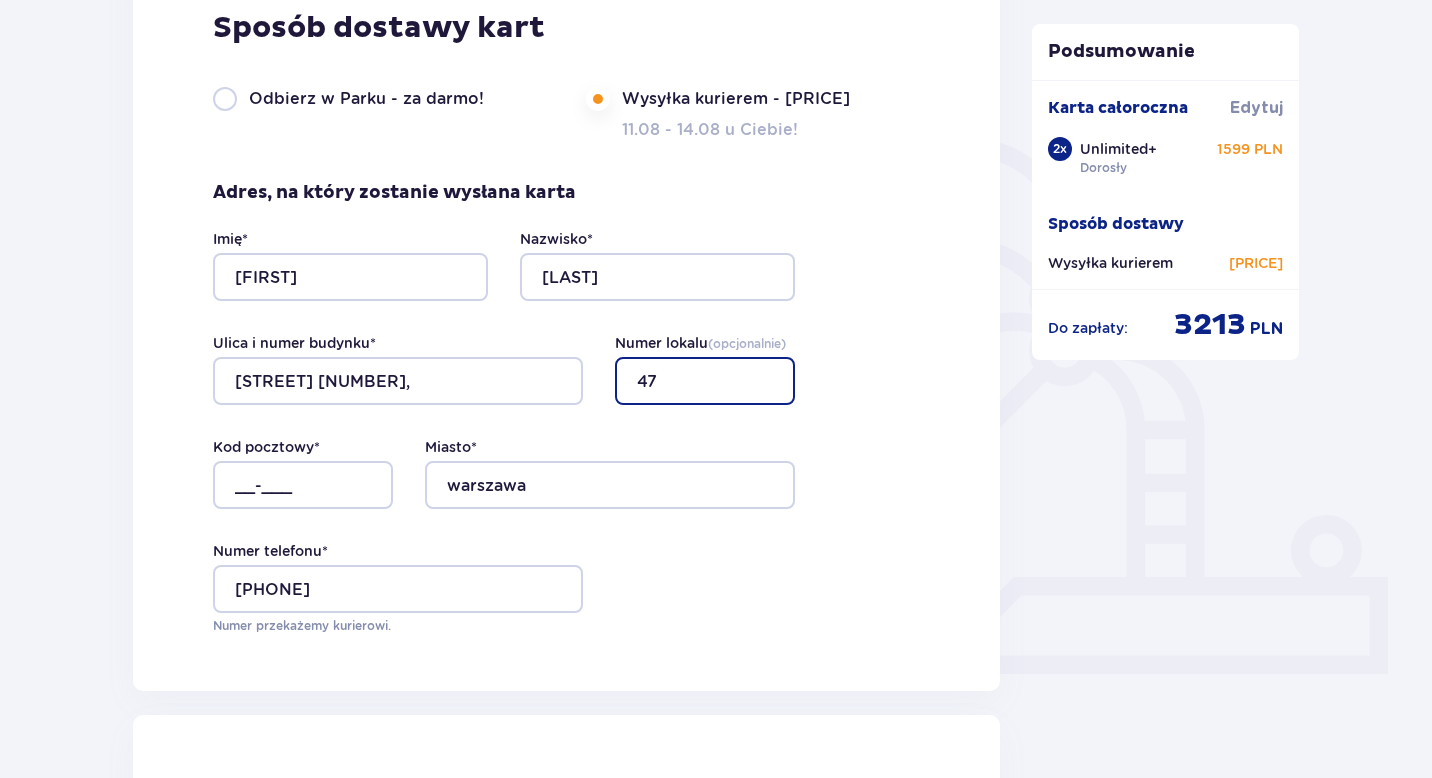 type on "47" 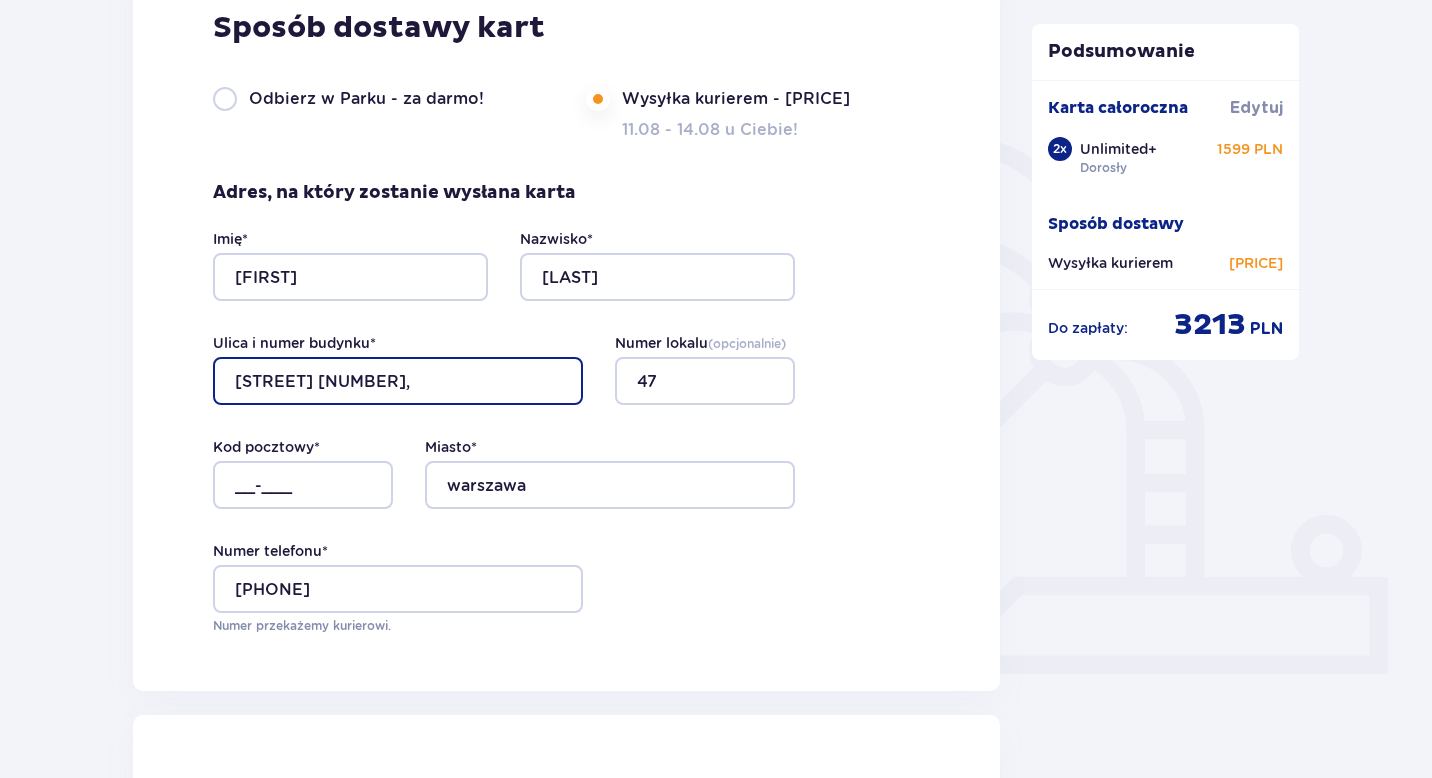 click on "marcina kasprzaka 29b, 47" at bounding box center (398, 381) 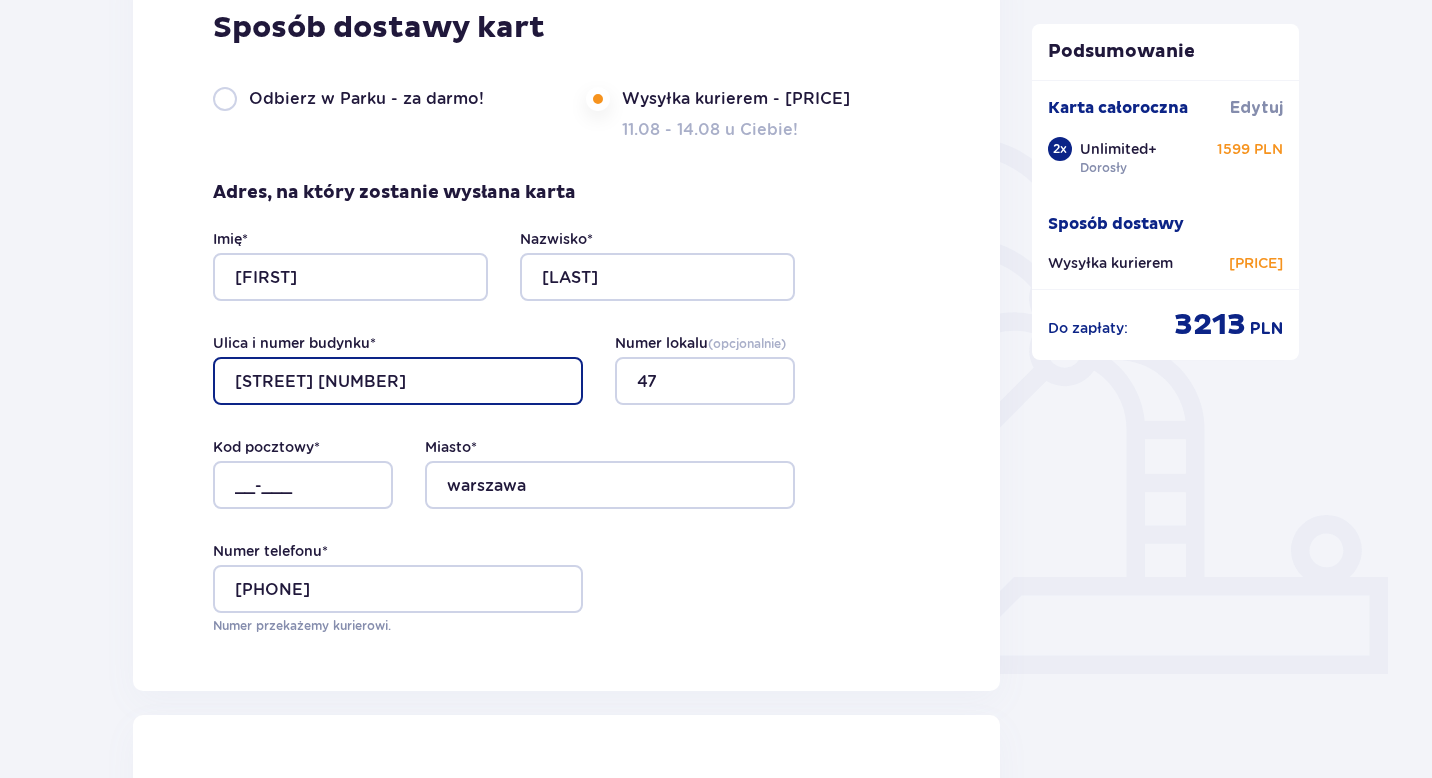 type on "marcina kasprzaka 29b" 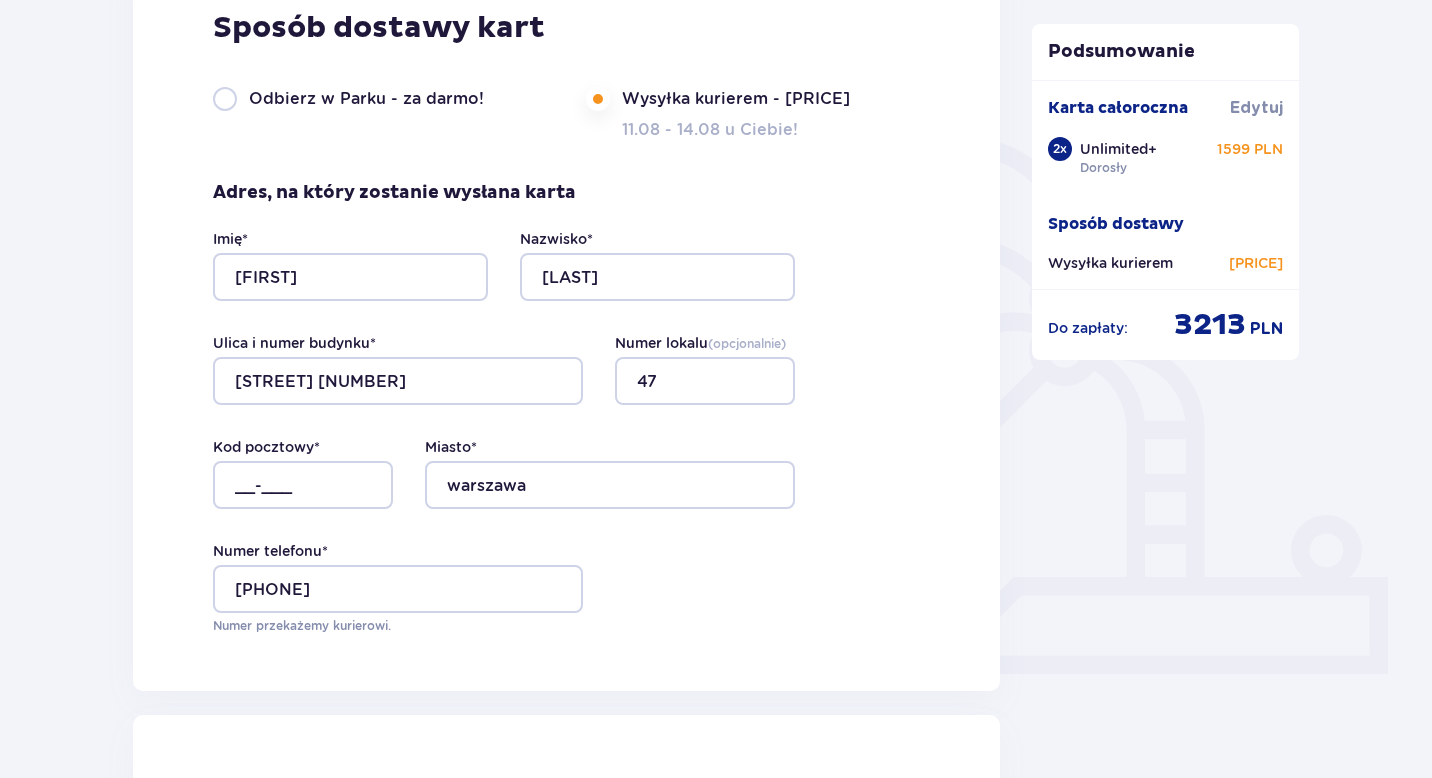 click on "Imię * Evelina Nazwisko * Polovynka Ulica i numer budynku * marcina kasprzaka 29b Numer lokalu  ( opcjonalnie ) 47 Kod pocztowy * __-___ Miasto * warszawa Numer telefonu * ___-___-___ Numer przekażemy kurierowi." at bounding box center (566, 432) 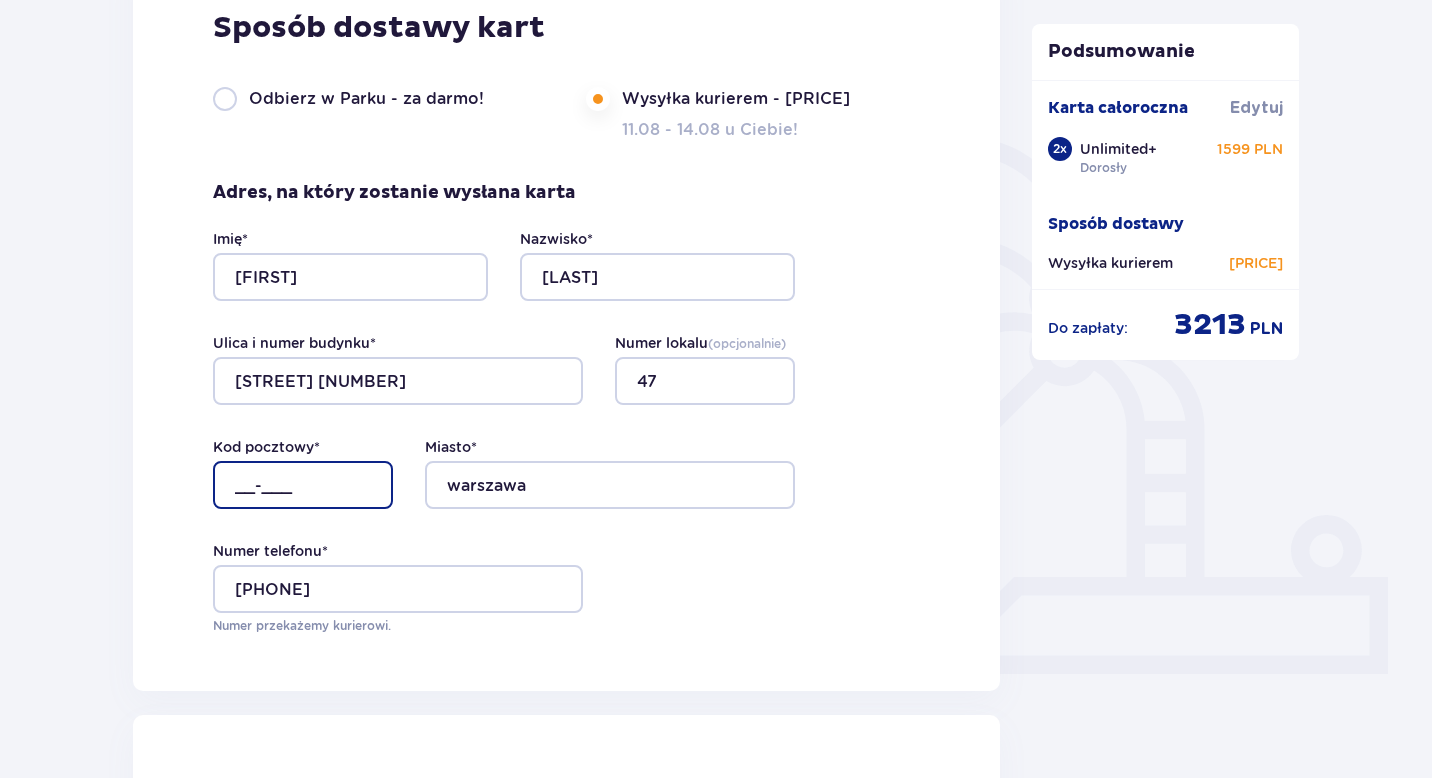 click on "__-___" at bounding box center [303, 485] 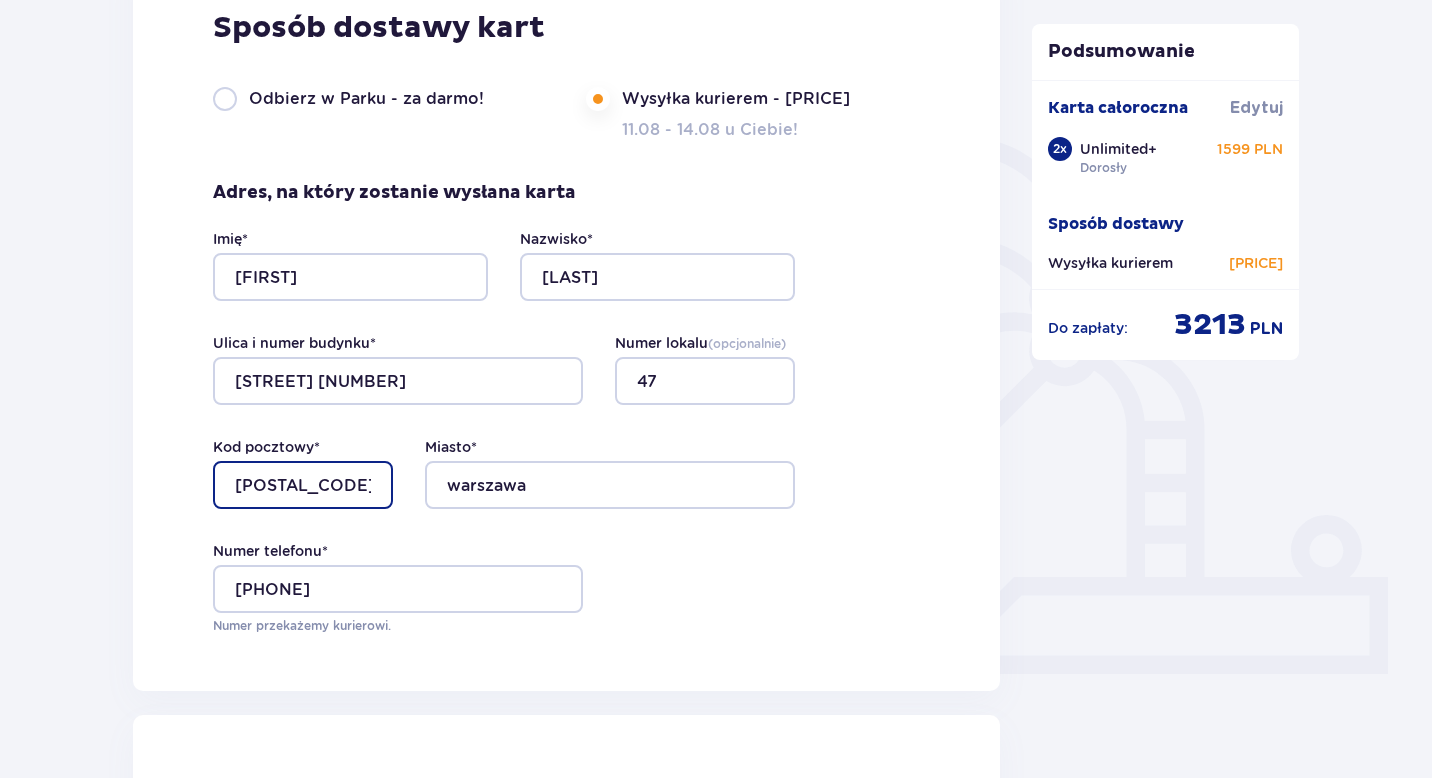 type on "01-234" 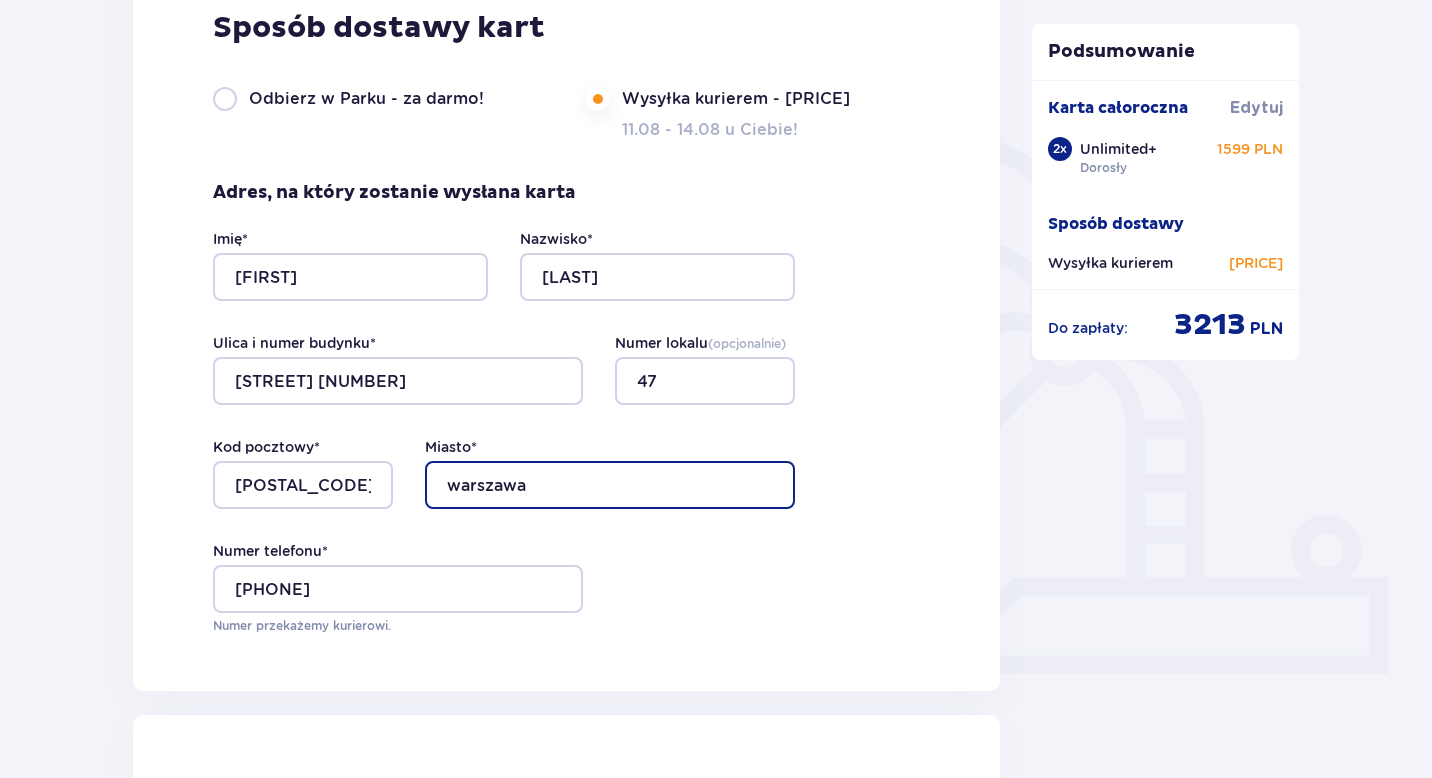 click on "warszawa" at bounding box center [610, 485] 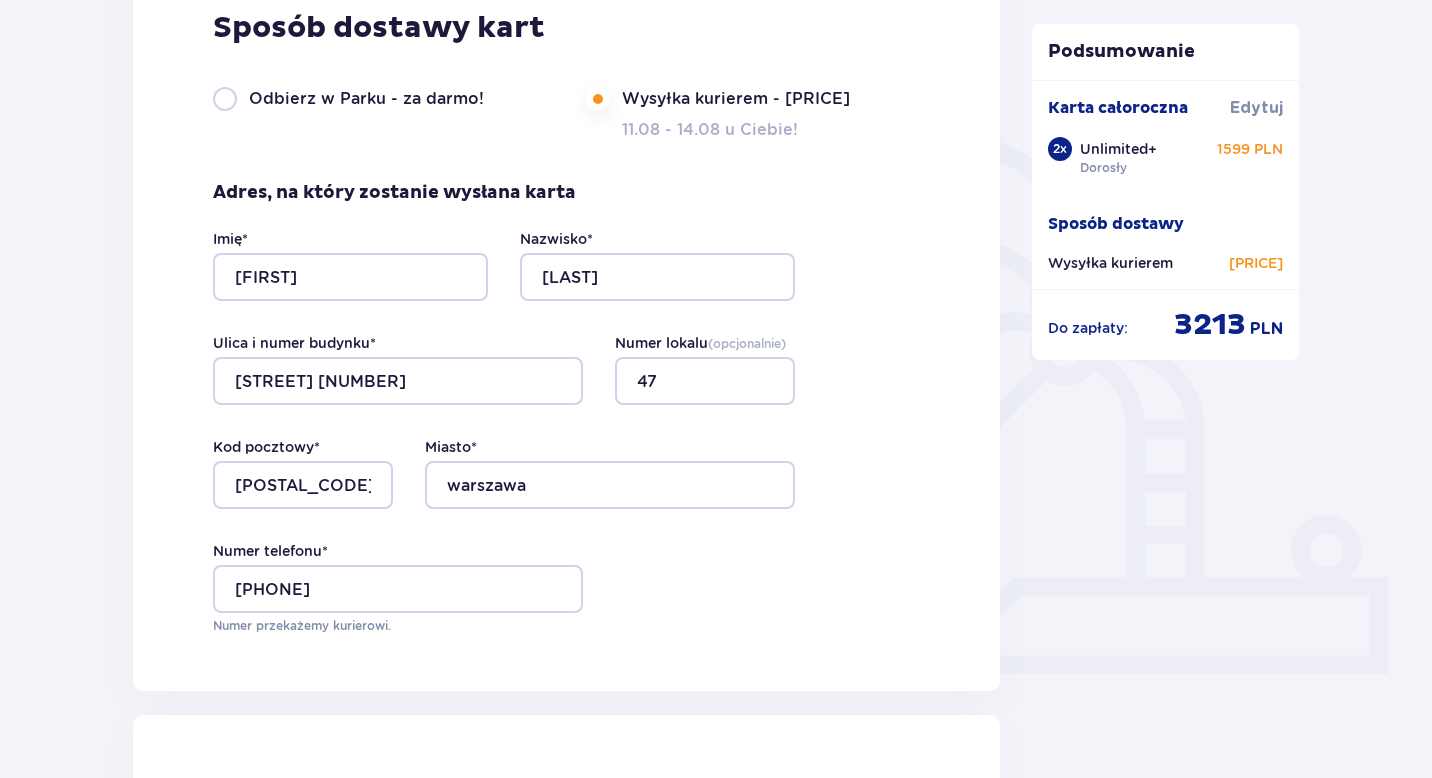 click on "Imię * Evelina Nazwisko * Polovynka Ulica i numer budynku * marcina kasprzaka 29b Numer lokalu  ( opcjonalnie ) 47 Kod pocztowy * 01-234 Miasto * warszawa Numer telefonu * ___-___-___ Numer przekażemy kurierowi." at bounding box center [566, 432] 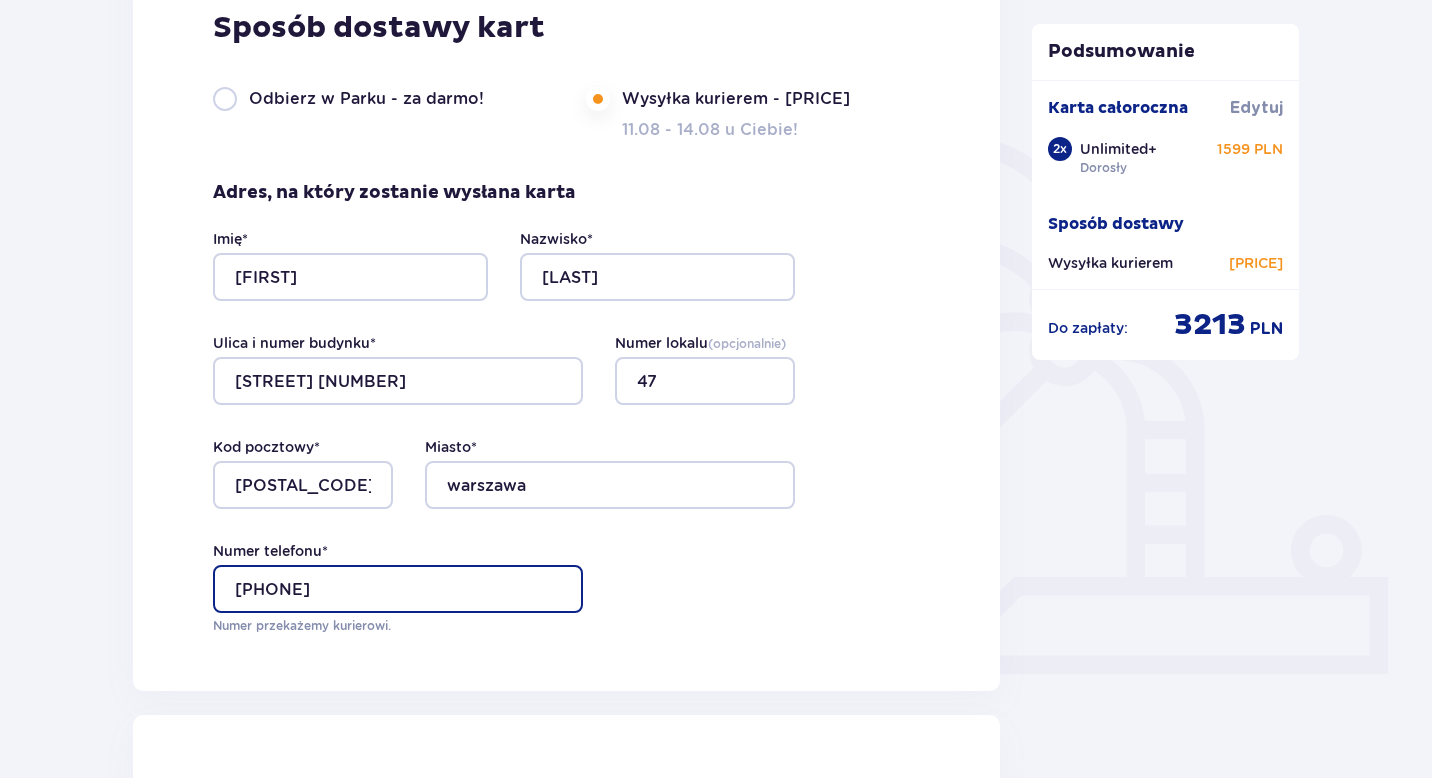 click on "___-___-___" at bounding box center [398, 589] 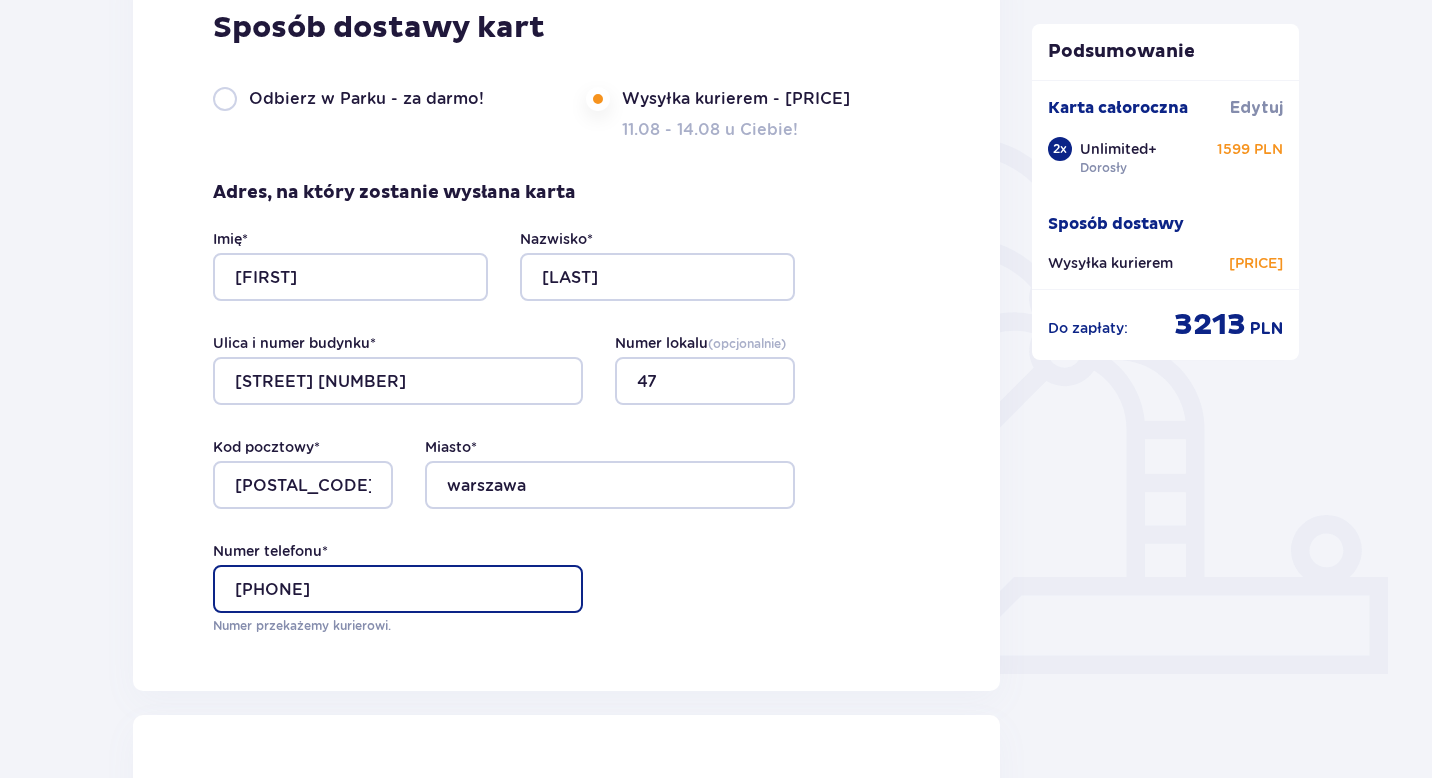 type on "537-578-492" 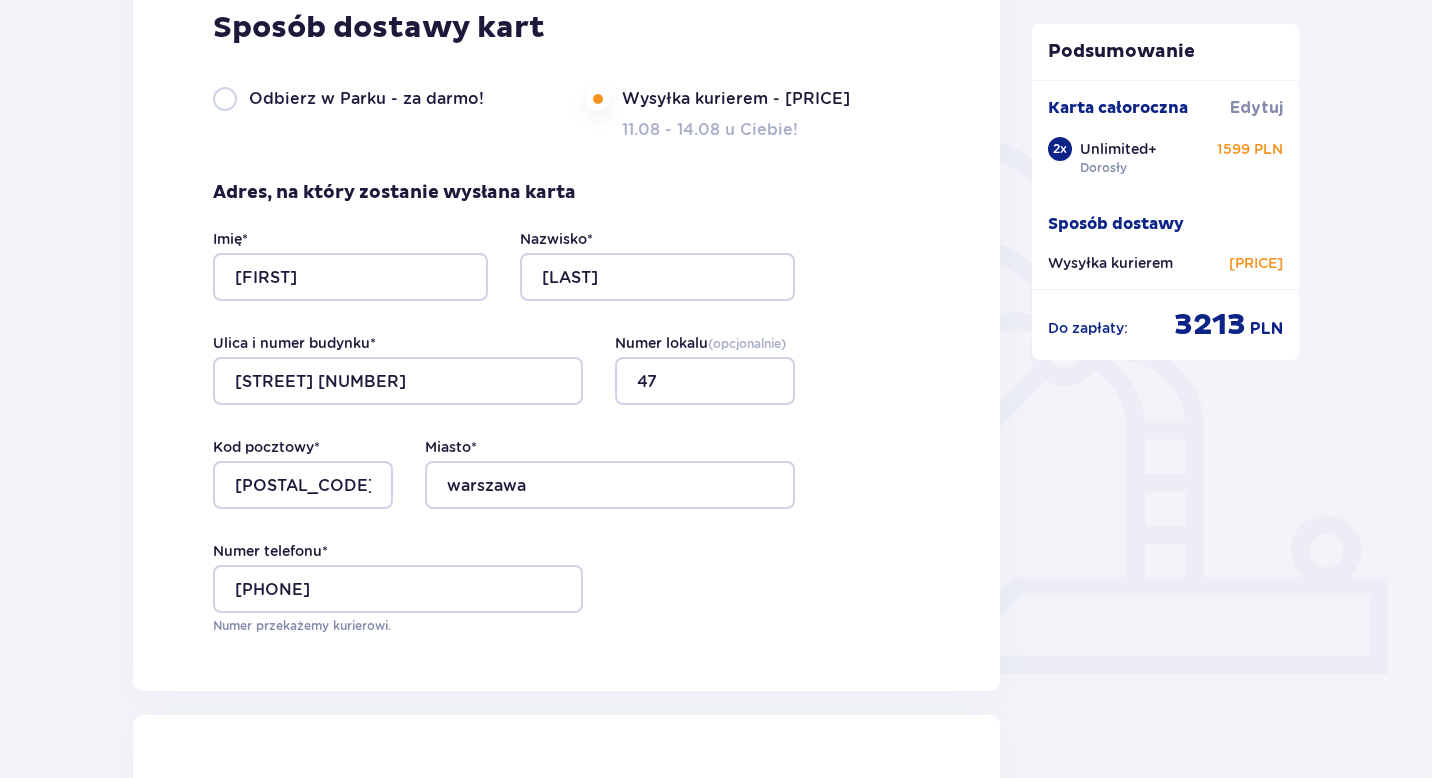 click on "Numer telefonu * 537-578-492 Numer przekażemy kurierowi." at bounding box center (566, 588) 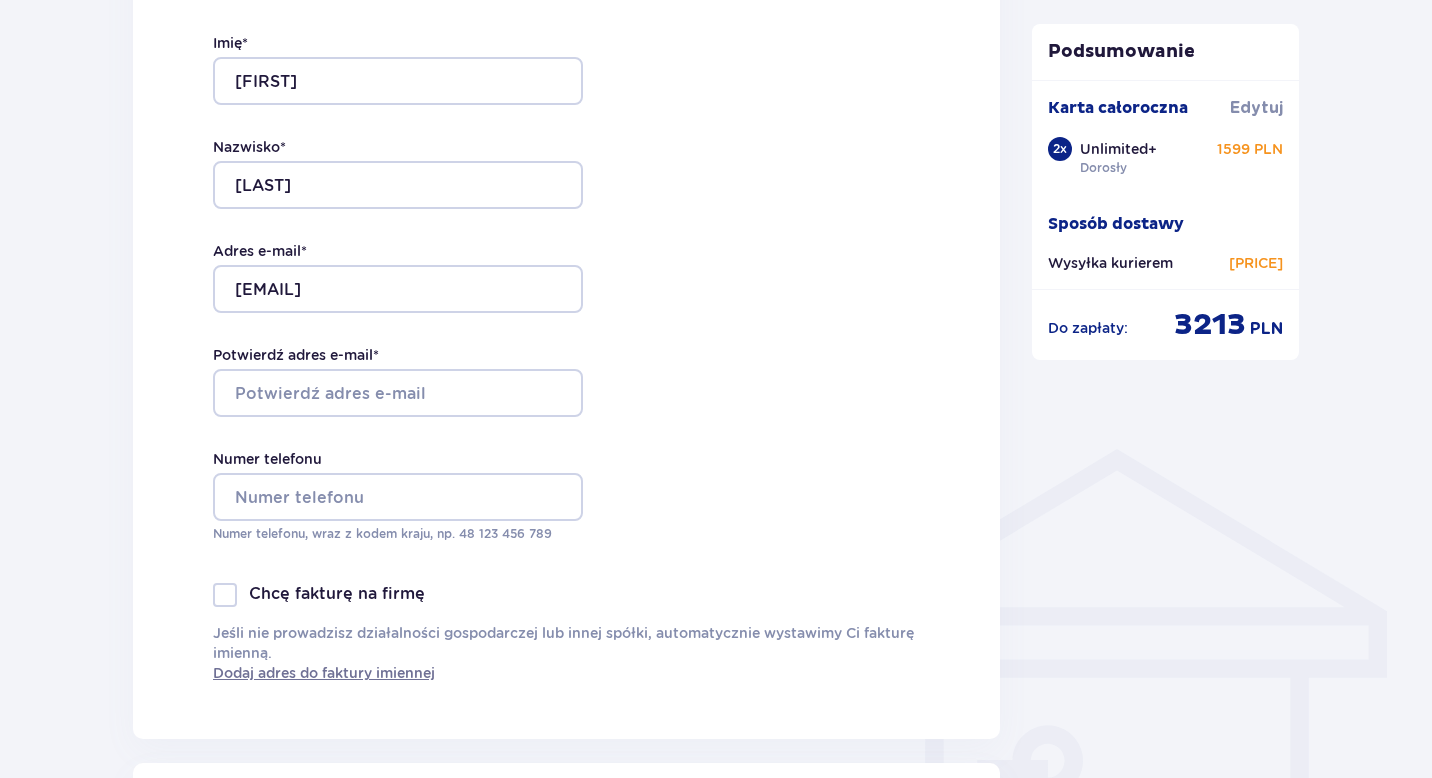 scroll, scrollTop: 1177, scrollLeft: 0, axis: vertical 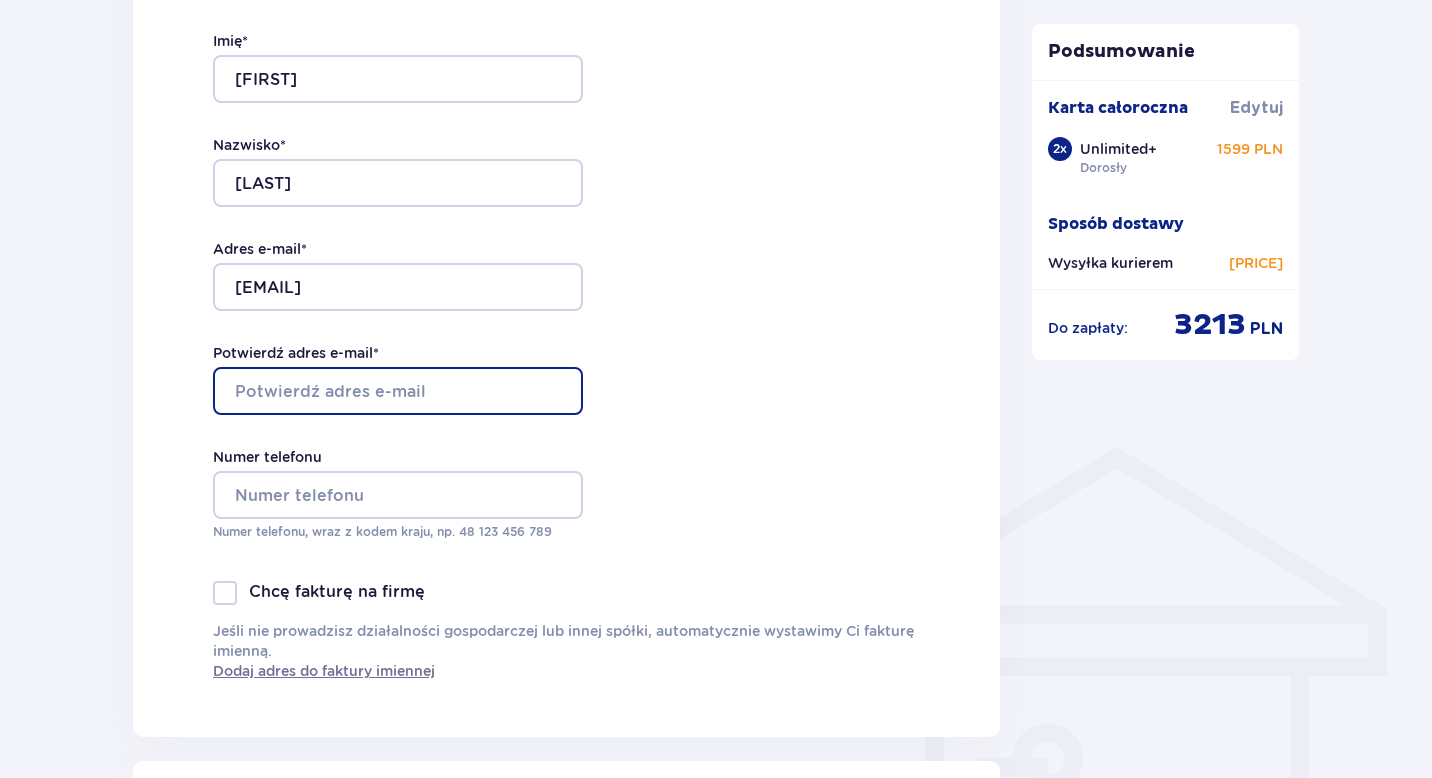 click on "Potwierdź adres e-mail *" at bounding box center [398, 391] 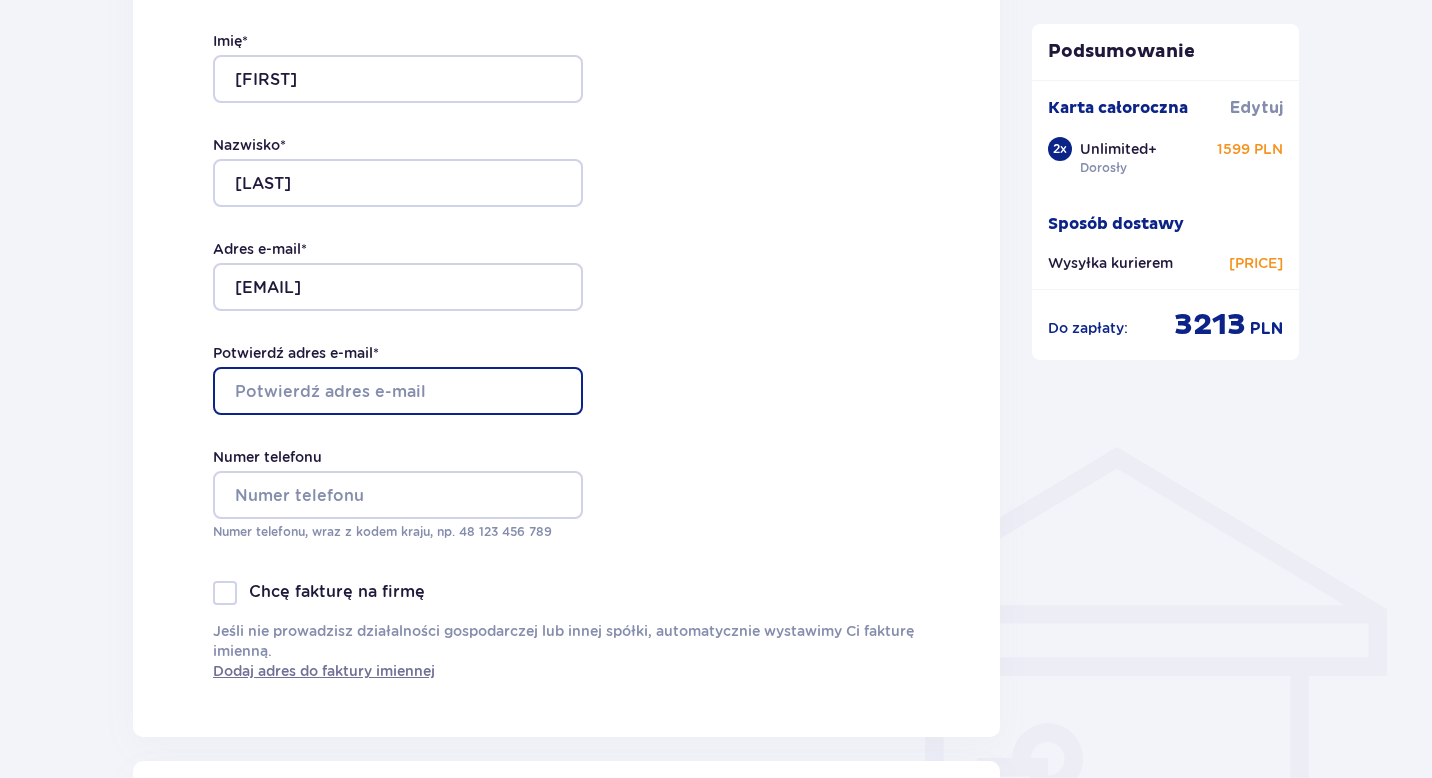 type on "EvelinaPolovynka@gmail.com" 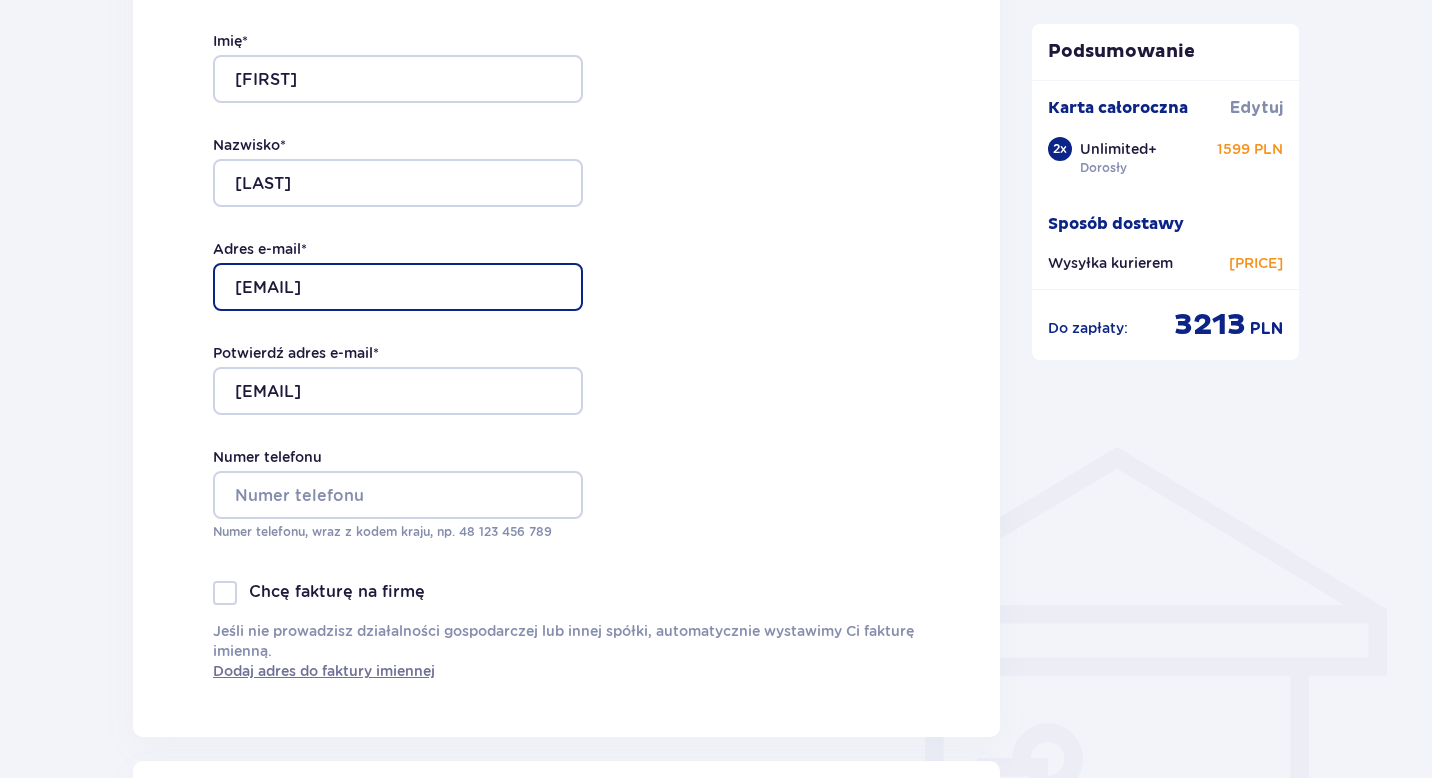 type on "EvelinaPolovynka@gmail.com" 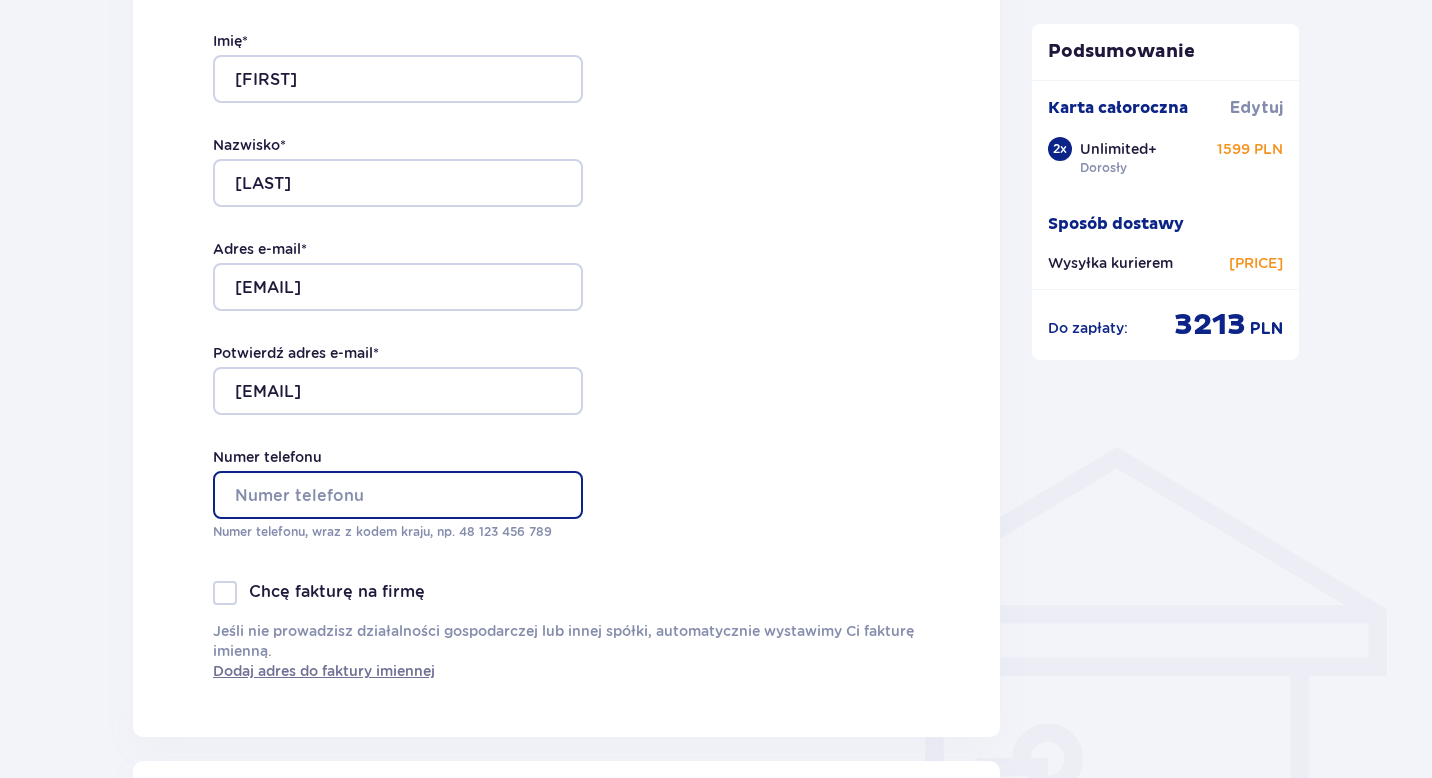 type on "537578492" 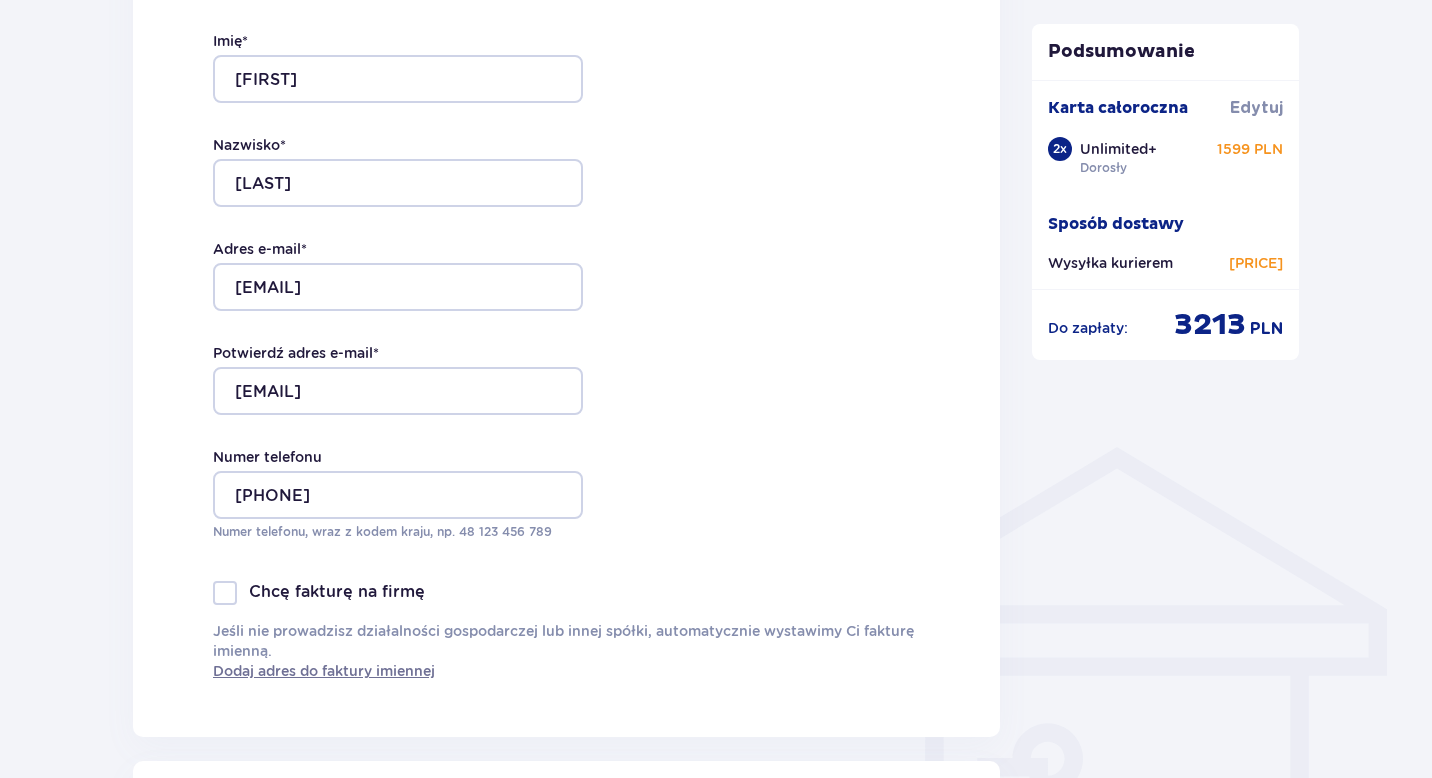 click on "Dane kontaktowe Imię * Evelina Nazwisko * Polovynka Adres e-mail * EvelinaPolovynka@gmail.com Potwierdź adres e-mail * EvelinaPolovynka@gmail.com Numer telefonu 537578492 Numer telefonu, wraz z kodem kraju, np. 48 ​123 ​456 ​789 Chcę fakturę na firmę Jeśli nie prowadzisz działalności gospodarczej lub innej spółki, automatycznie wystawimy Ci fakturę imienną. Dodaj adres do faktury imiennej" at bounding box center (566, 317) 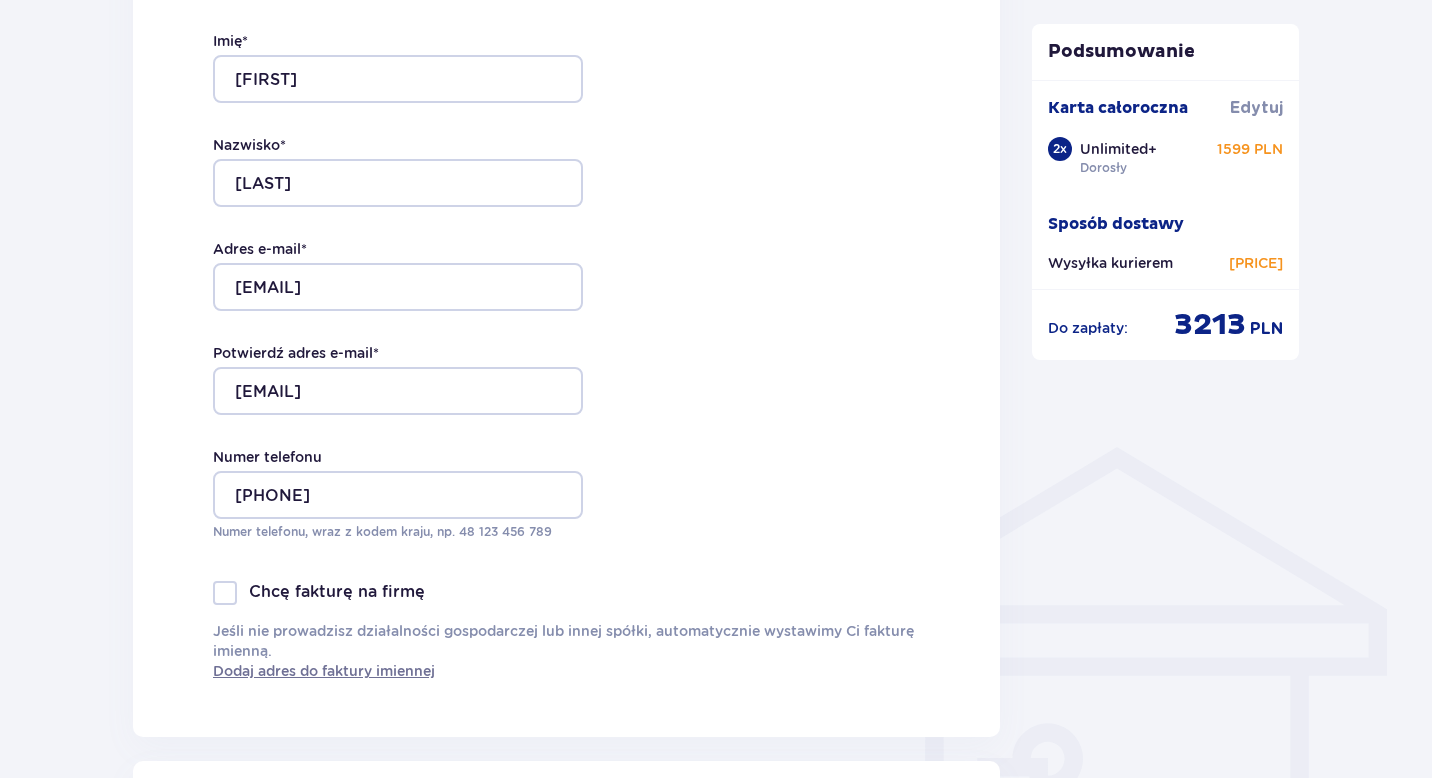 click at bounding box center [225, 593] 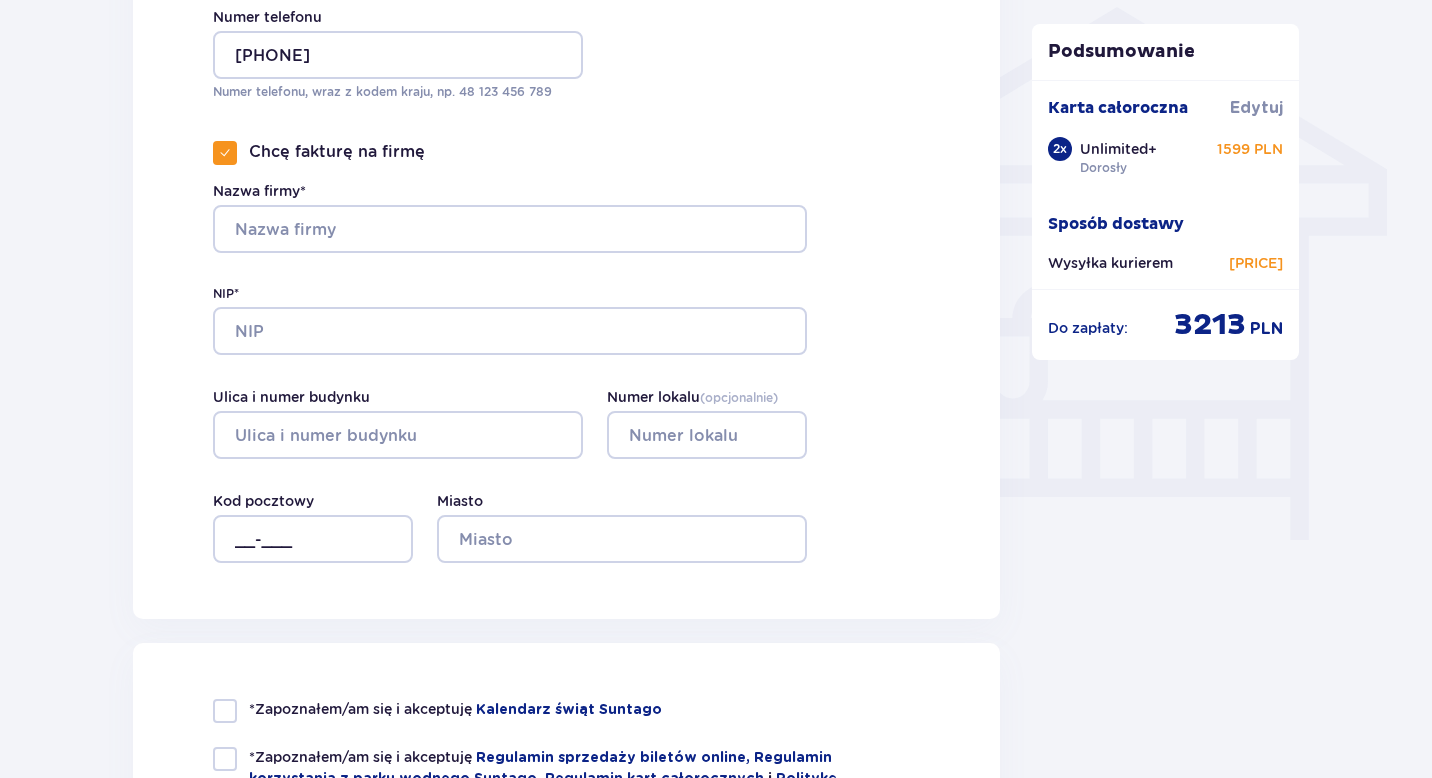 scroll, scrollTop: 1622, scrollLeft: 0, axis: vertical 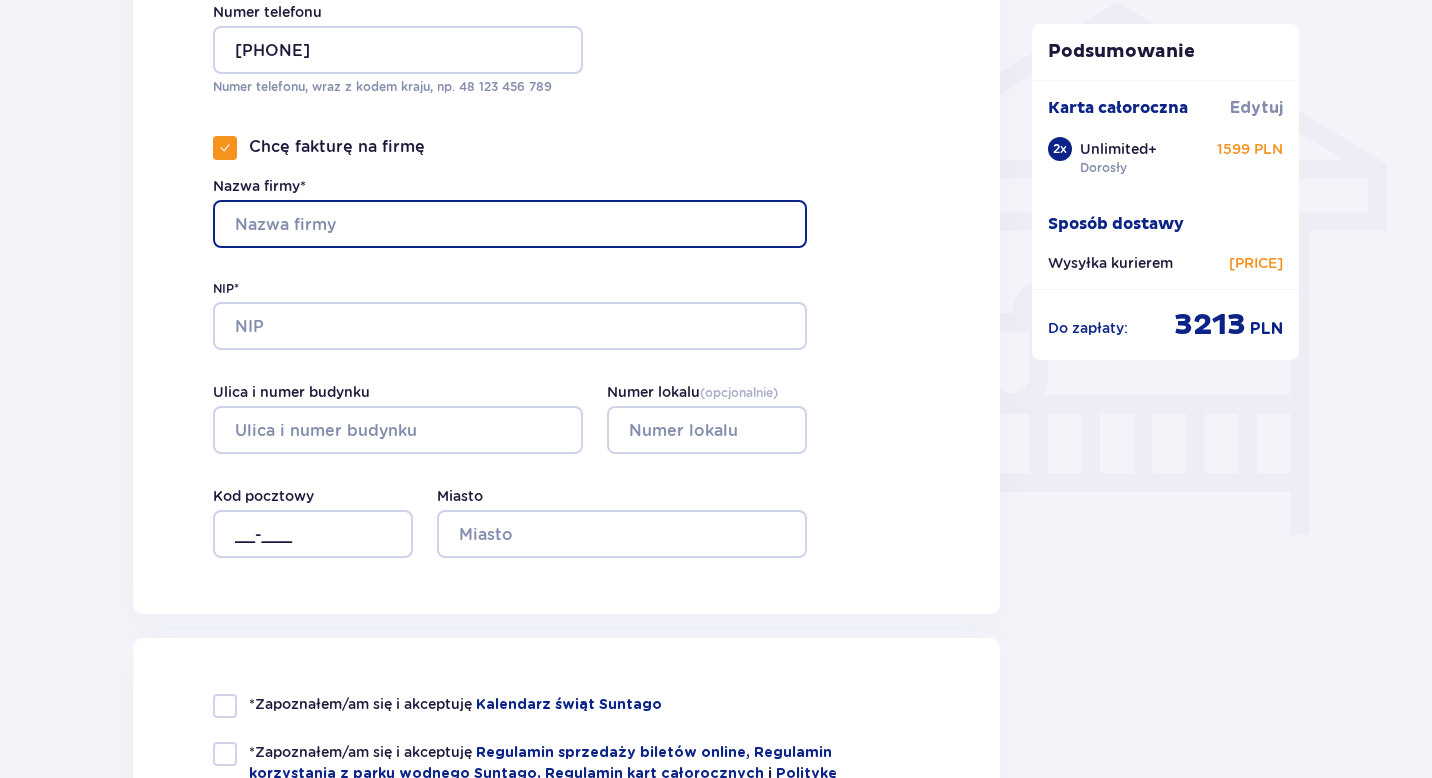 click on "Nazwa firmy*" at bounding box center [510, 224] 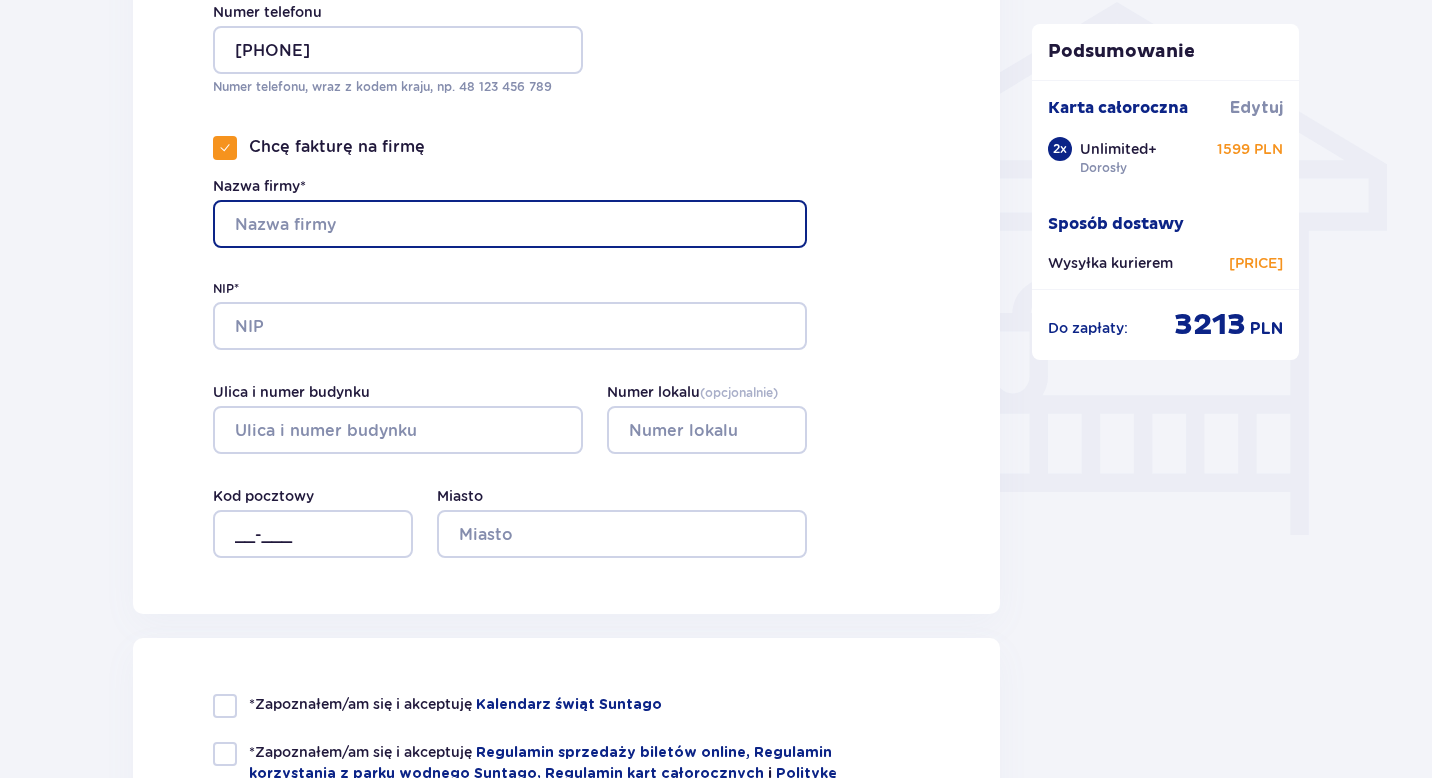 paste on "TOP PARTNER GLOBAL Sp. z O.O." 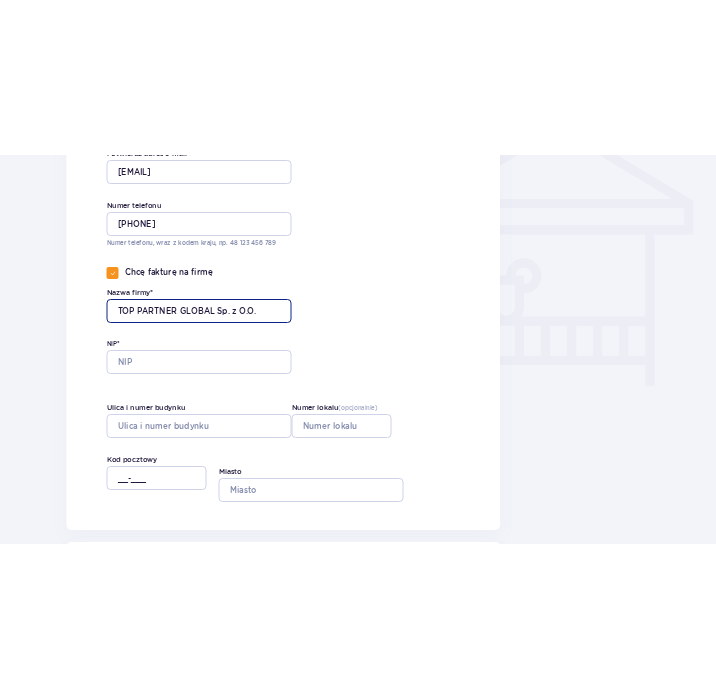 scroll, scrollTop: 1734, scrollLeft: 0, axis: vertical 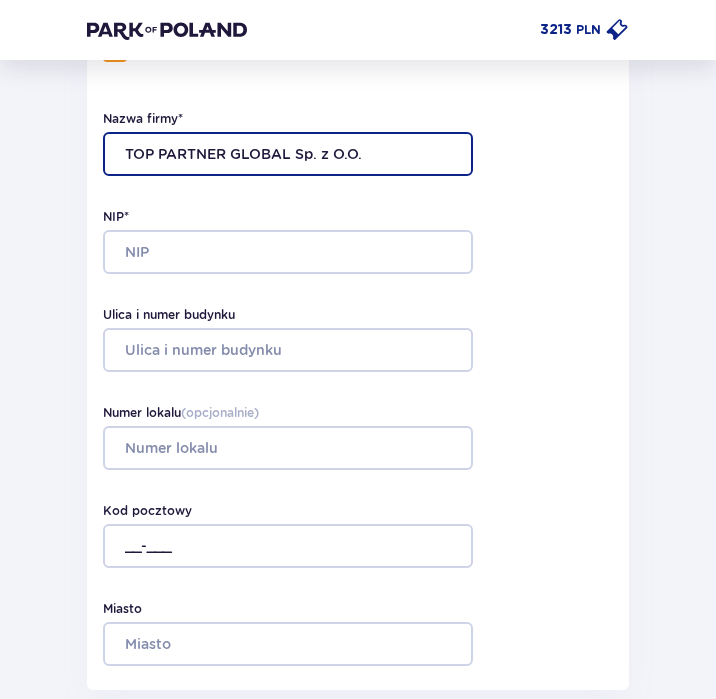 type on "TOP PARTNER GLOBAL Sp. z O.O." 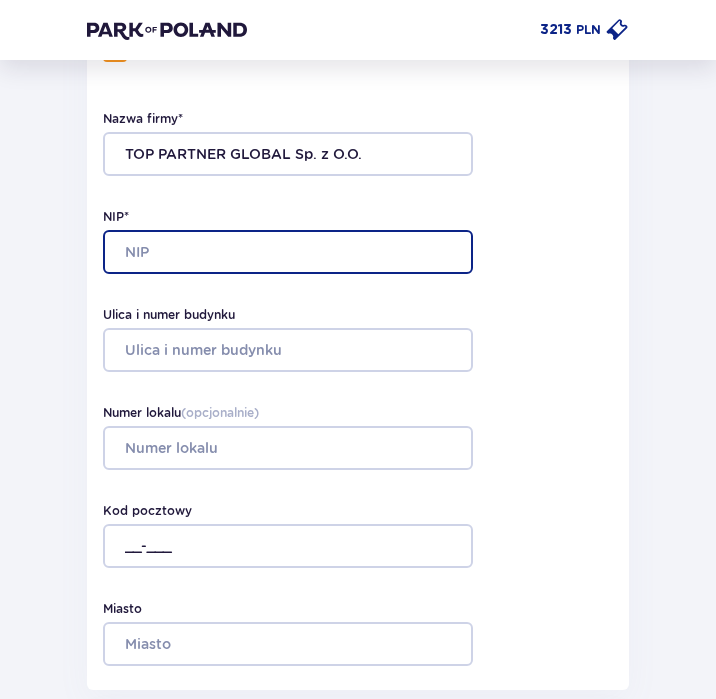 click on "NIP*" at bounding box center [288, 252] 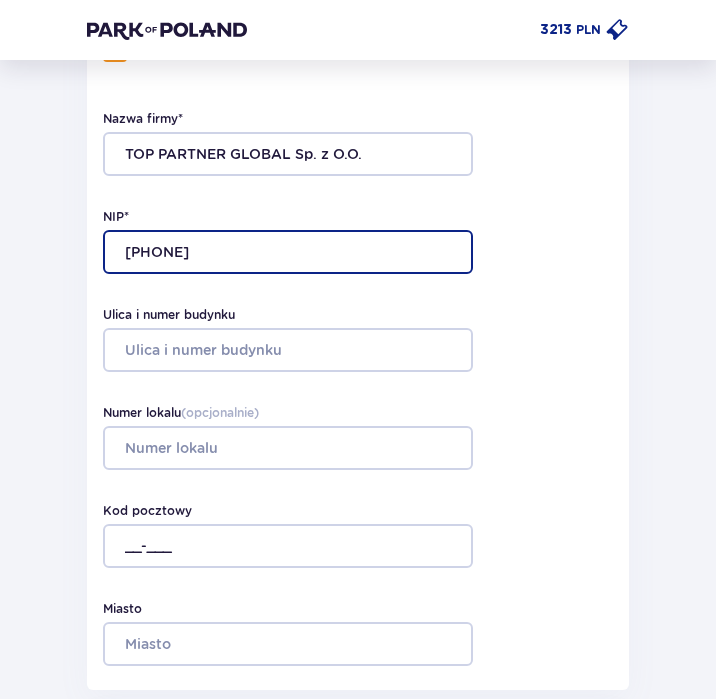 type on "5273017835" 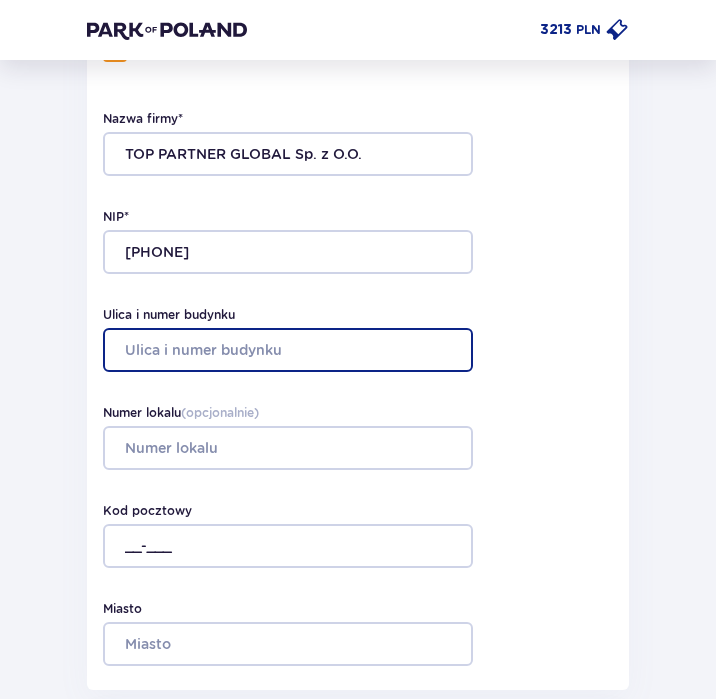 click on "Ulica i numer budynku" at bounding box center (288, 350) 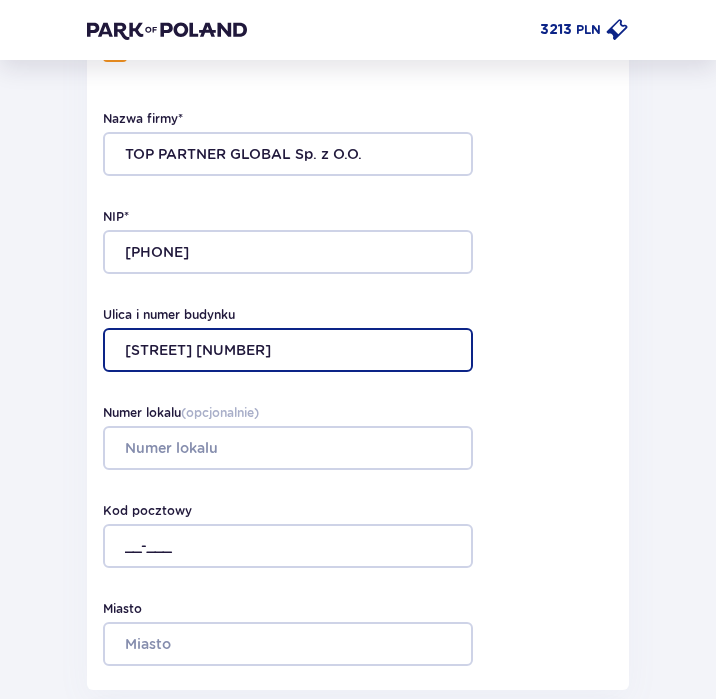type on "Aleja Jana Pawła II 27" 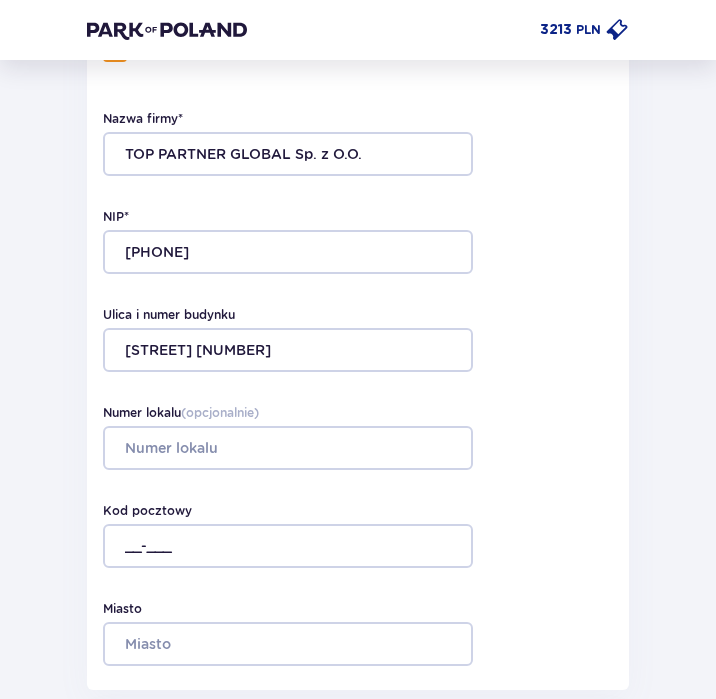 click on "Ulica i numer budynku Aleja Jana Pawła II 27 Numer lokalu  ( opcjonalnie )" at bounding box center (358, 388) 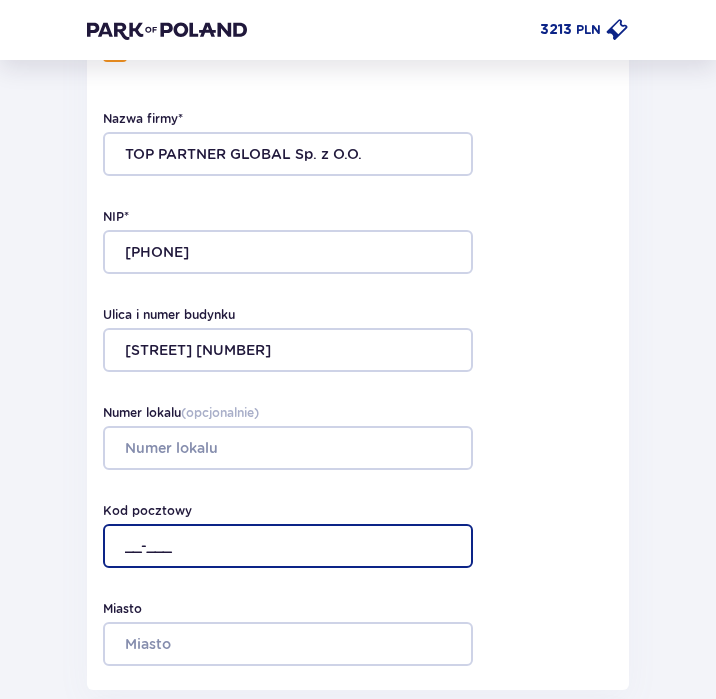 click on "__-___" at bounding box center (288, 546) 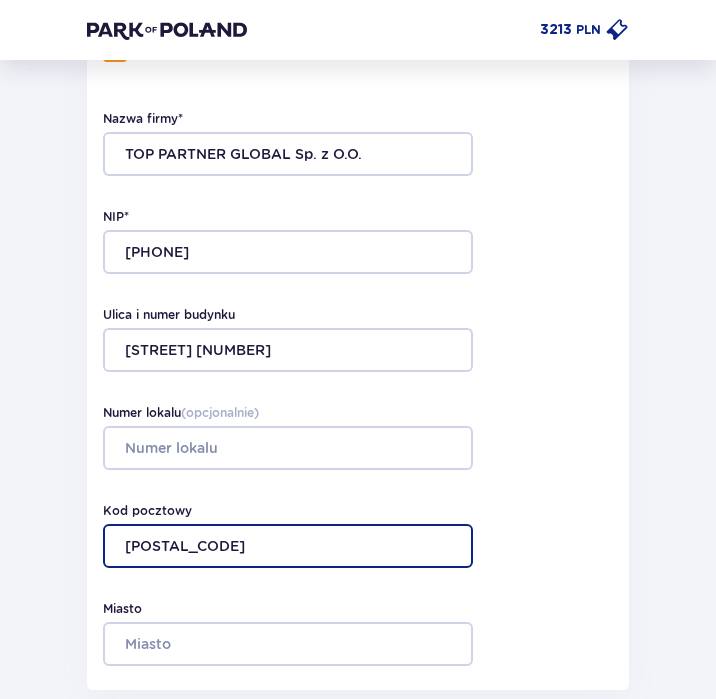 type on "00-867" 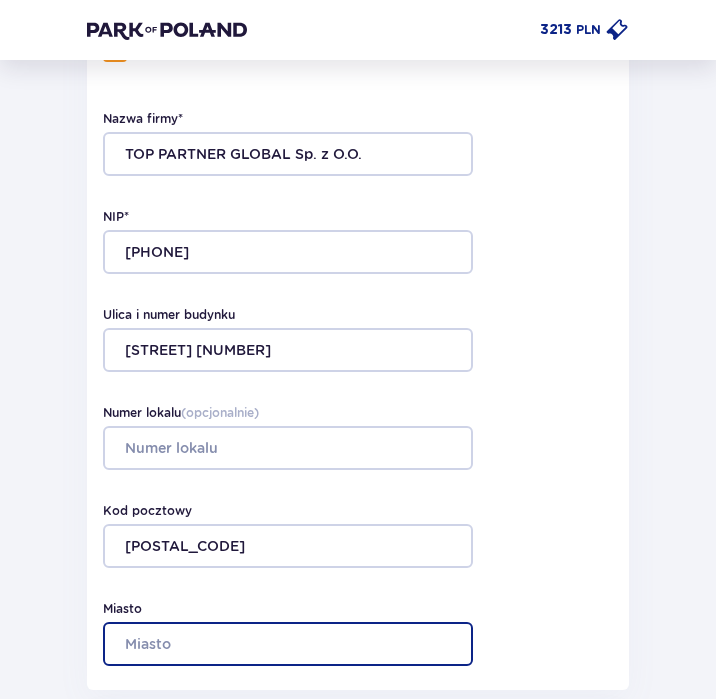 click on "Miasto" at bounding box center (288, 644) 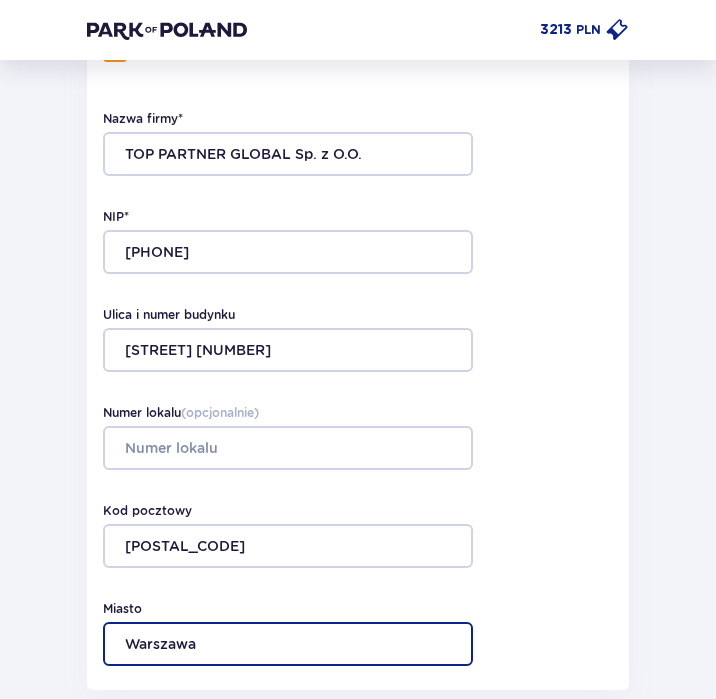 type on "Warszawa" 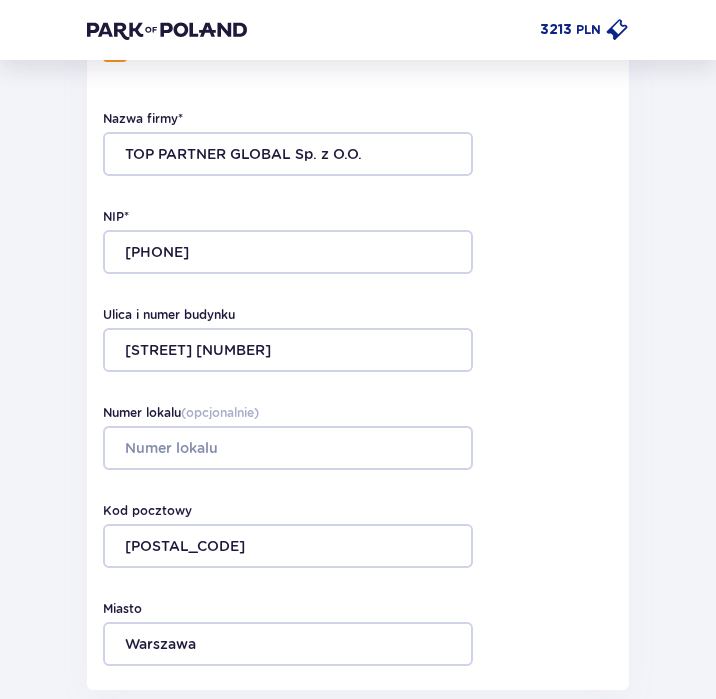 click on "Ulica i numer budynku Aleja Jana Pawła II 27 Numer lokalu  ( opcjonalnie ) Miasto Warszawa Kod pocztowy 00-867" at bounding box center [358, 470] 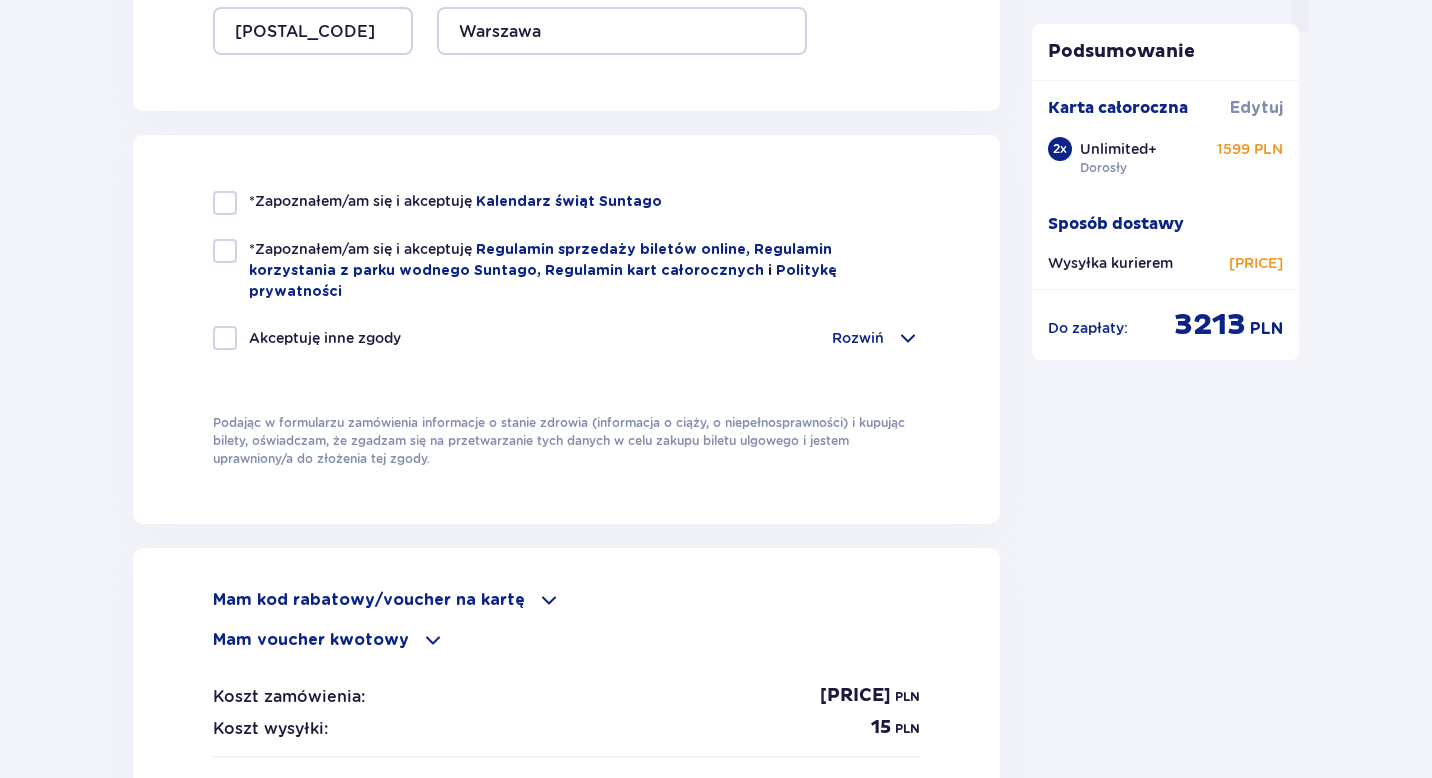 scroll, scrollTop: 2109, scrollLeft: 0, axis: vertical 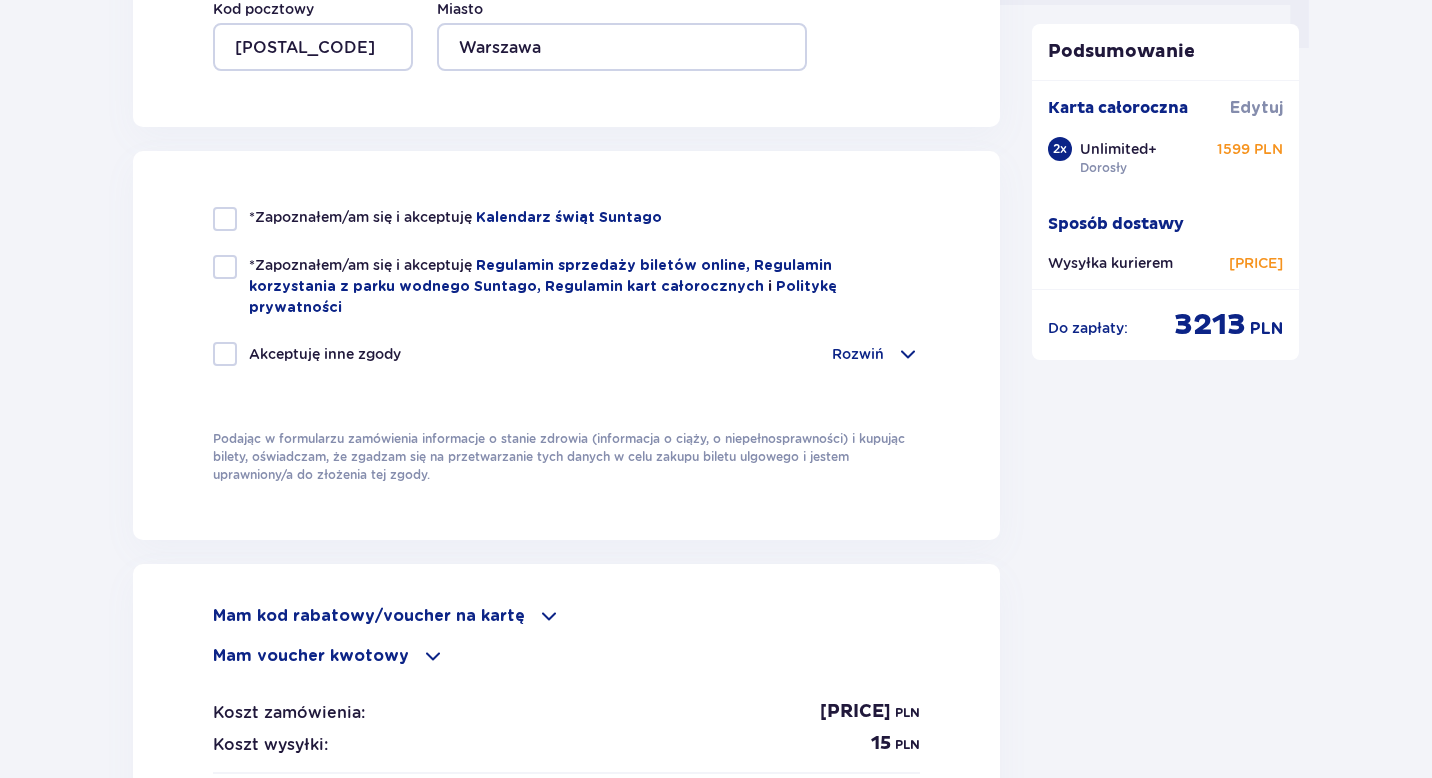 click at bounding box center (225, 267) 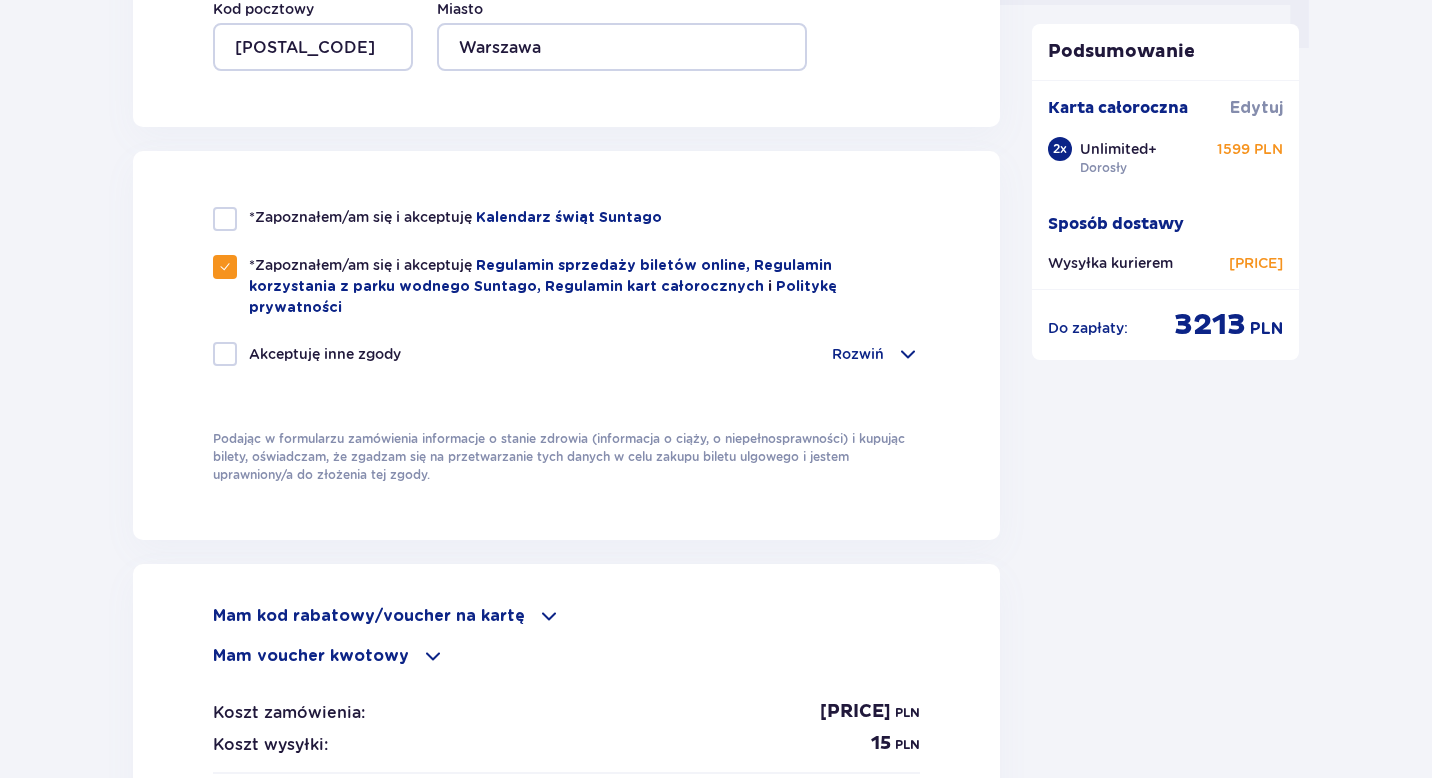 click at bounding box center [225, 219] 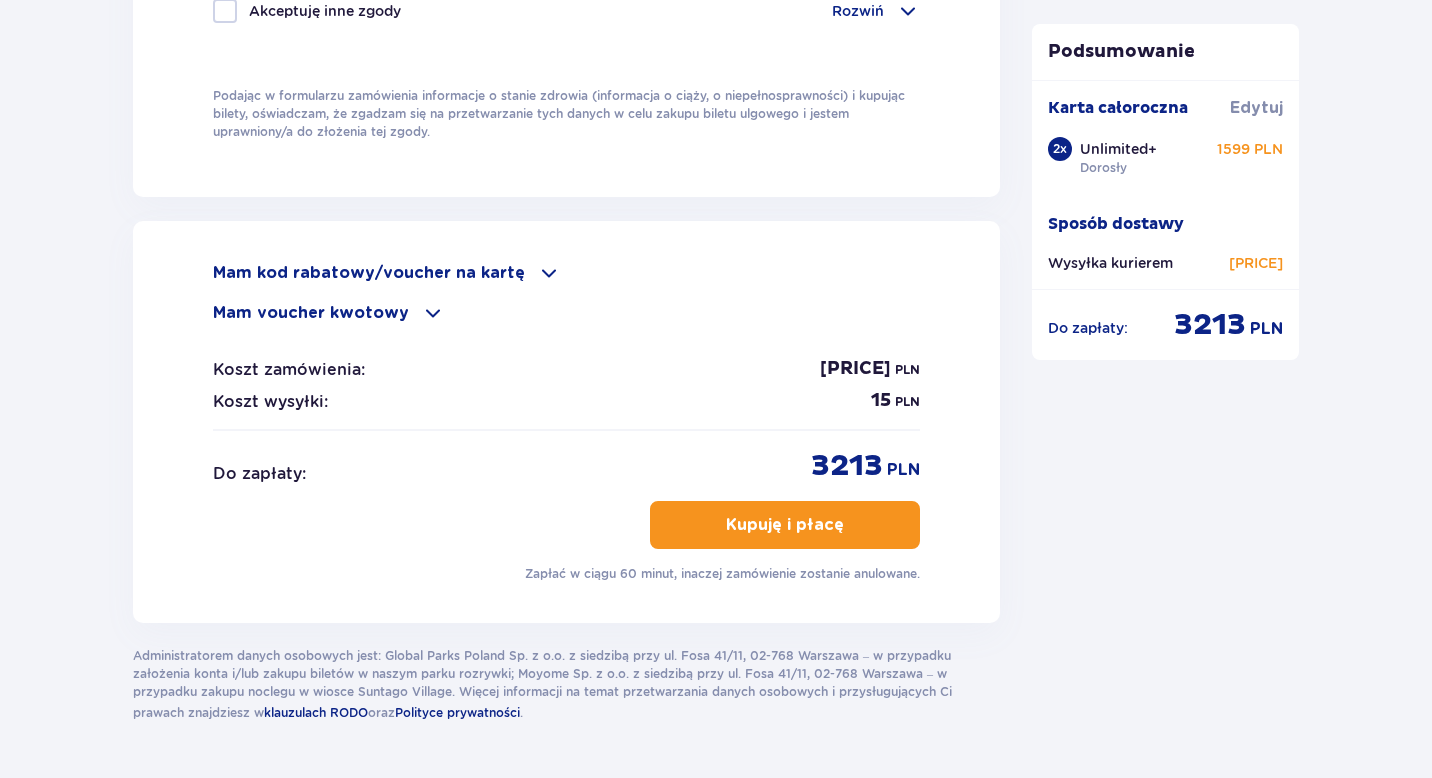 scroll, scrollTop: 2496, scrollLeft: 0, axis: vertical 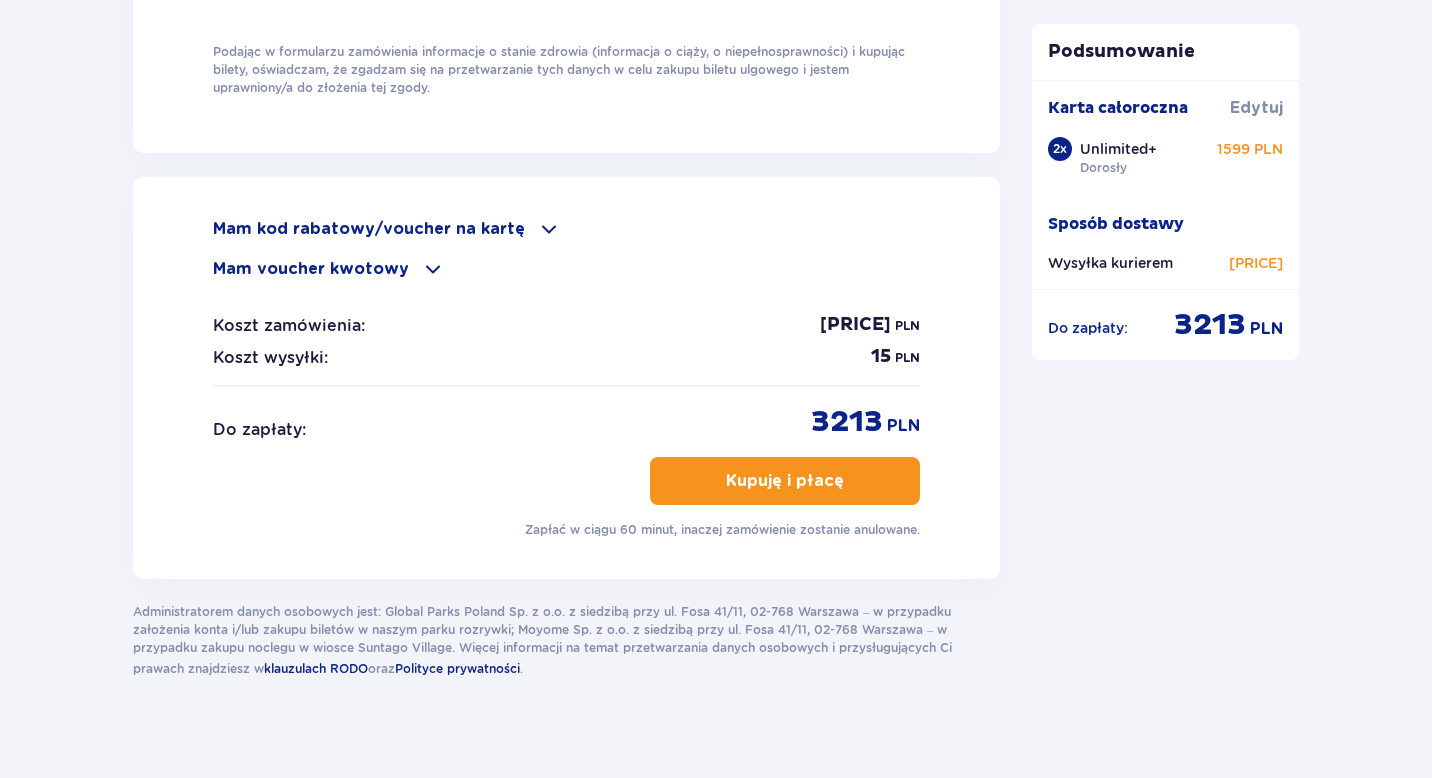 click on "Kupuję i płacę" at bounding box center (785, 481) 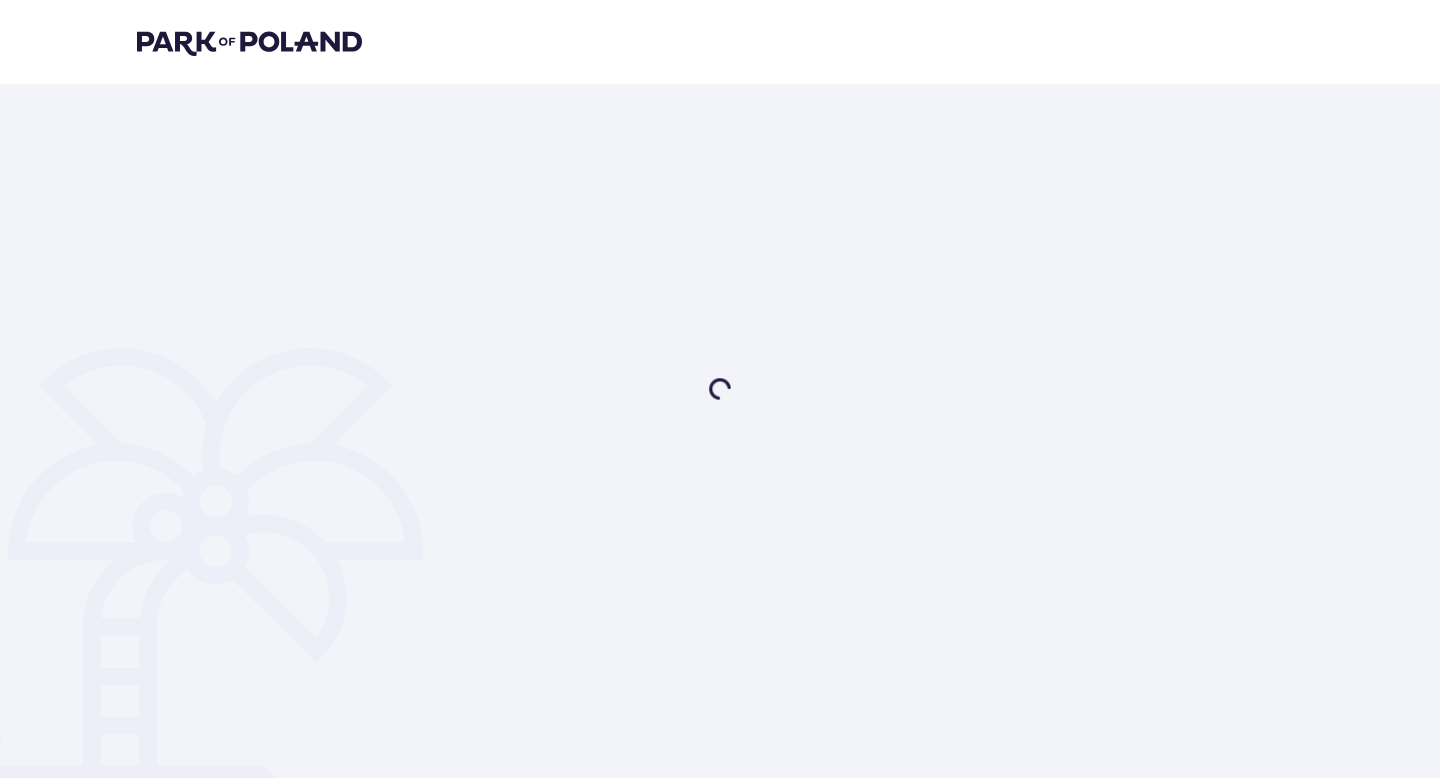 scroll, scrollTop: 0, scrollLeft: 0, axis: both 